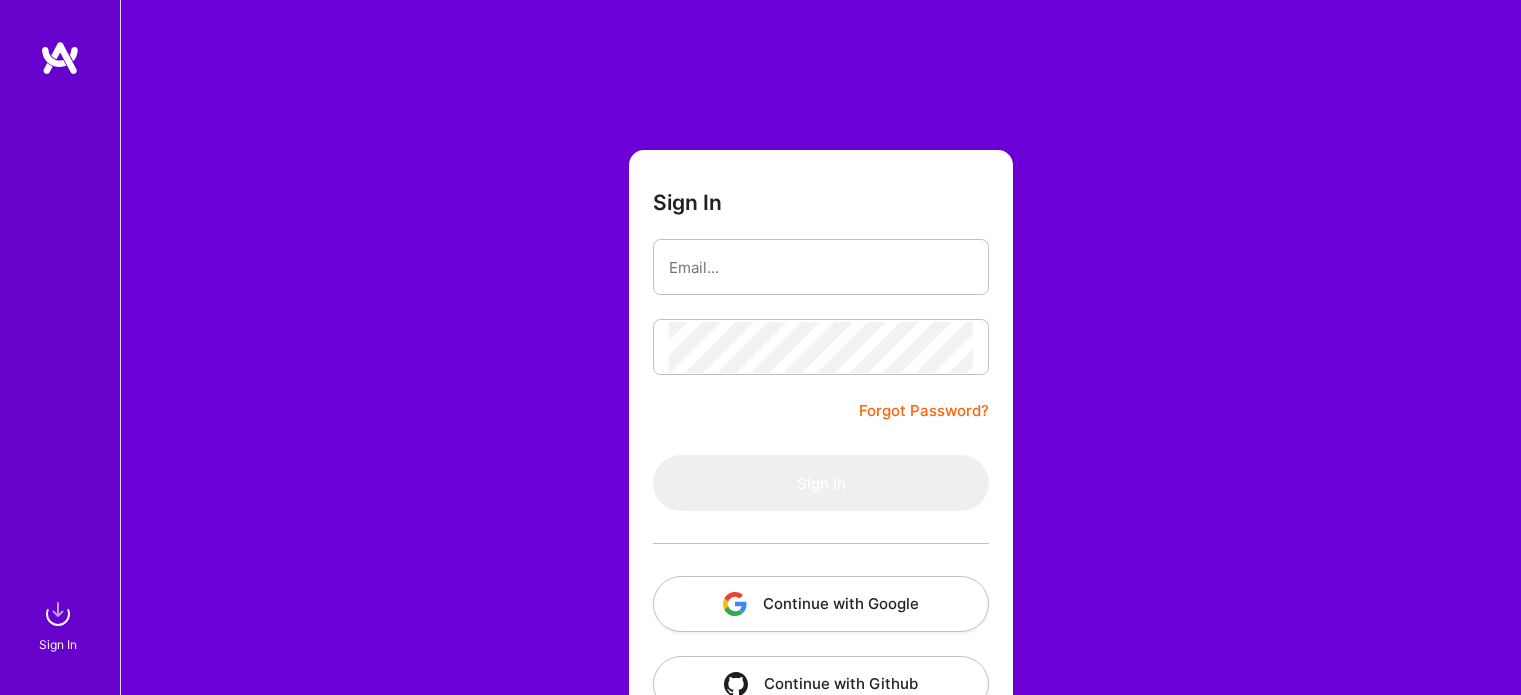 scroll, scrollTop: 0, scrollLeft: 0, axis: both 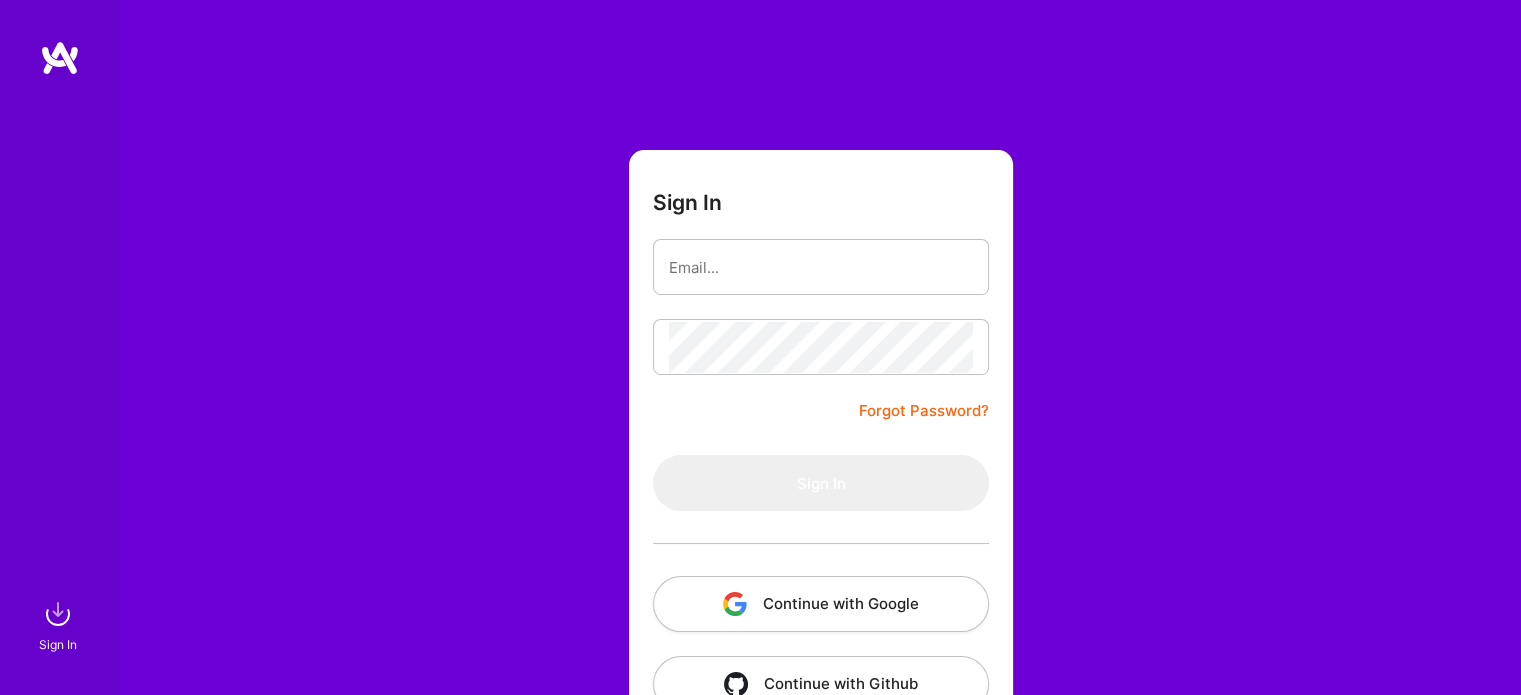 click on "Continue with Google" at bounding box center [821, 604] 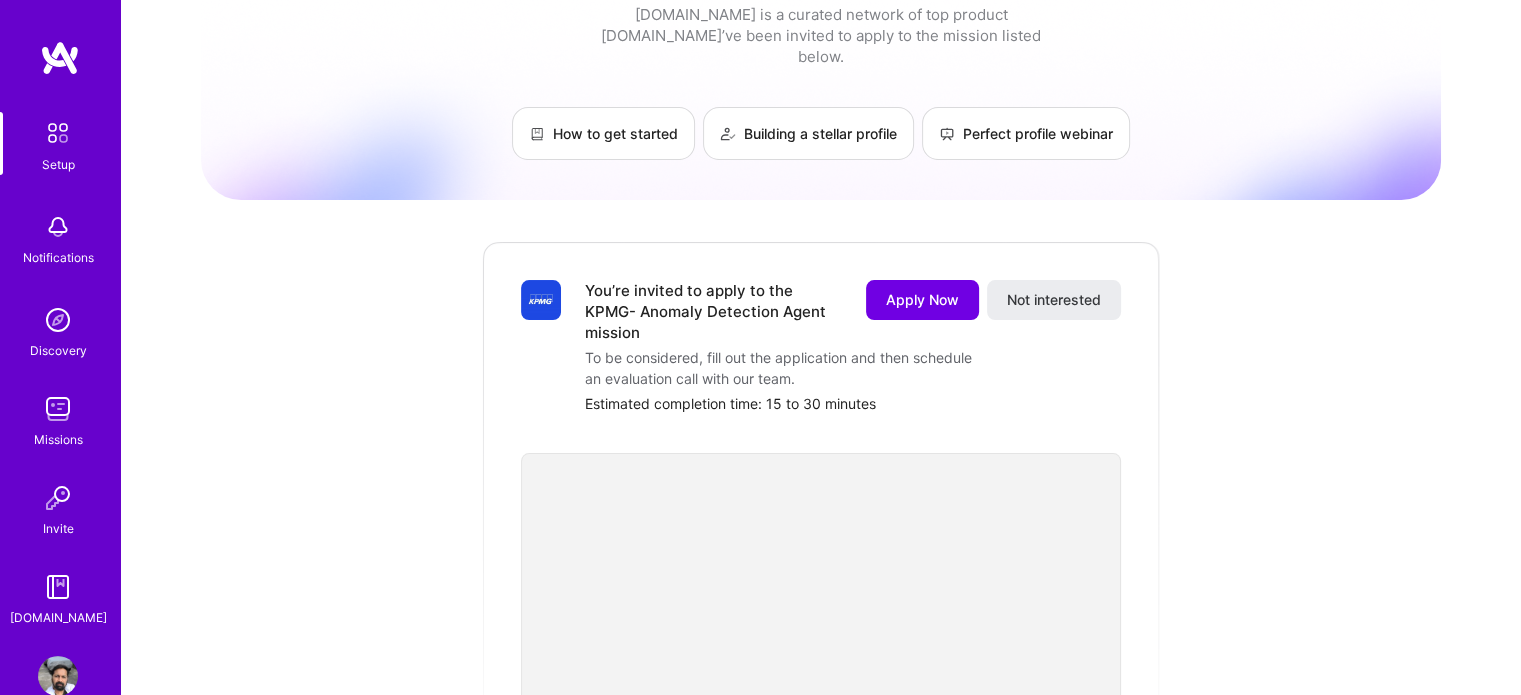 scroll, scrollTop: 0, scrollLeft: 0, axis: both 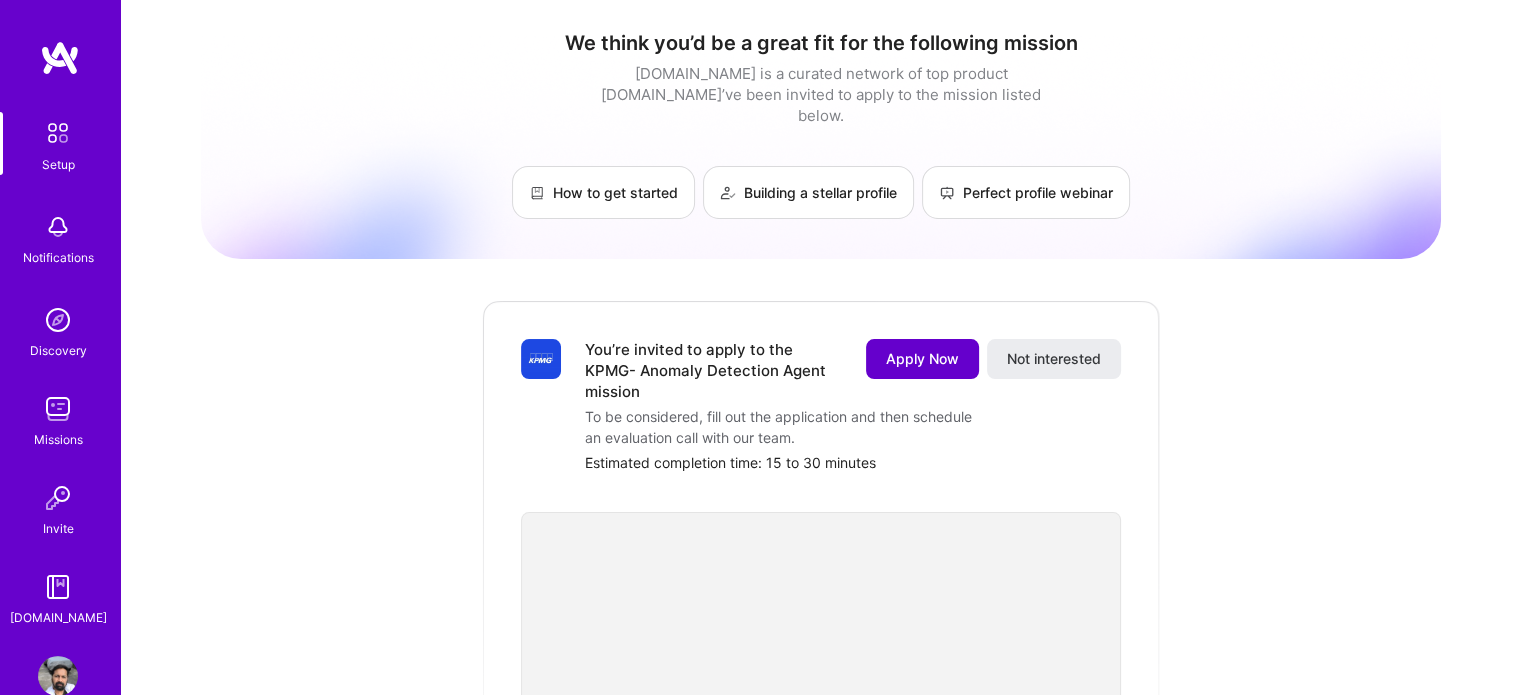 click on "Apply Now" at bounding box center (922, 359) 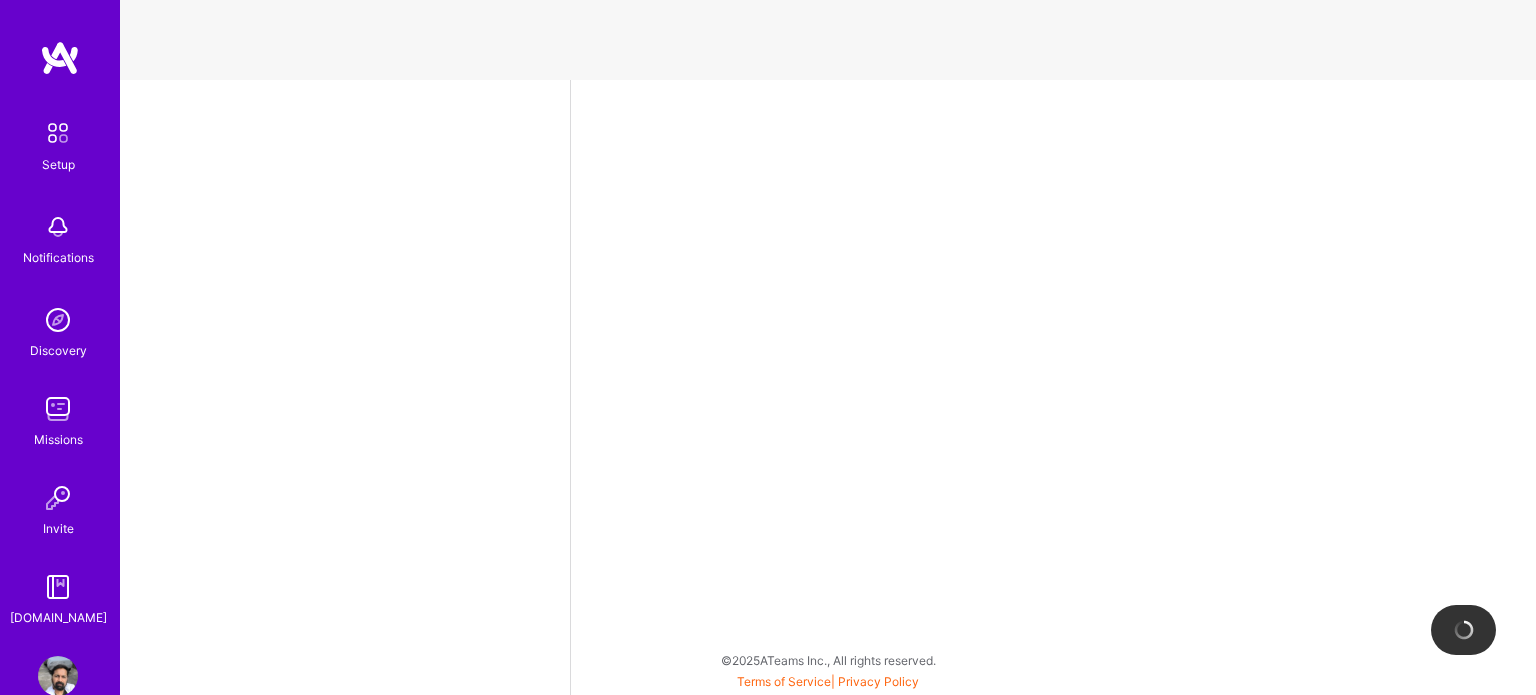 select on "US" 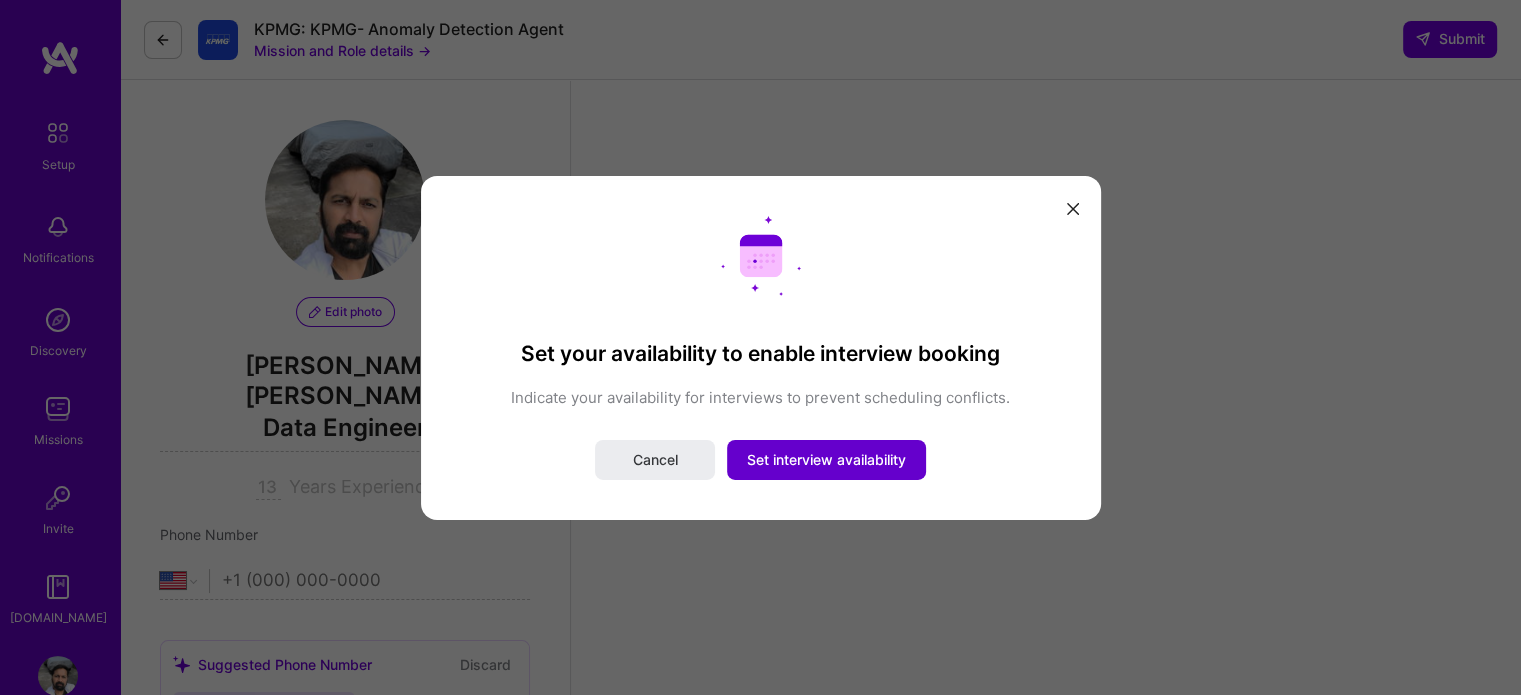 click on "Set interview availability" at bounding box center [826, 460] 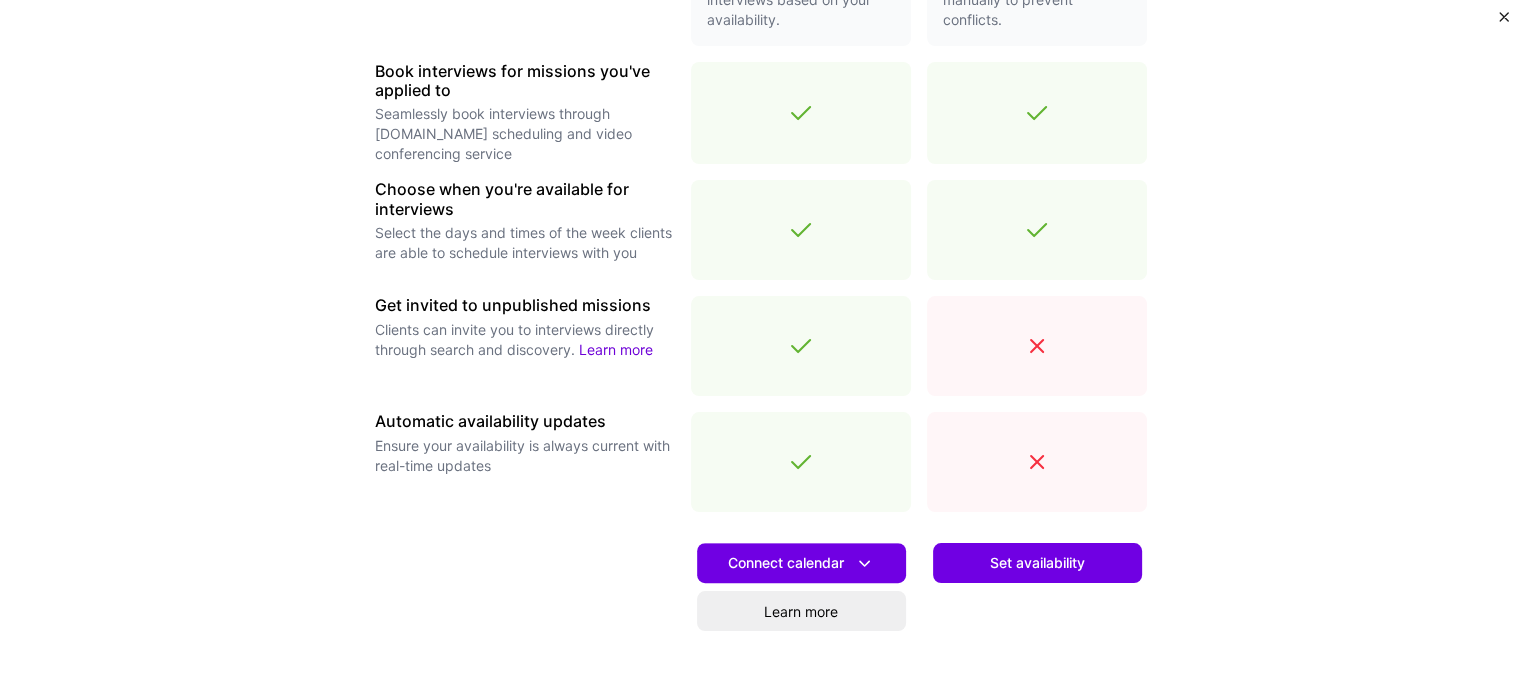 scroll, scrollTop: 586, scrollLeft: 0, axis: vertical 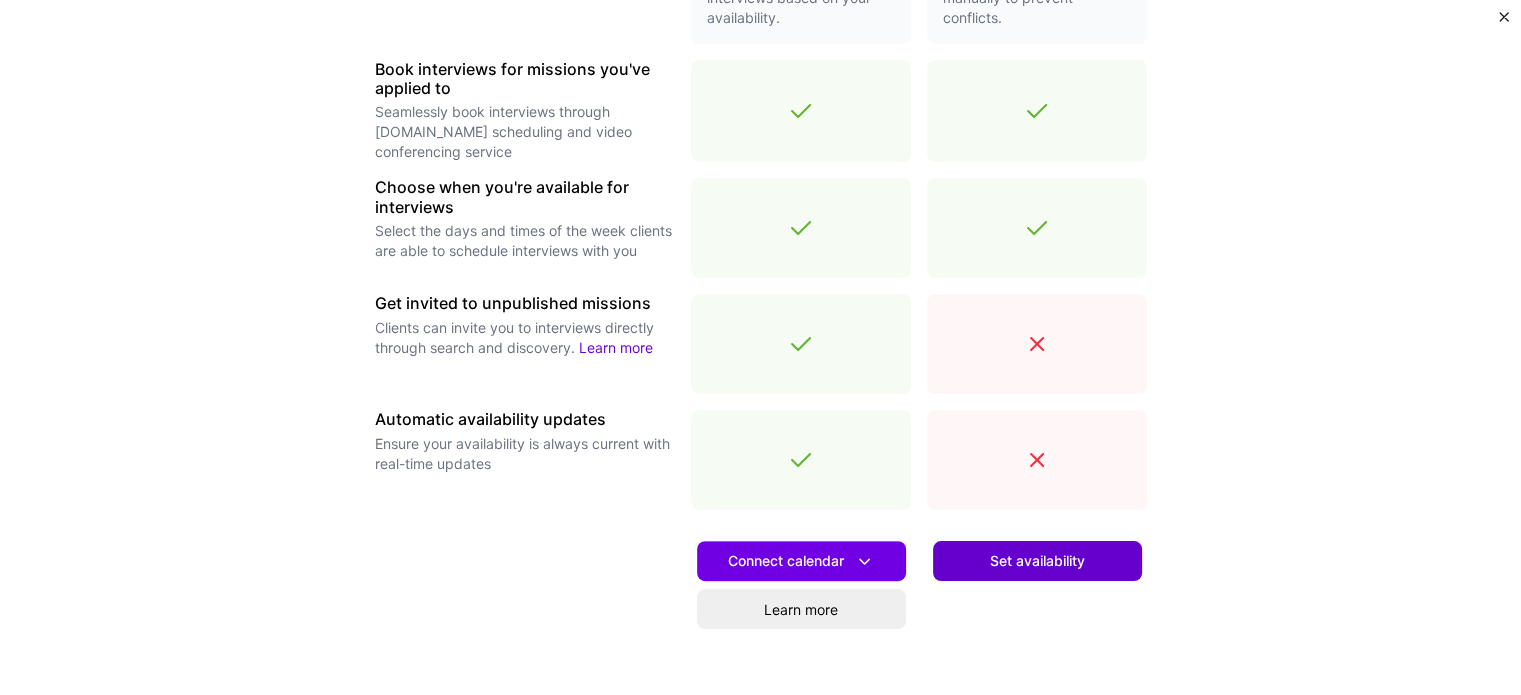 click on "Set availability" at bounding box center [1037, 561] 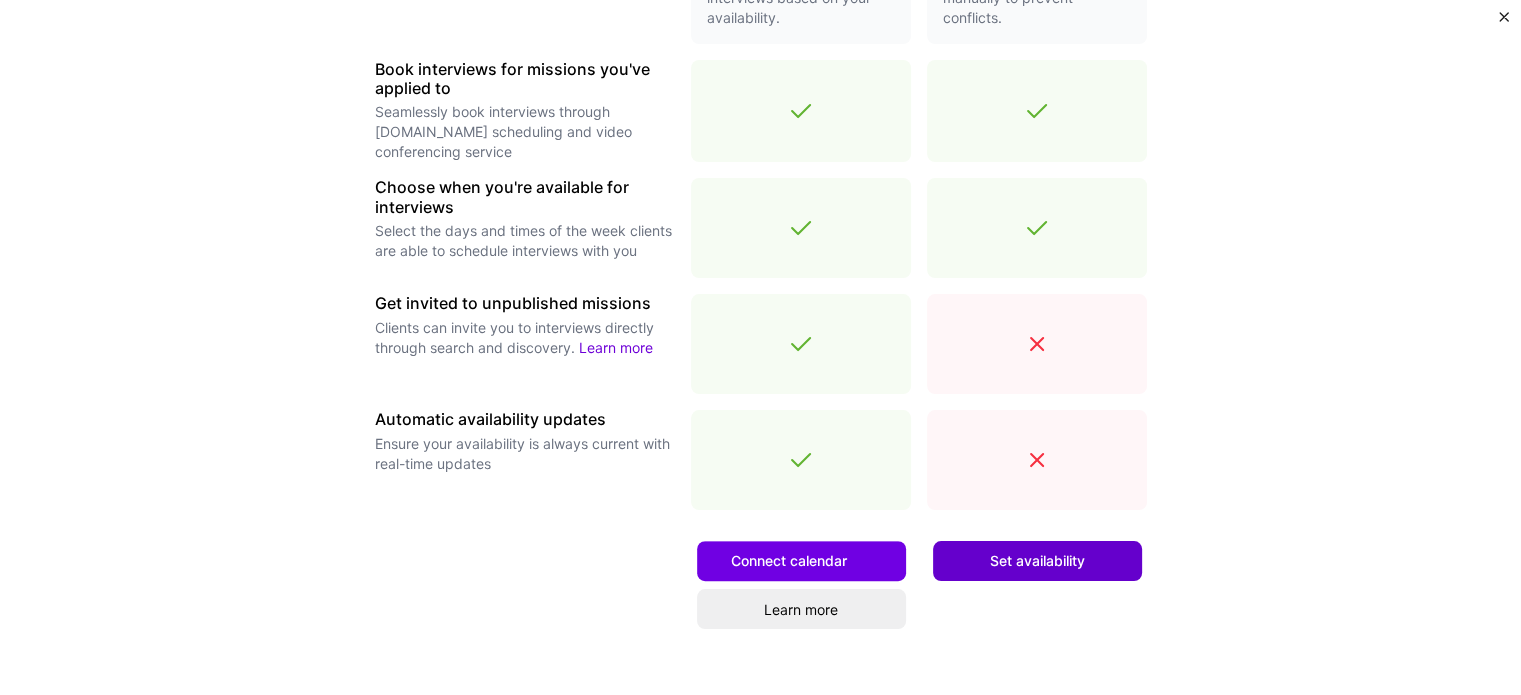 scroll, scrollTop: 0, scrollLeft: 0, axis: both 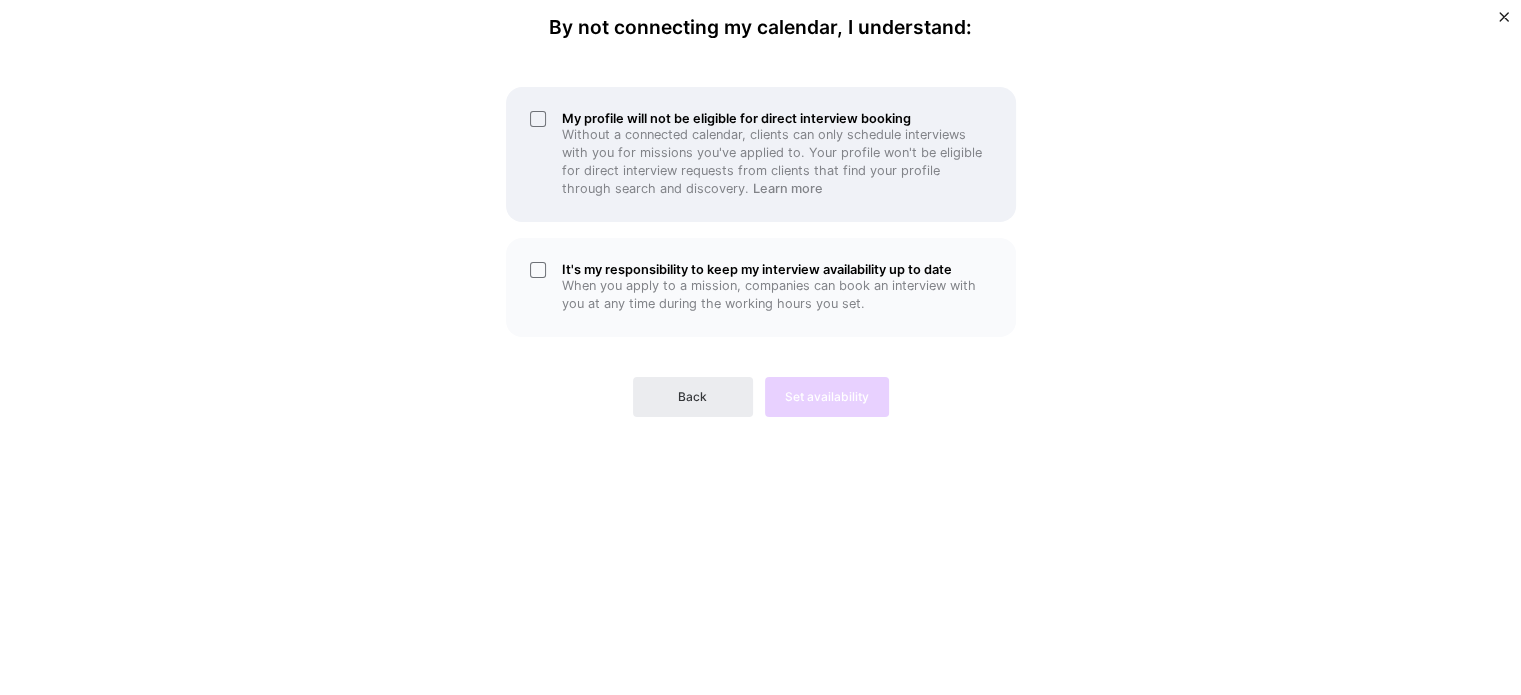 click on "My profile will not be eligible for direct interview booking Without a connected calendar, clients can only schedule interviews with you for missions you've applied to. Your profile won't be eligible for direct interview requests from clients that find your profile through search and discovery.   Learn more" at bounding box center (761, 154) 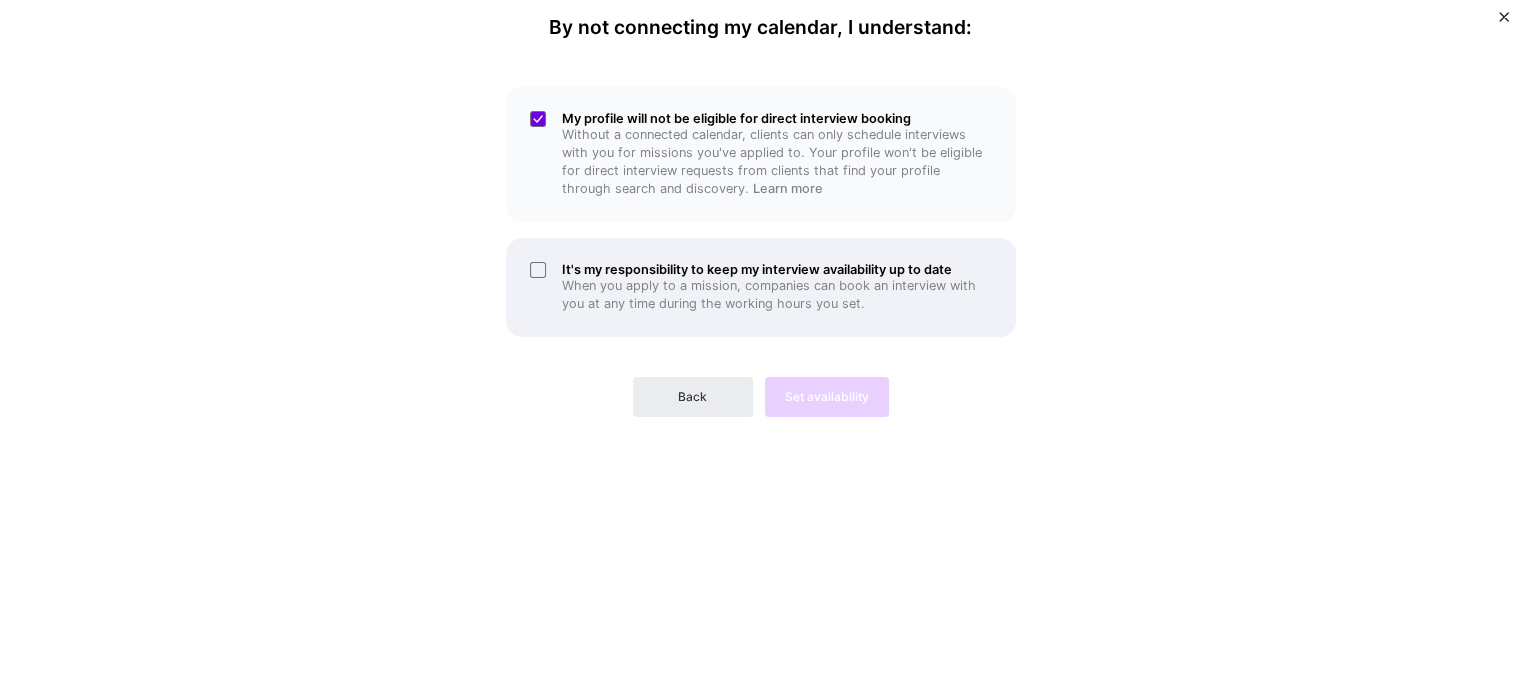 click on "It's my responsibility to keep my interview availability up to date When you apply to a mission, companies can book an interview with you at any time during the working hours you set." at bounding box center [761, 287] 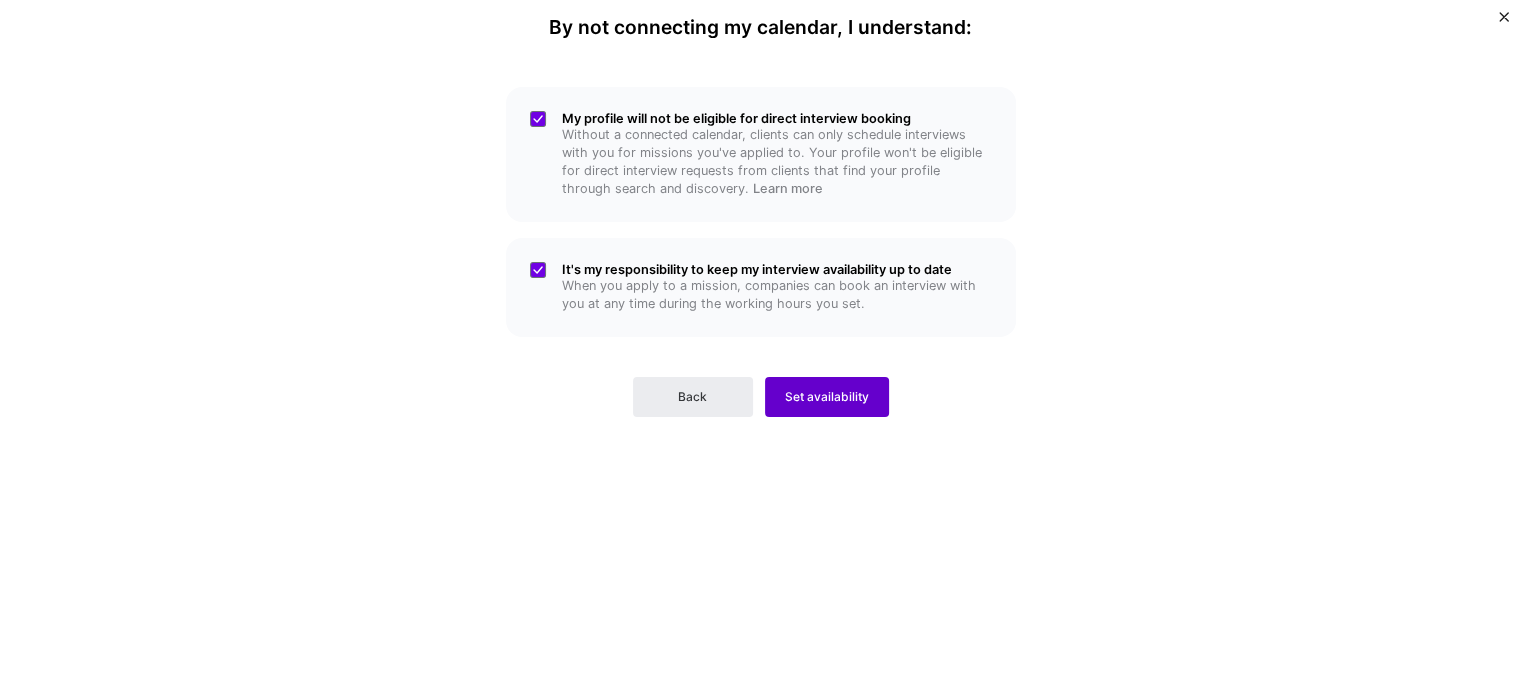click on "Set availability" at bounding box center (827, 397) 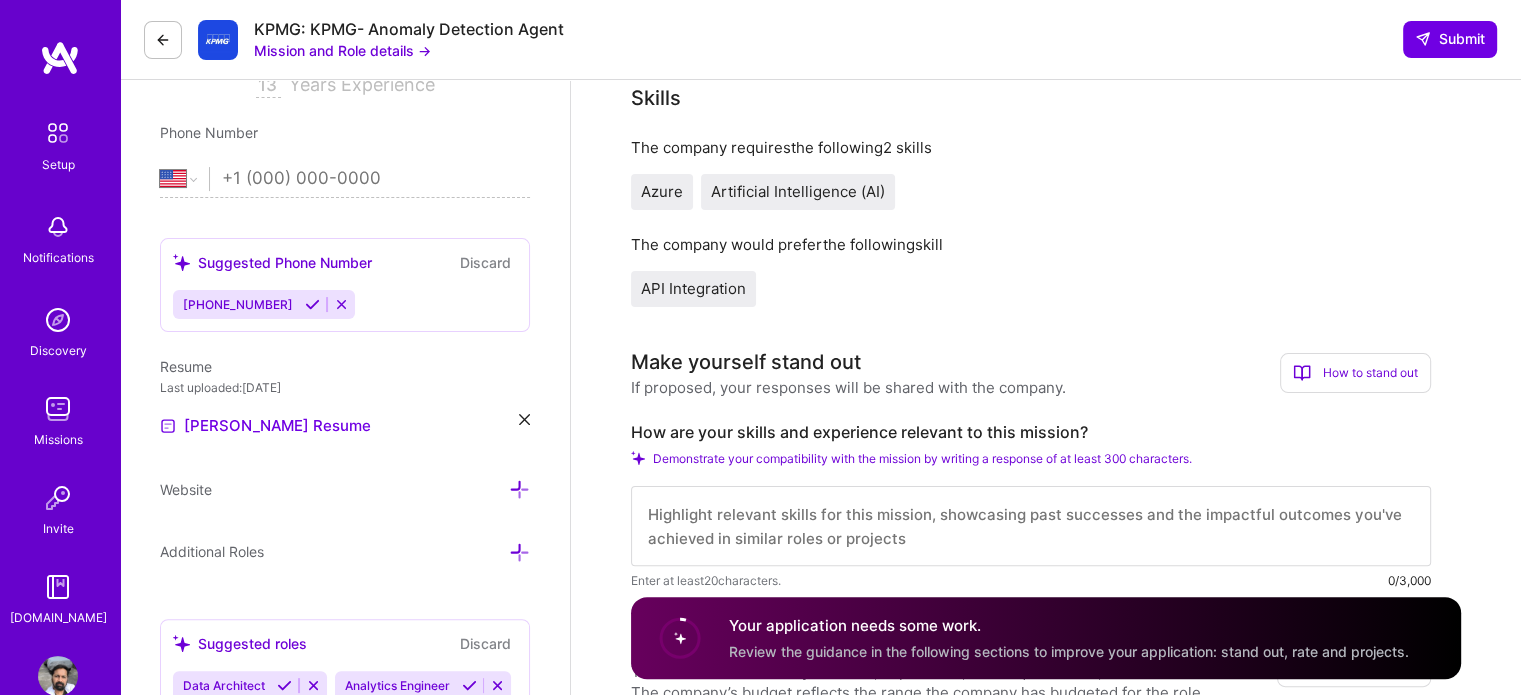 scroll, scrollTop: 403, scrollLeft: 0, axis: vertical 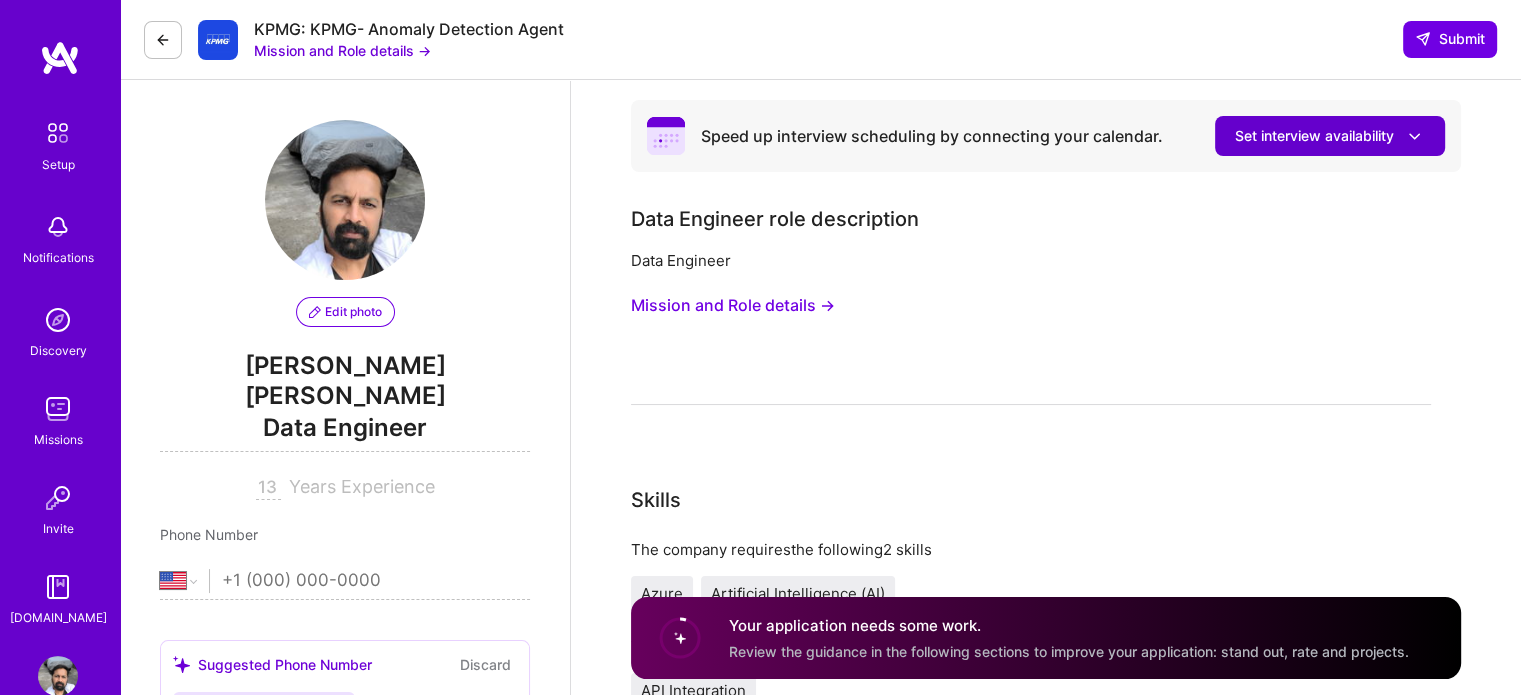 click on "Set interview availability" at bounding box center (1330, 136) 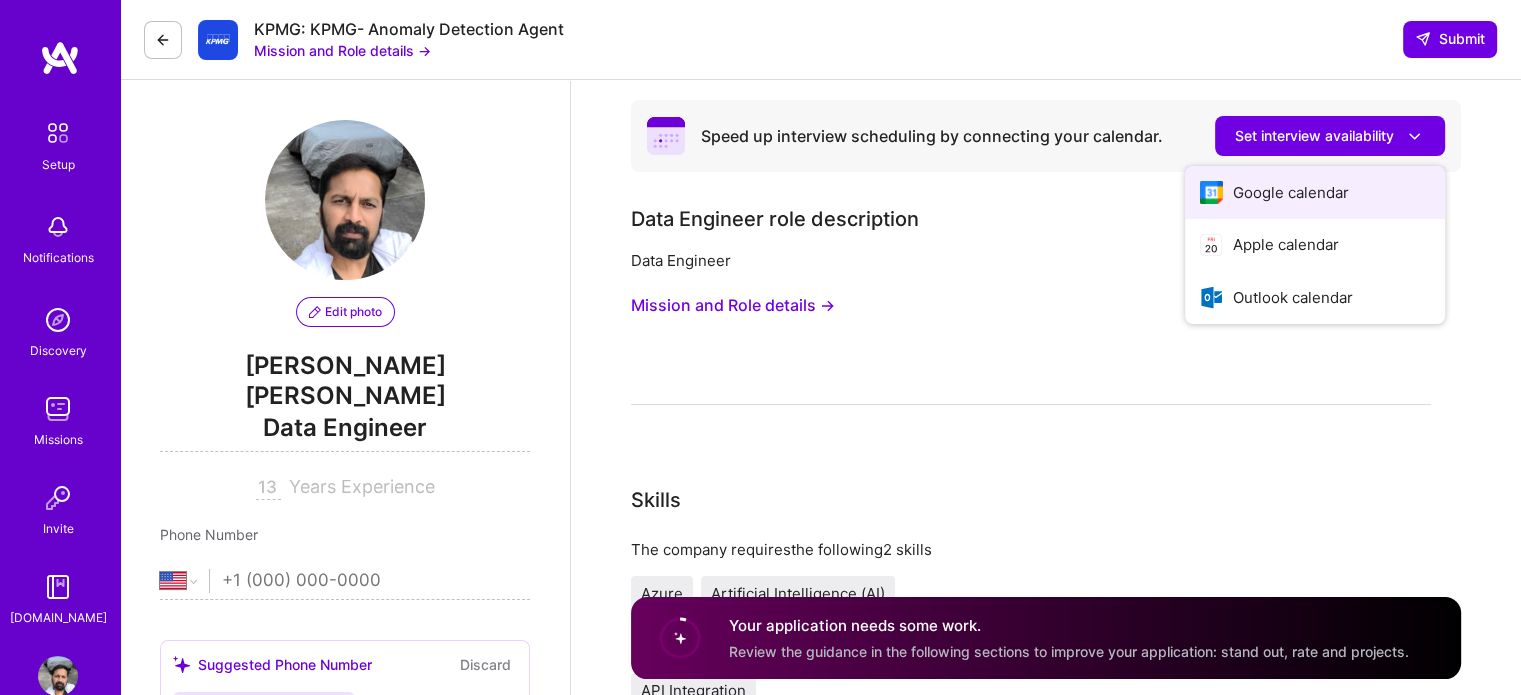 click on "Google calendar" at bounding box center (1315, 192) 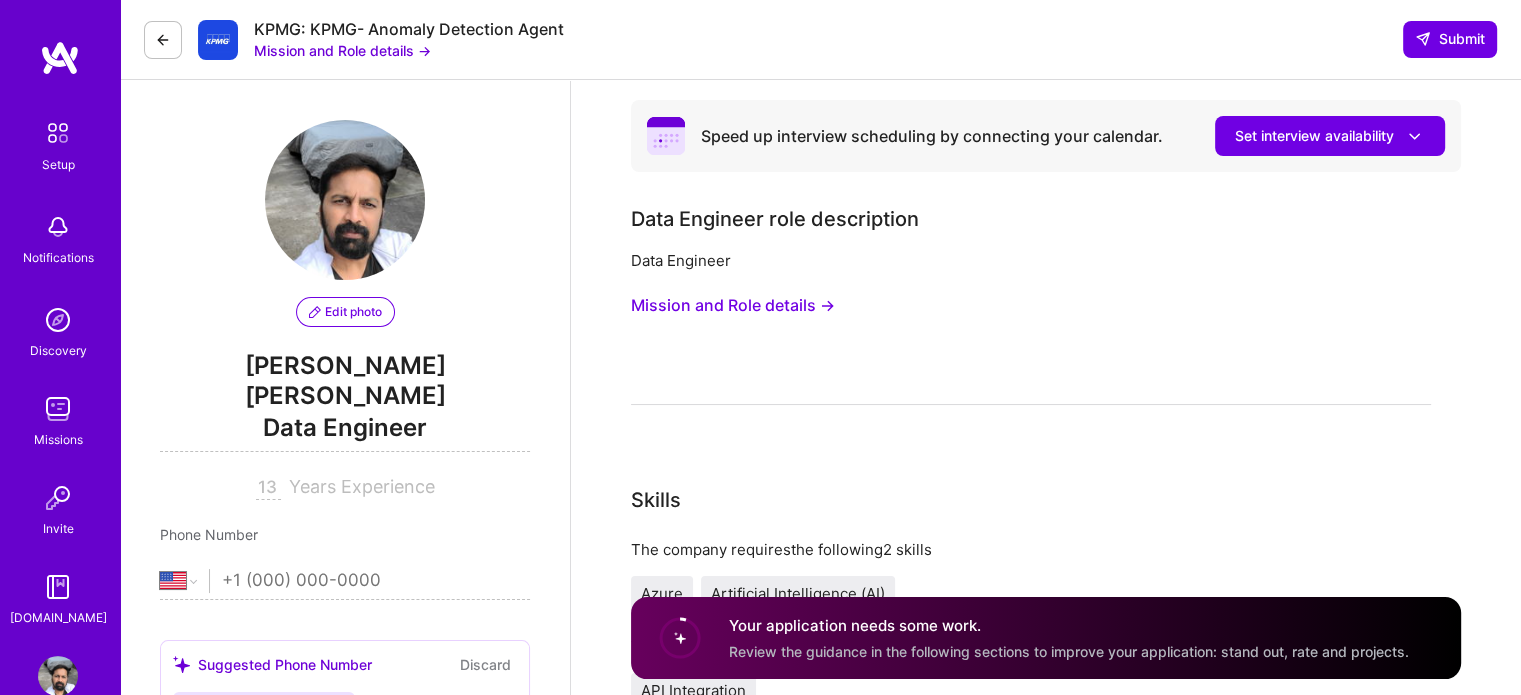 click on "Speed up interview scheduling by connecting your calendar. Set interview availability Data Engineer role description Data Engineer Mission and Role details → Skills The company requires  the following  2 skills Azure Artificial Intelligence (AI) The company would prefer  the following  skill API Integration Make yourself stand out If proposed, your responses will be shared with the company. How to stand out Use this section to set yourself apart from other builders. How are your skills and experience relevant to this mission? Elaborate on how your skills specifically align with this mission, diving deeper than surface-level mentions. For instance, instead of saying "Experienced in project management," you might share "Led a team of 5 in developing a successful mobile app within budget constraints, resulting in a 30% user increase [DATE]." How are your skills and experience relevant to this mission? Demonstrate your compatibility with the mission by writing a response of at least 300 characters. 20 Rate" at bounding box center [1046, 2037] 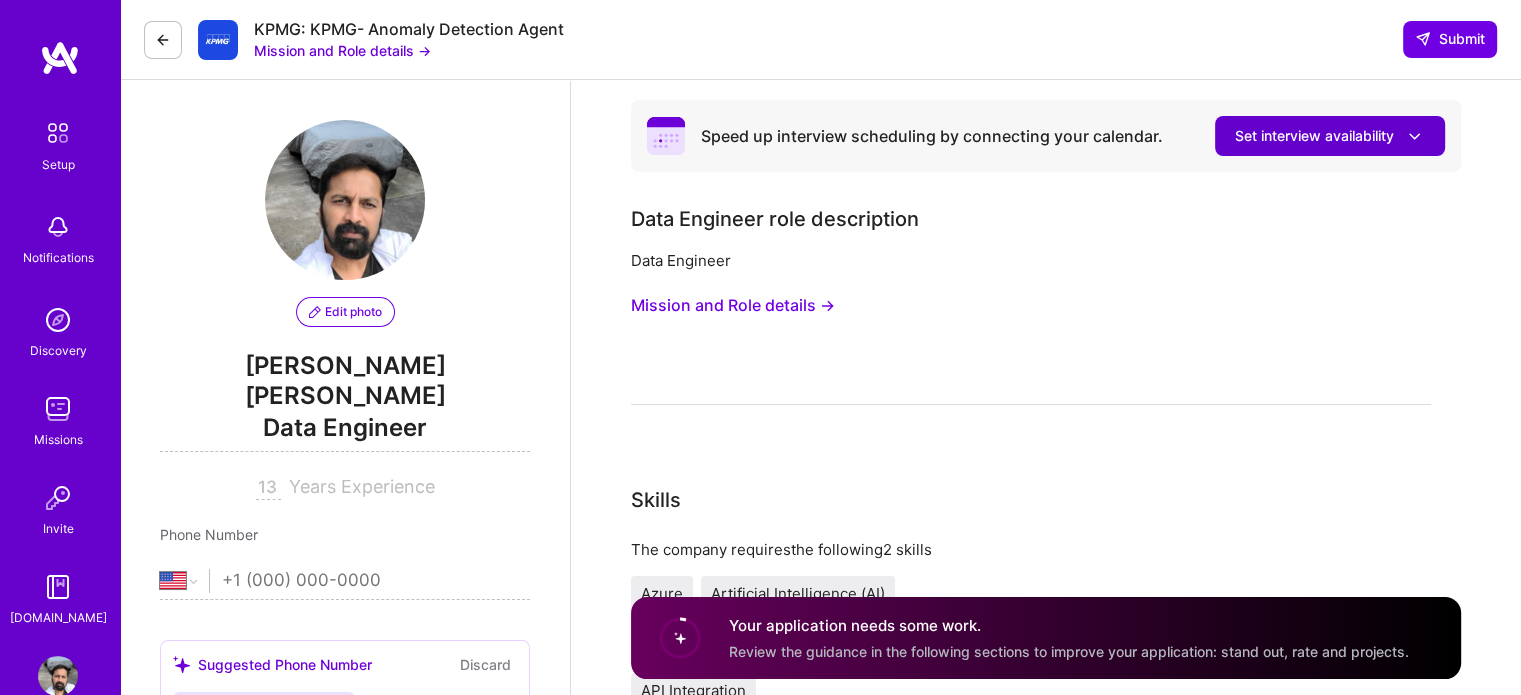 click on "Set interview availability" at bounding box center [1330, 136] 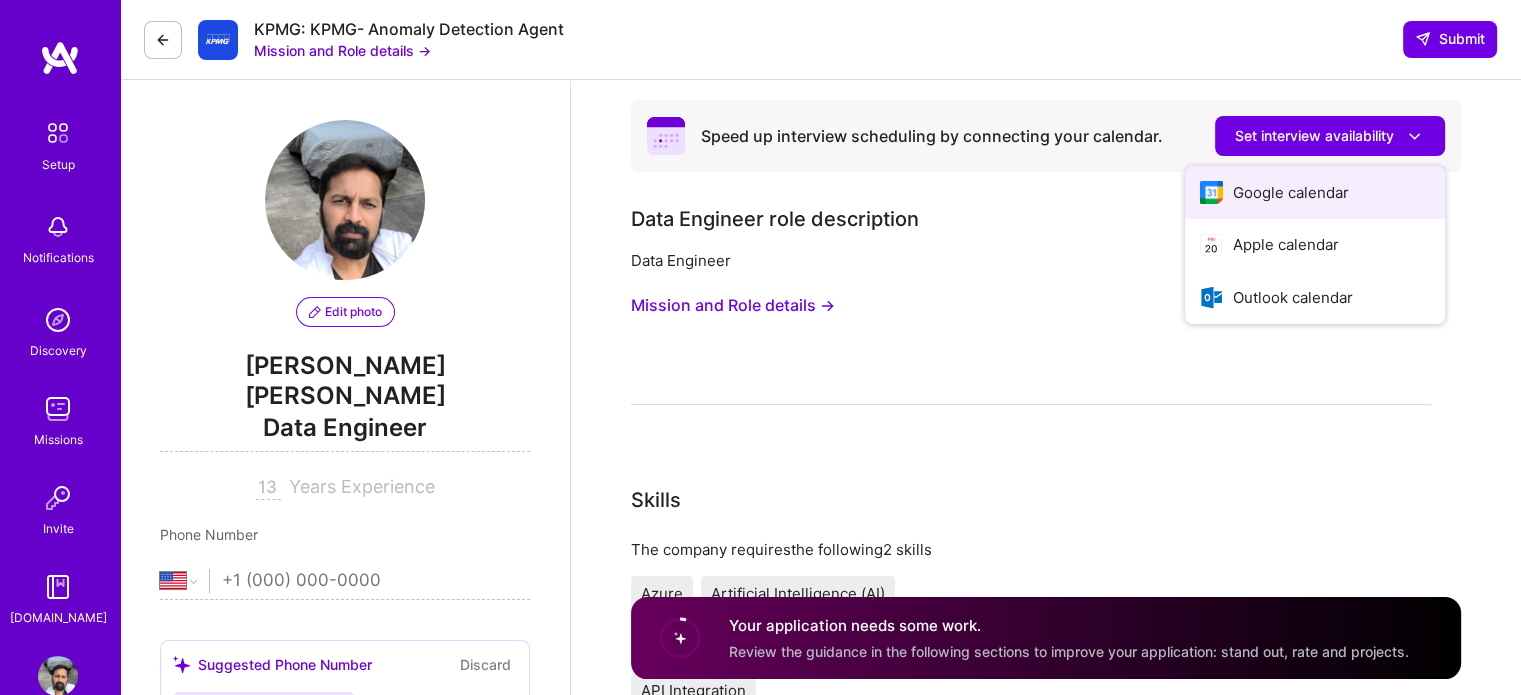 click on "Google calendar" at bounding box center (1315, 192) 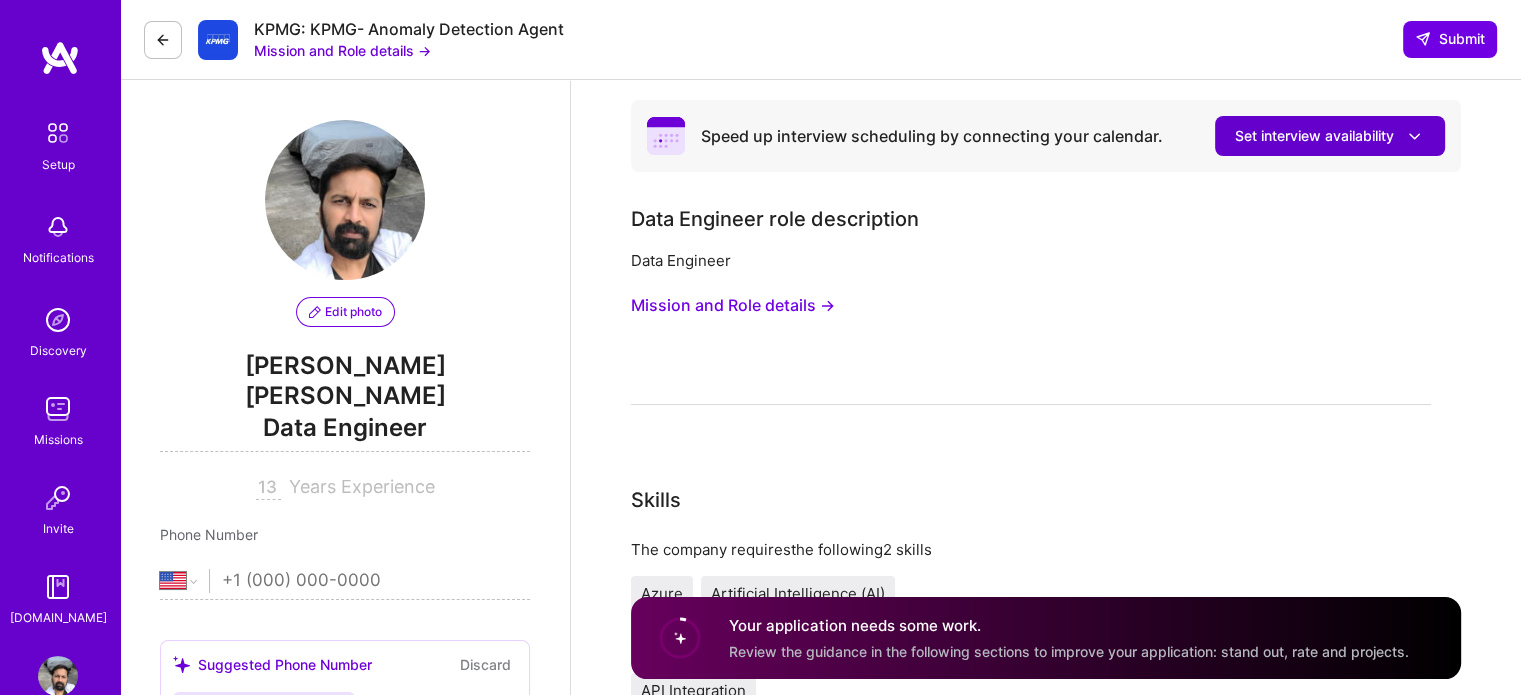 click on "Set interview availability" at bounding box center (1330, 136) 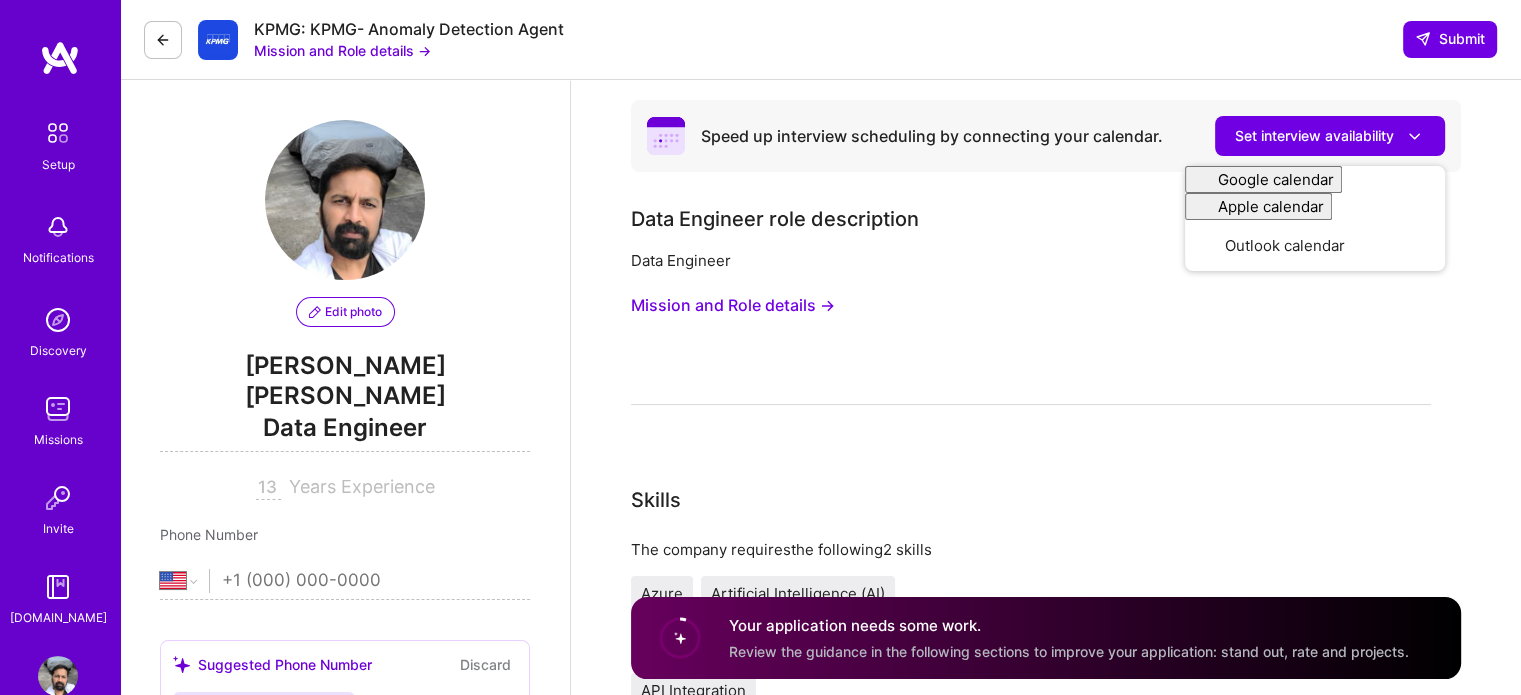 click on "Mission and Role details →" at bounding box center [733, 305] 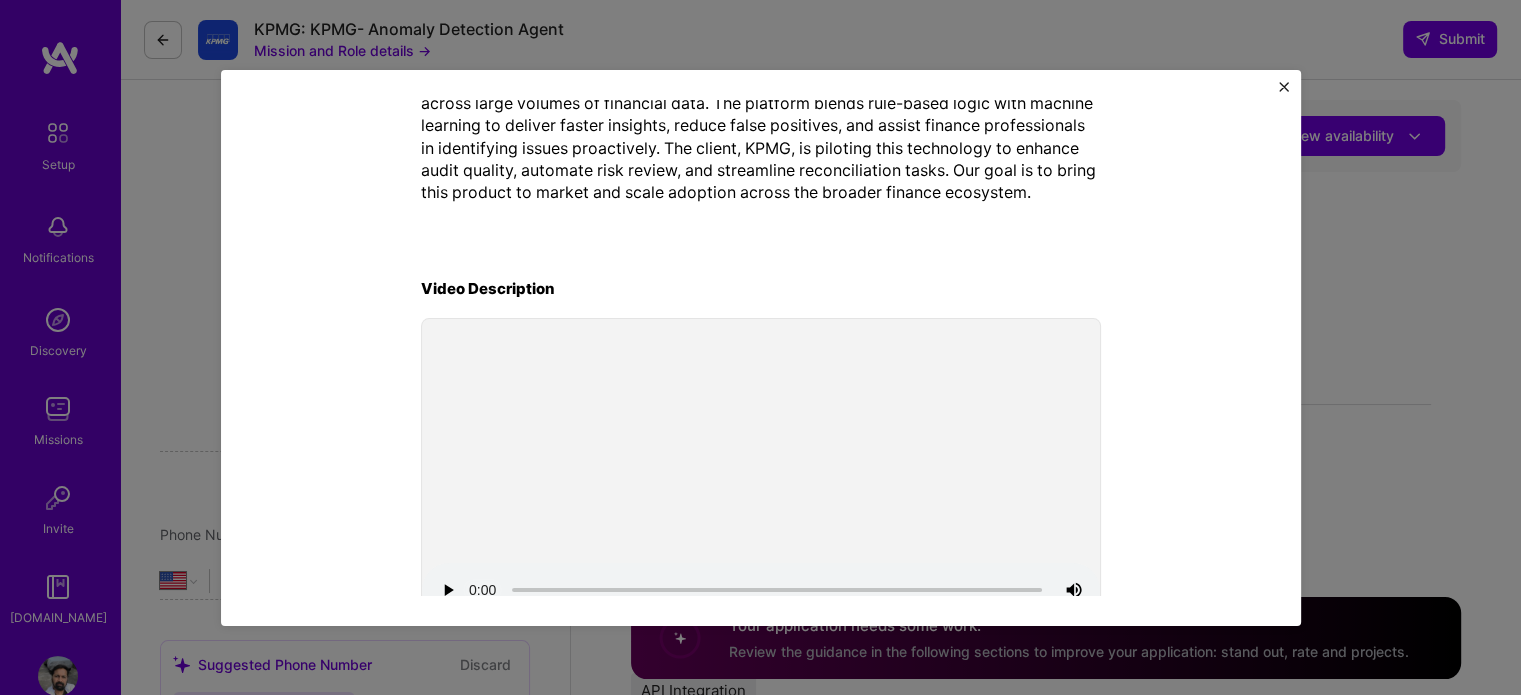 scroll, scrollTop: 467, scrollLeft: 0, axis: vertical 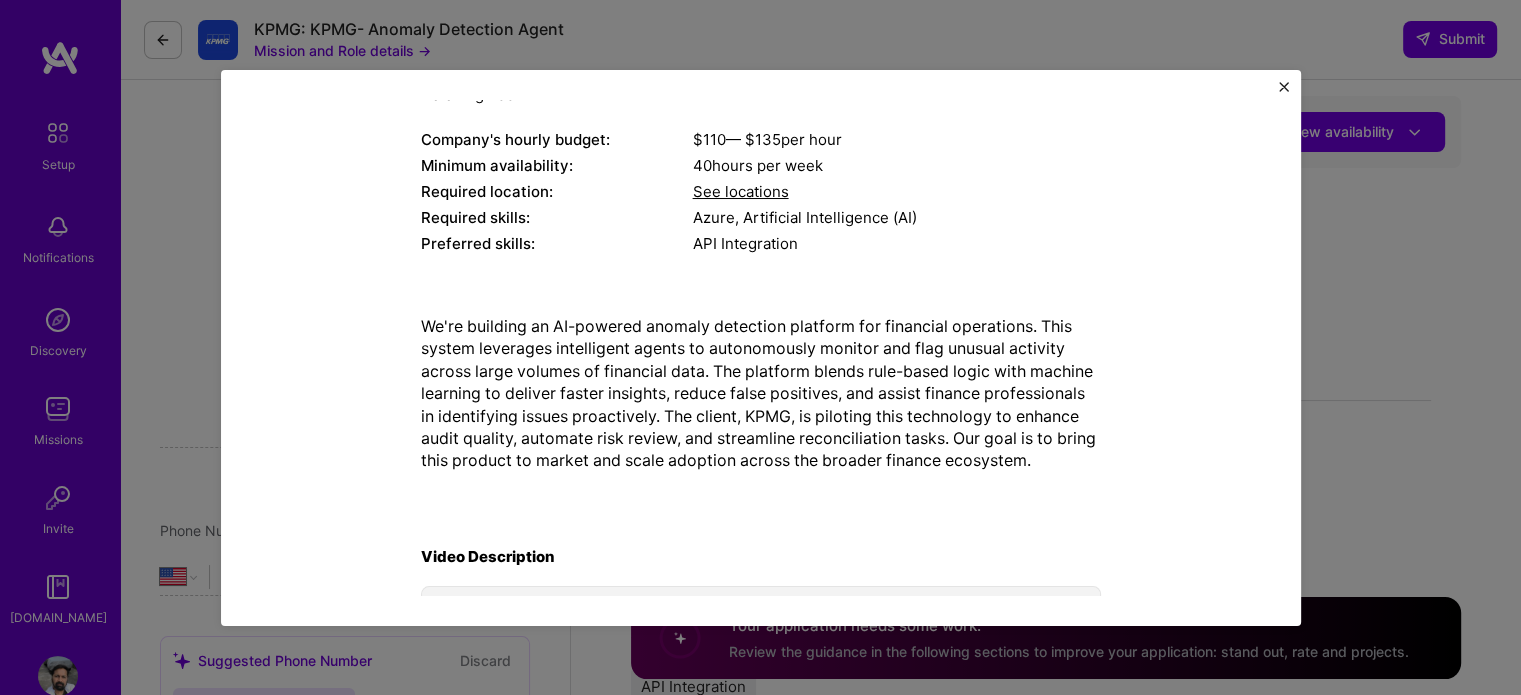click at bounding box center [1284, 87] 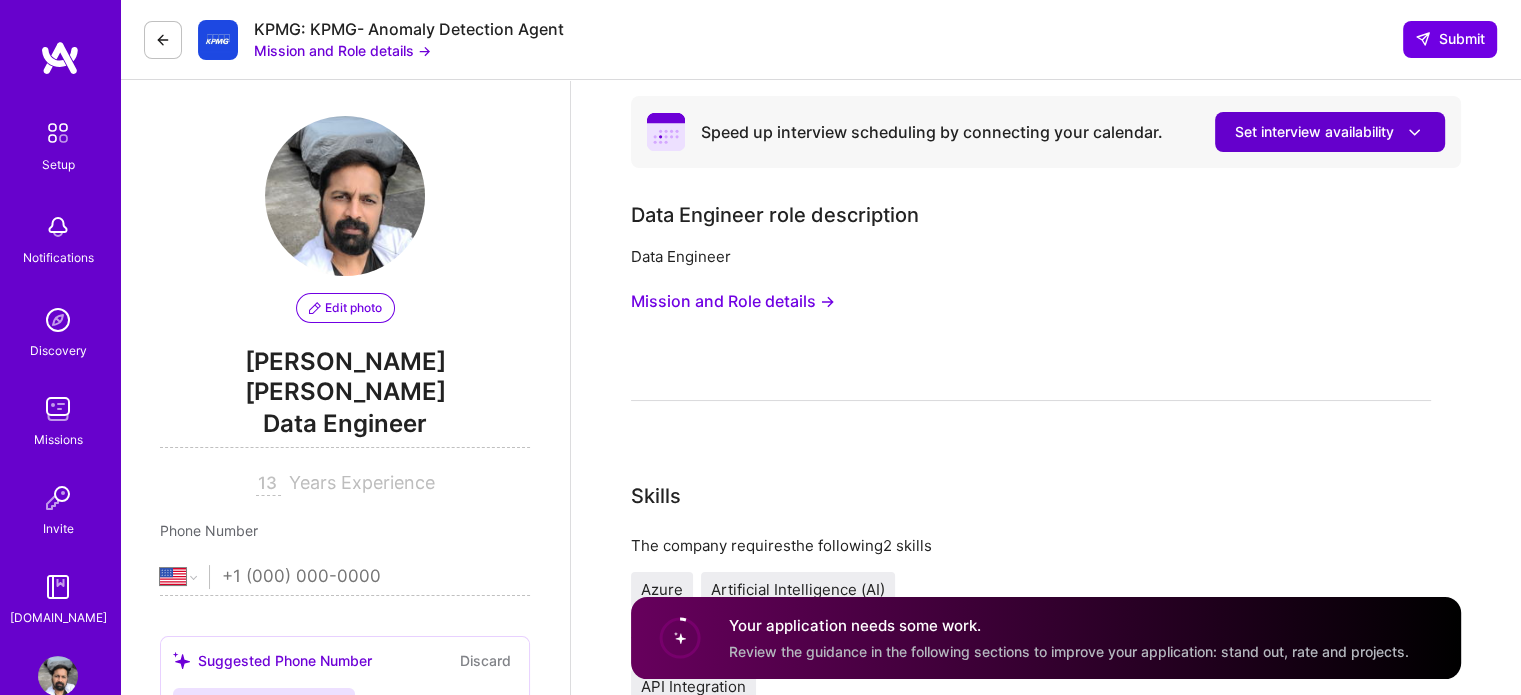 click on "Set interview availability" at bounding box center [1330, 132] 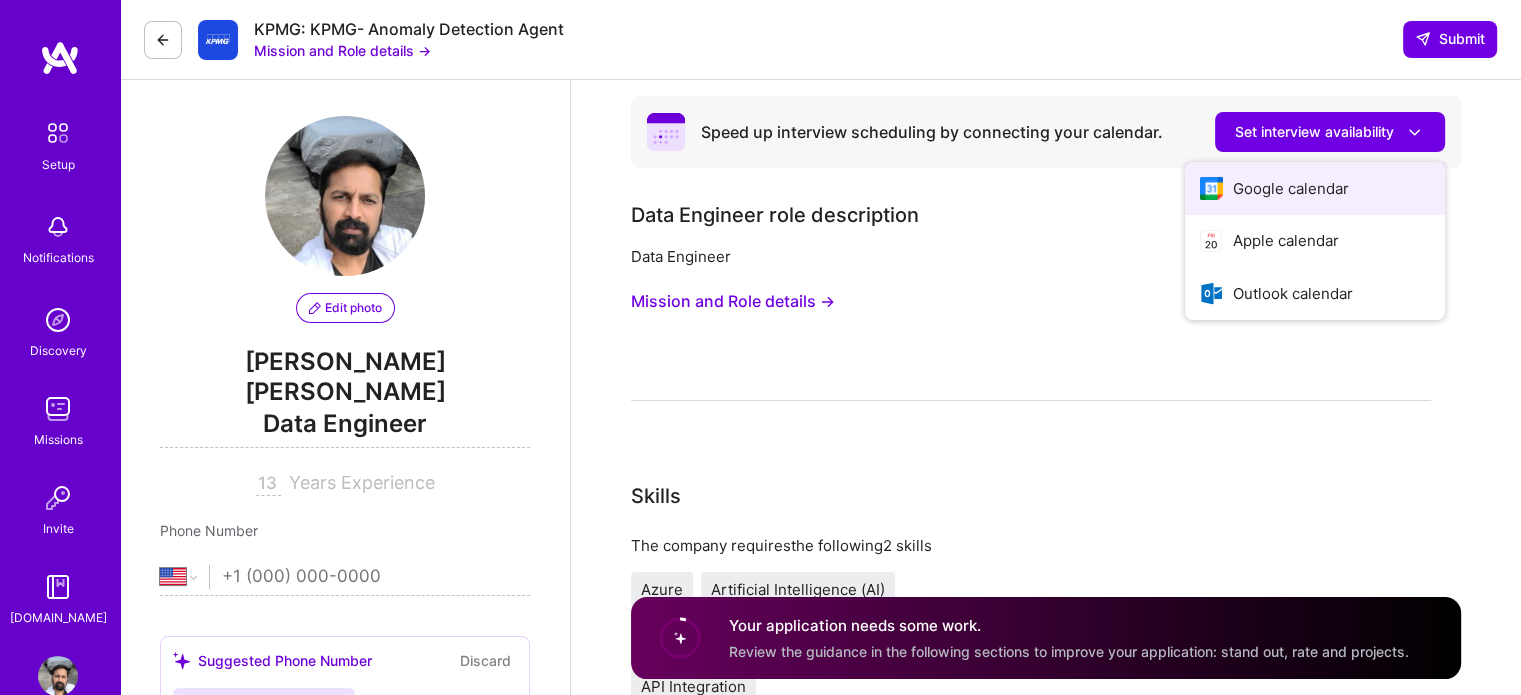 click on "Google calendar" at bounding box center (1315, 188) 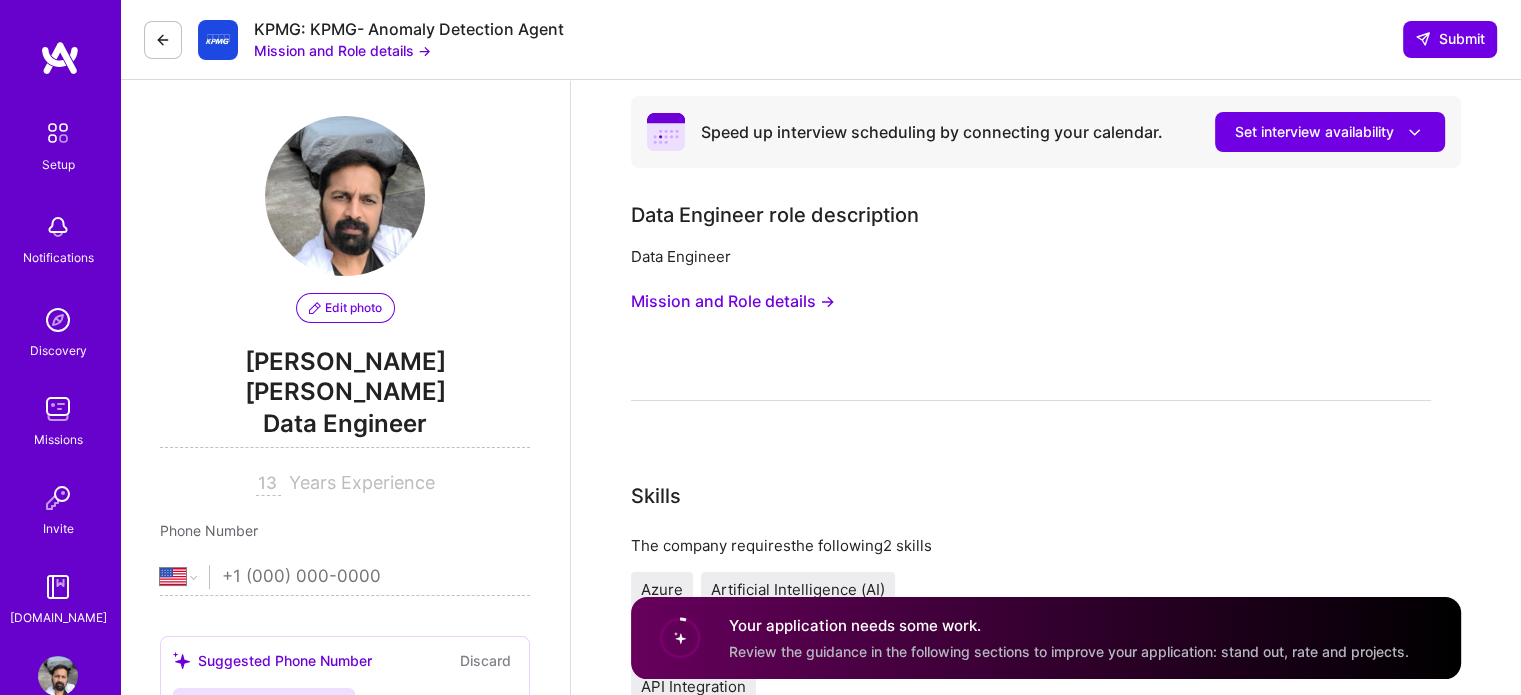 click on "Mission and Role details →" at bounding box center (342, 50) 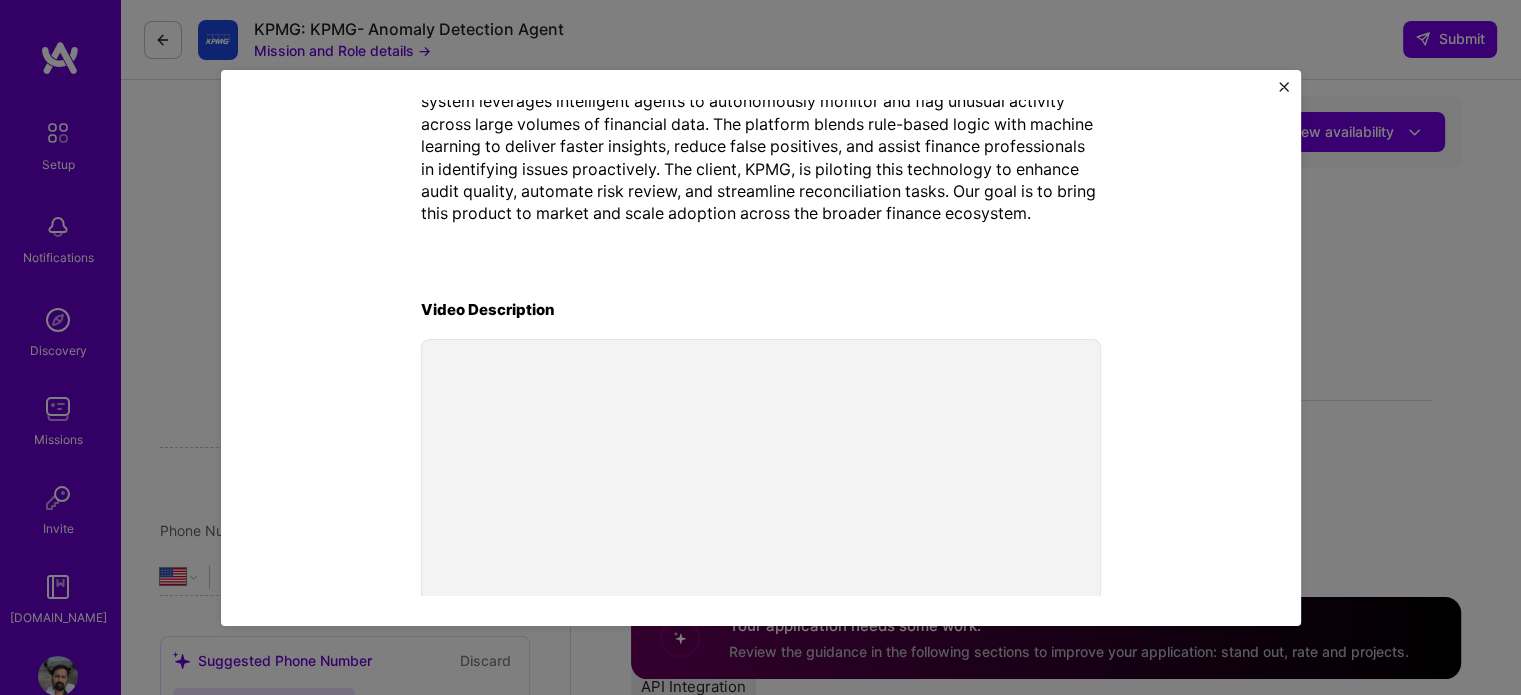 scroll, scrollTop: 407, scrollLeft: 0, axis: vertical 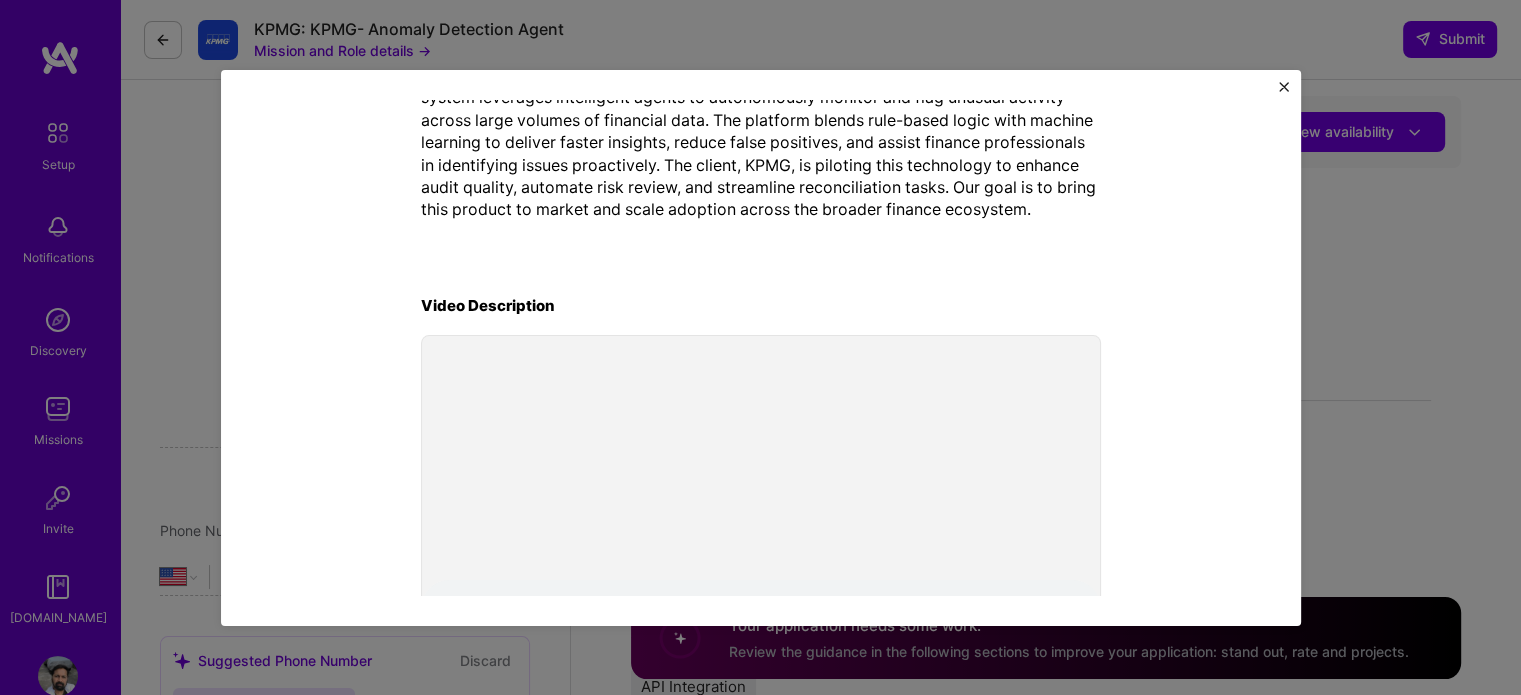 click on "Mission Description and Role Details Data Engineer  role description Data Engineer Company's hourly budget: $ 110  — $ 135  per hour Minimum availability: 40  hours per week Required location: See locations Required skills: Azure, Artificial Intelligence (AI) Preferred skills: API Integration We're building an AI-powered anomaly detection platform for financial operations. This system leverages intelligent agents to autonomously monitor and flag unusual activity across large volumes of financial data. The platform blends rule-based logic with machine learning to deliver faster insights, reduce false positives, and assist finance professionals in identifying issues proactively. The client, KPMG, is piloting this technology to enhance audit quality, automate risk review, and streamline reconciliation tasks. Our goal is to bring this product to market and scale adoption across the broader finance ecosystem. Video Description" at bounding box center [760, 347] 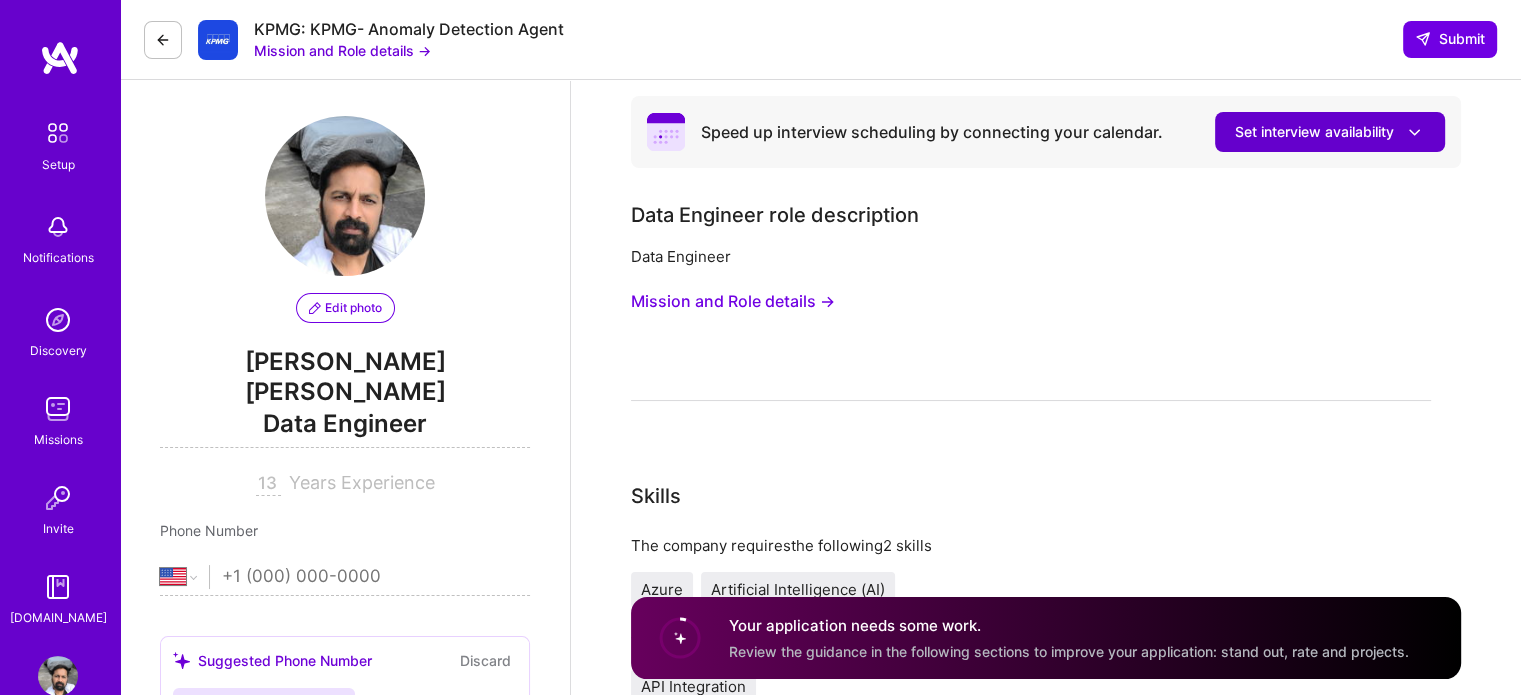 click at bounding box center [1414, 132] 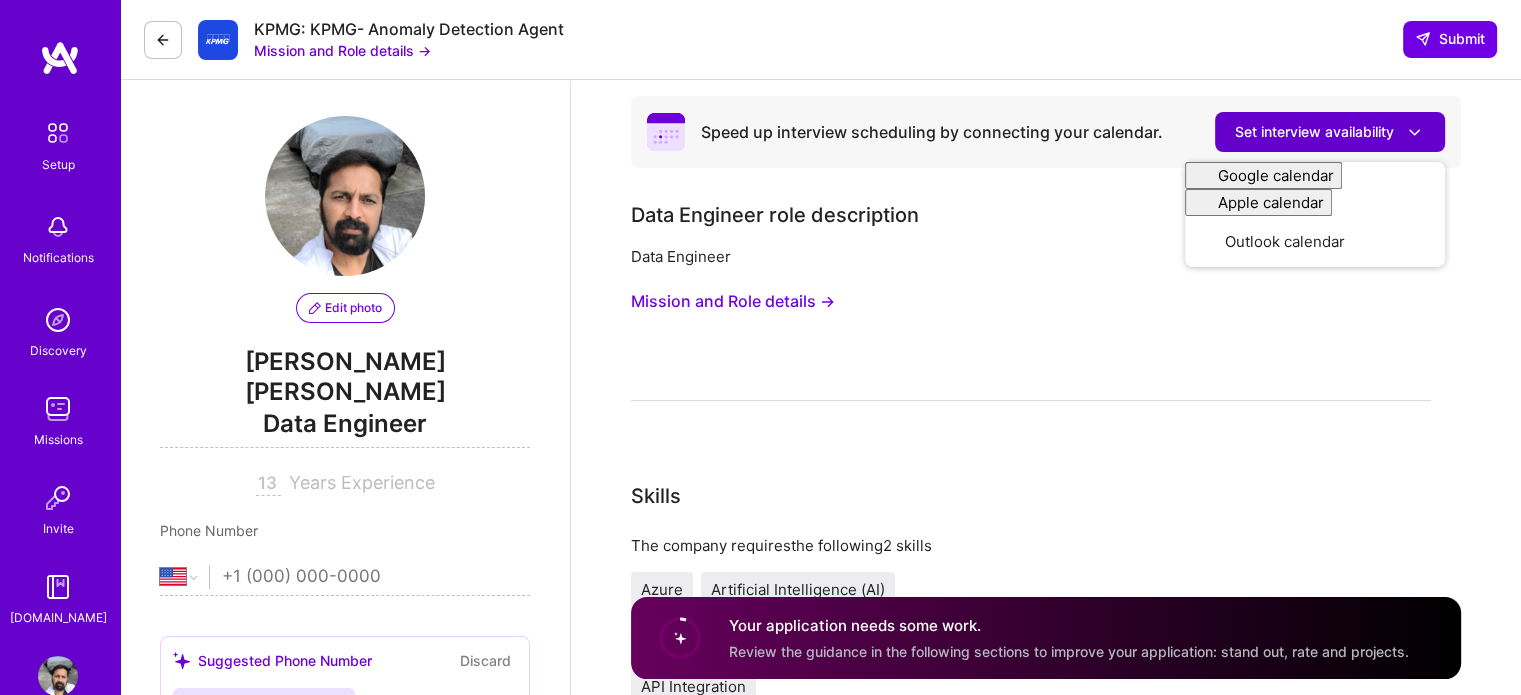 click at bounding box center [1414, 132] 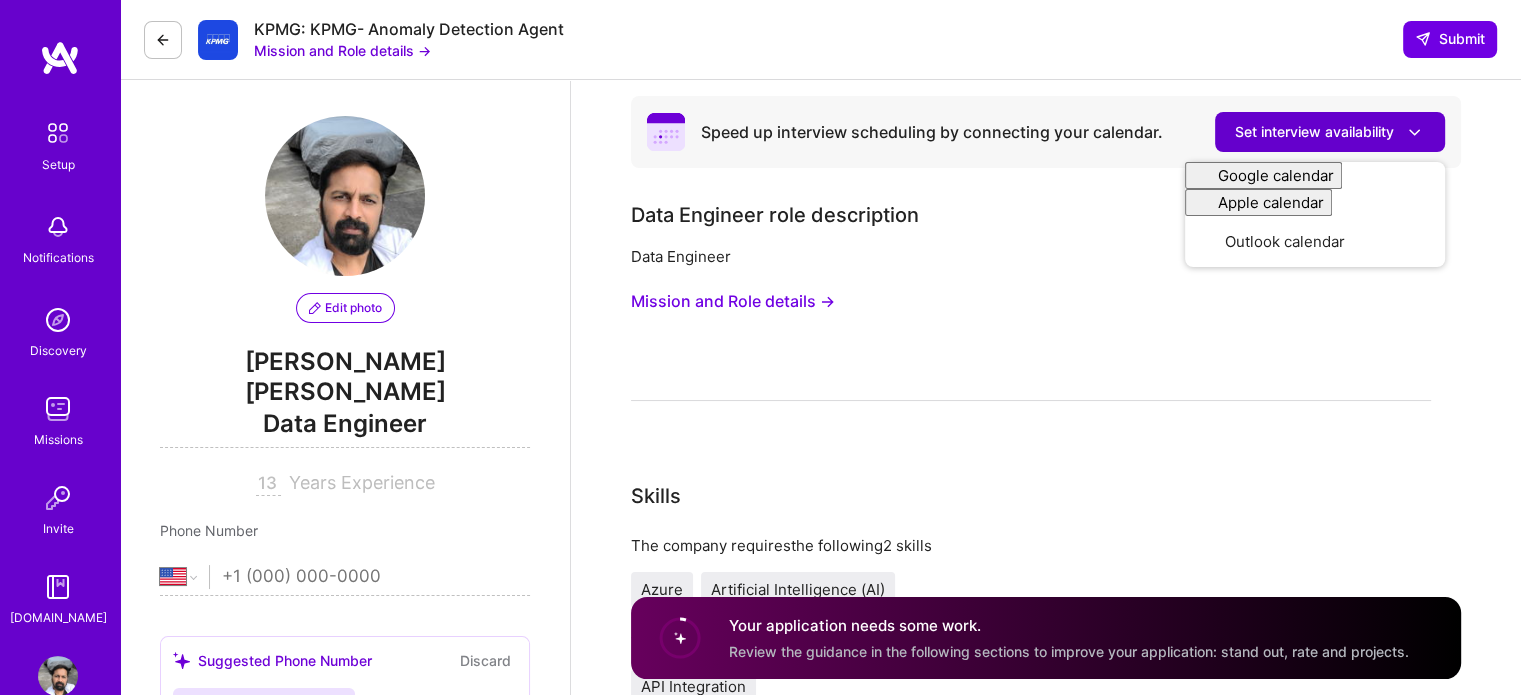click at bounding box center [1414, 132] 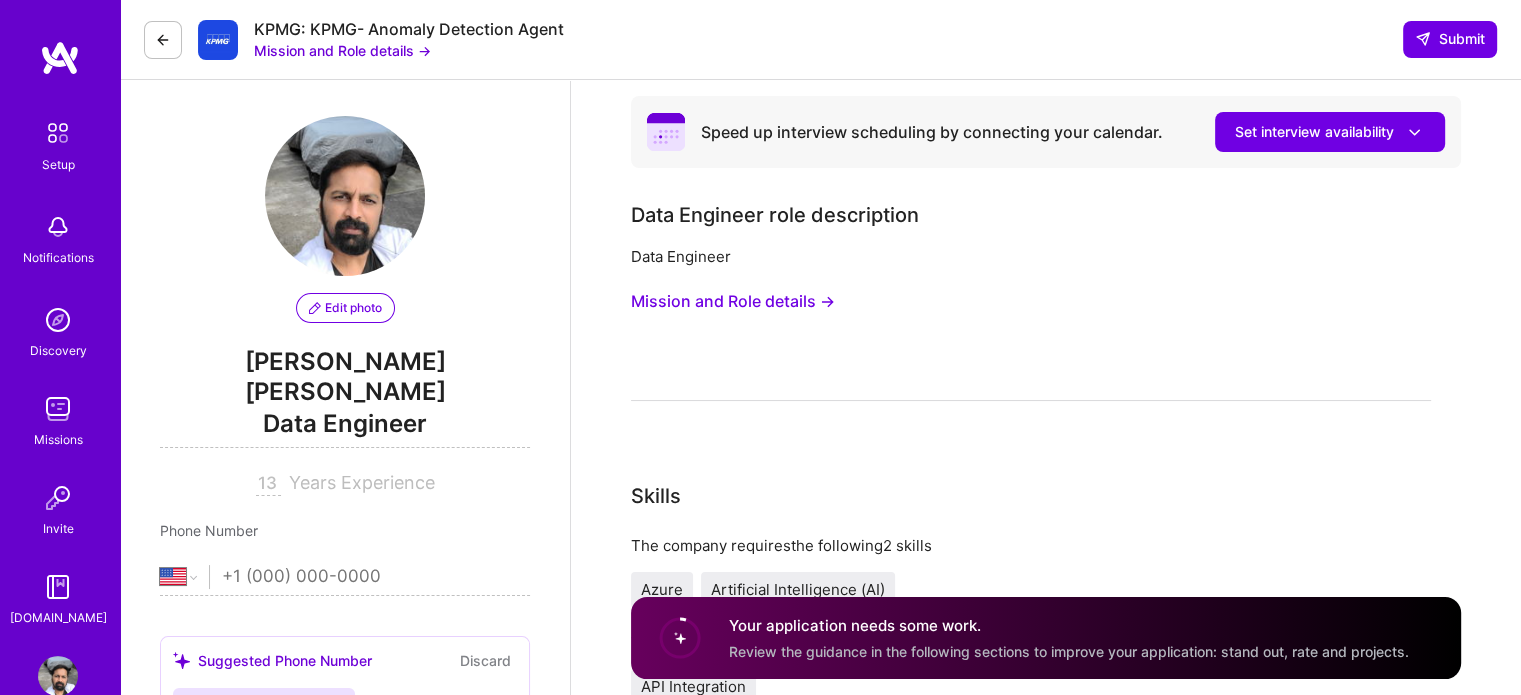 click on "Speed up interview scheduling by connecting your calendar. Set interview availability Data Engineer role description Data Engineer Mission and Role details → Skills The company requires  the following  2 skills Azure Artificial Intelligence (AI) The company would prefer  the following  skill API Integration Make yourself stand out If proposed, your responses will be shared with the company. How to stand out Use this section to set yourself apart from other builders. How are your skills and experience relevant to this mission? Elaborate on how your skills specifically align with this mission, diving deeper than surface-level mentions. For instance, instead of saying "Experienced in project management," you might share "Led a team of 5 in developing a successful mobile app within budget constraints, resulting in a 30% user increase [DATE]." How are your skills and experience relevant to this mission? Demonstrate your compatibility with the mission by writing a response of at least 300 characters. 20 Rate" at bounding box center (1046, 2033) 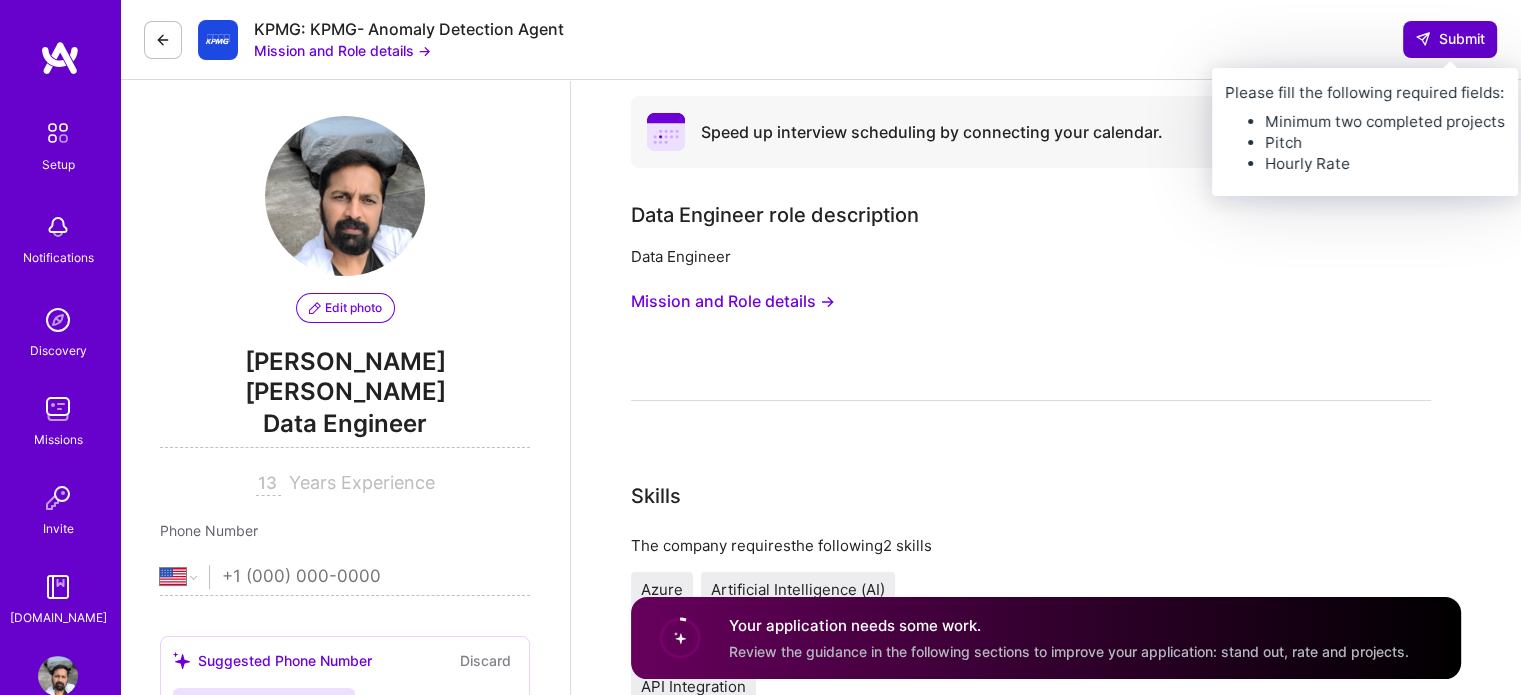 click on "Submit" at bounding box center (1450, 39) 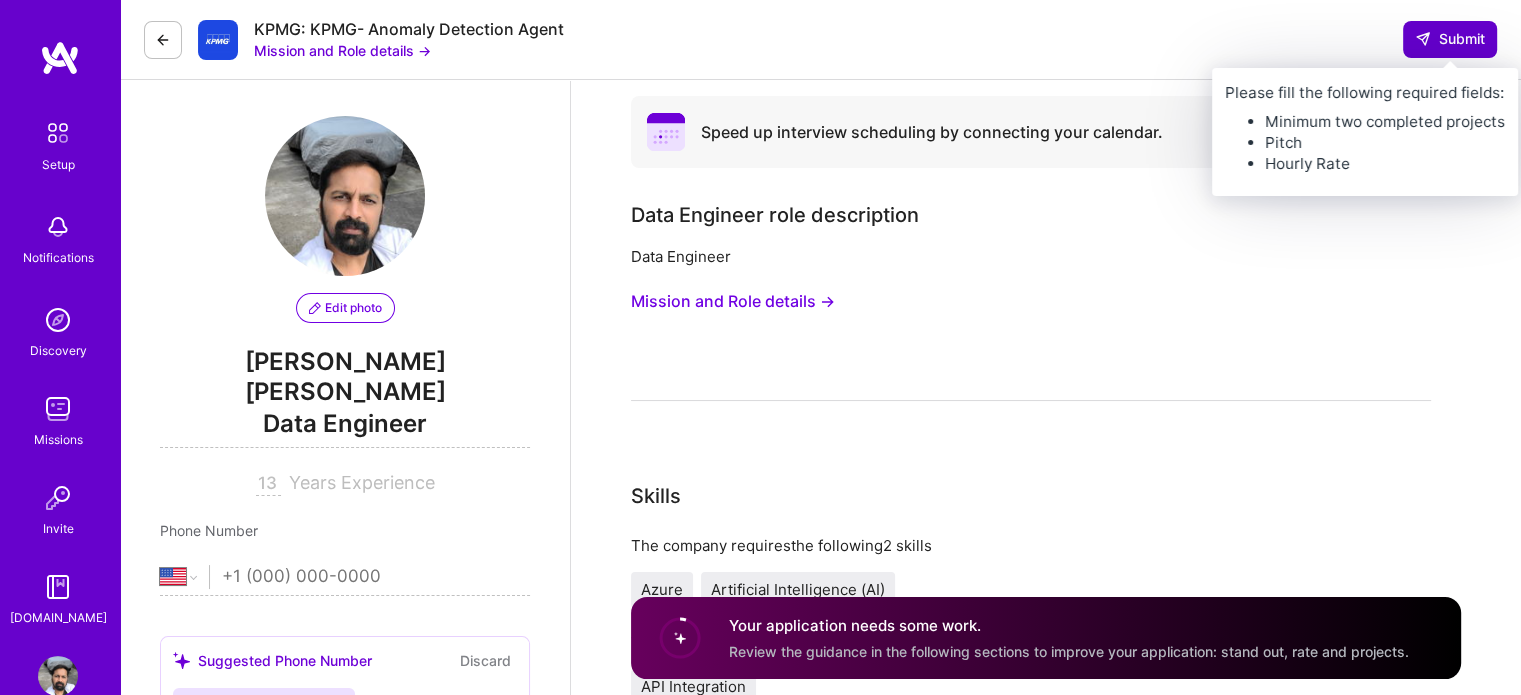 click on "Submit" at bounding box center (1450, 39) 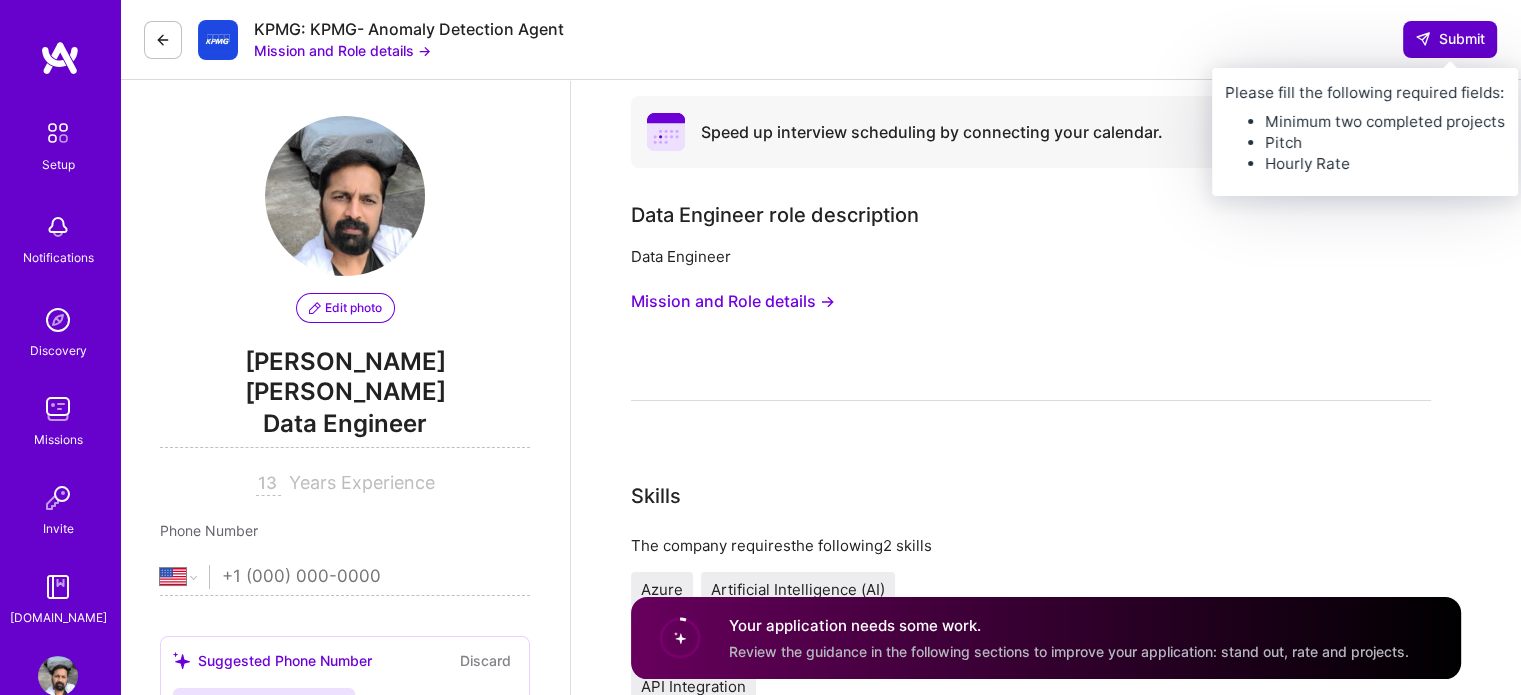 click on "Submit" at bounding box center [1450, 39] 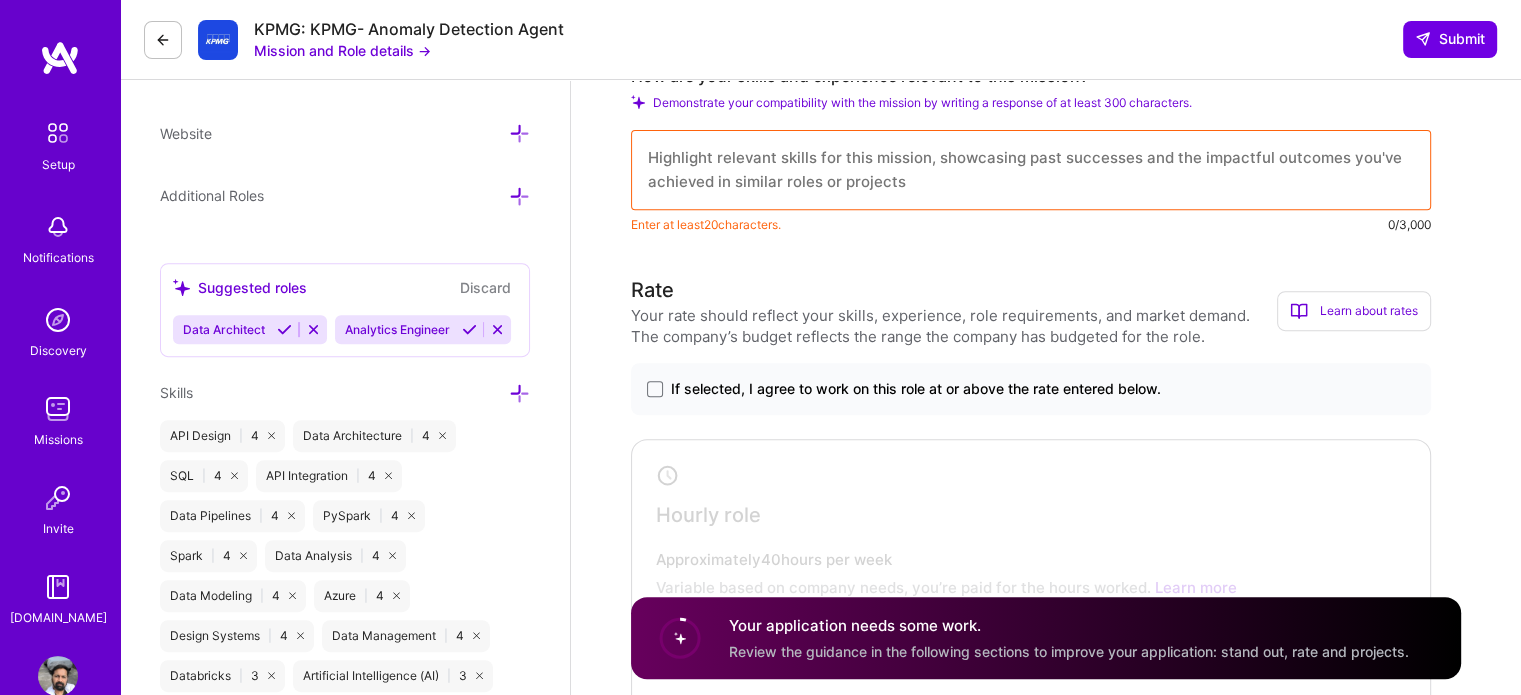 scroll, scrollTop: 752, scrollLeft: 0, axis: vertical 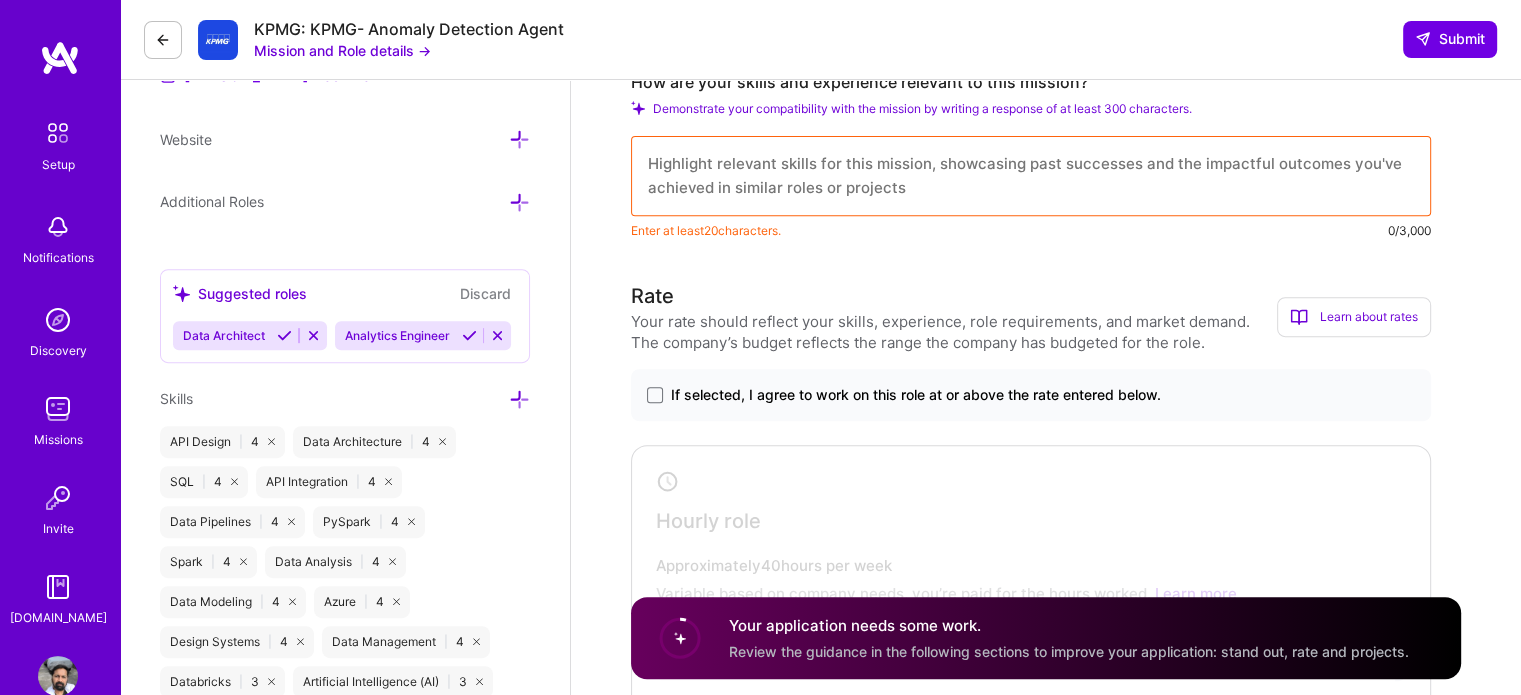 click on "If selected, I agree to work on this role at or above the rate entered below." at bounding box center (1031, 395) 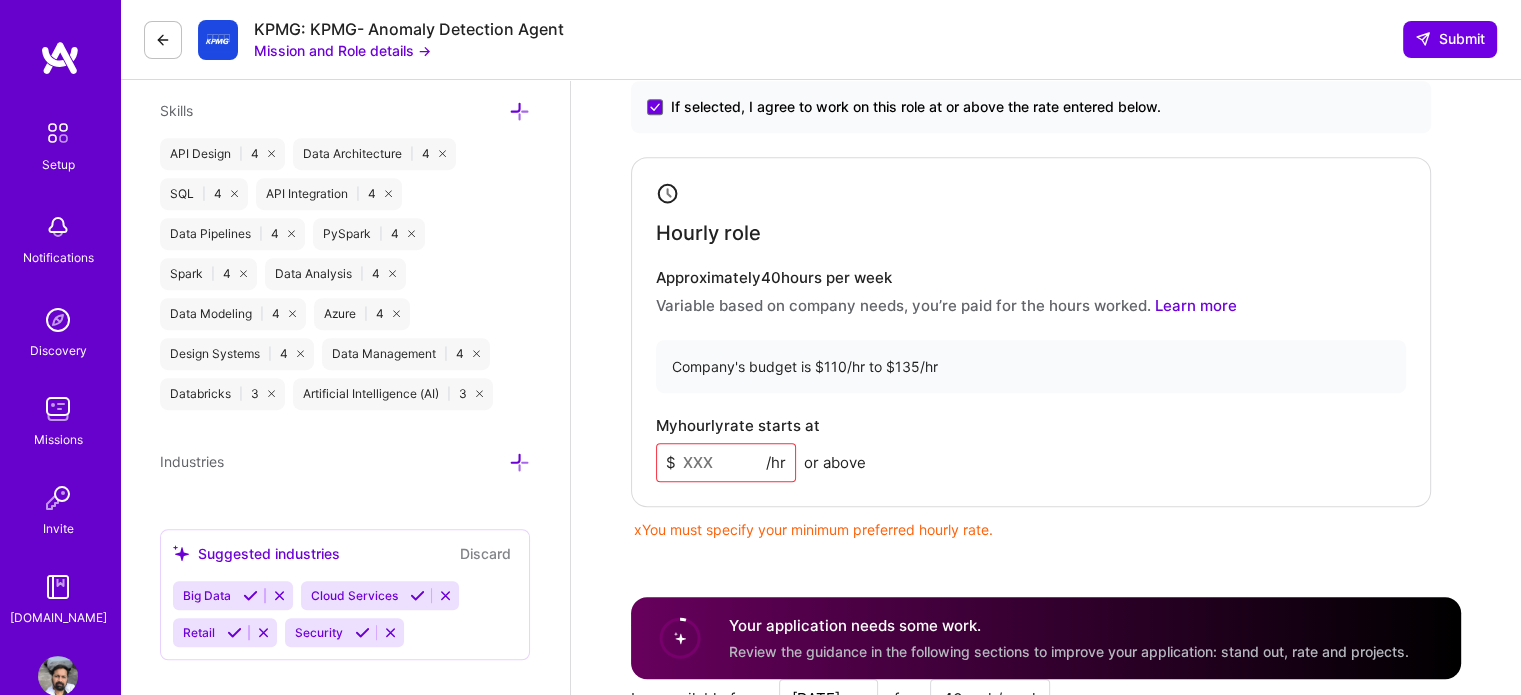 scroll, scrollTop: 1052, scrollLeft: 0, axis: vertical 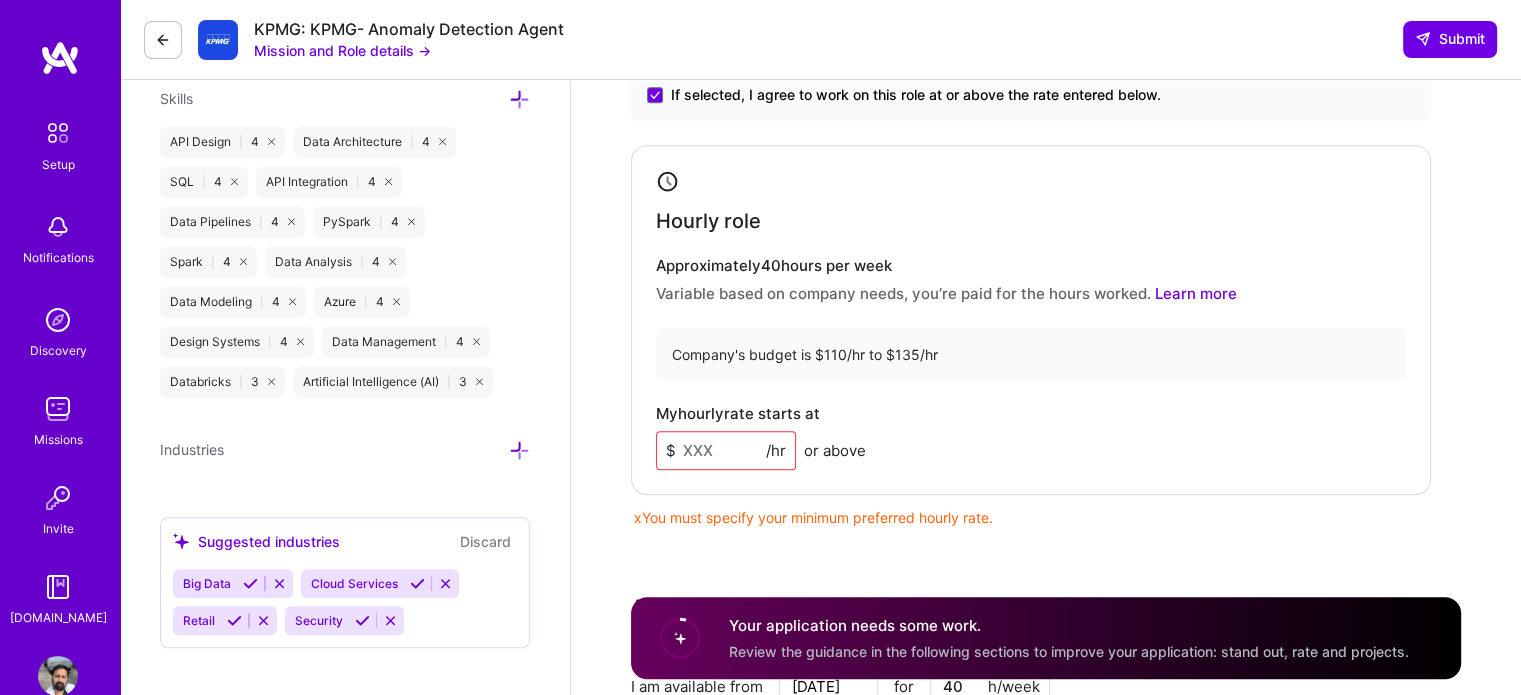 click at bounding box center (726, 450) 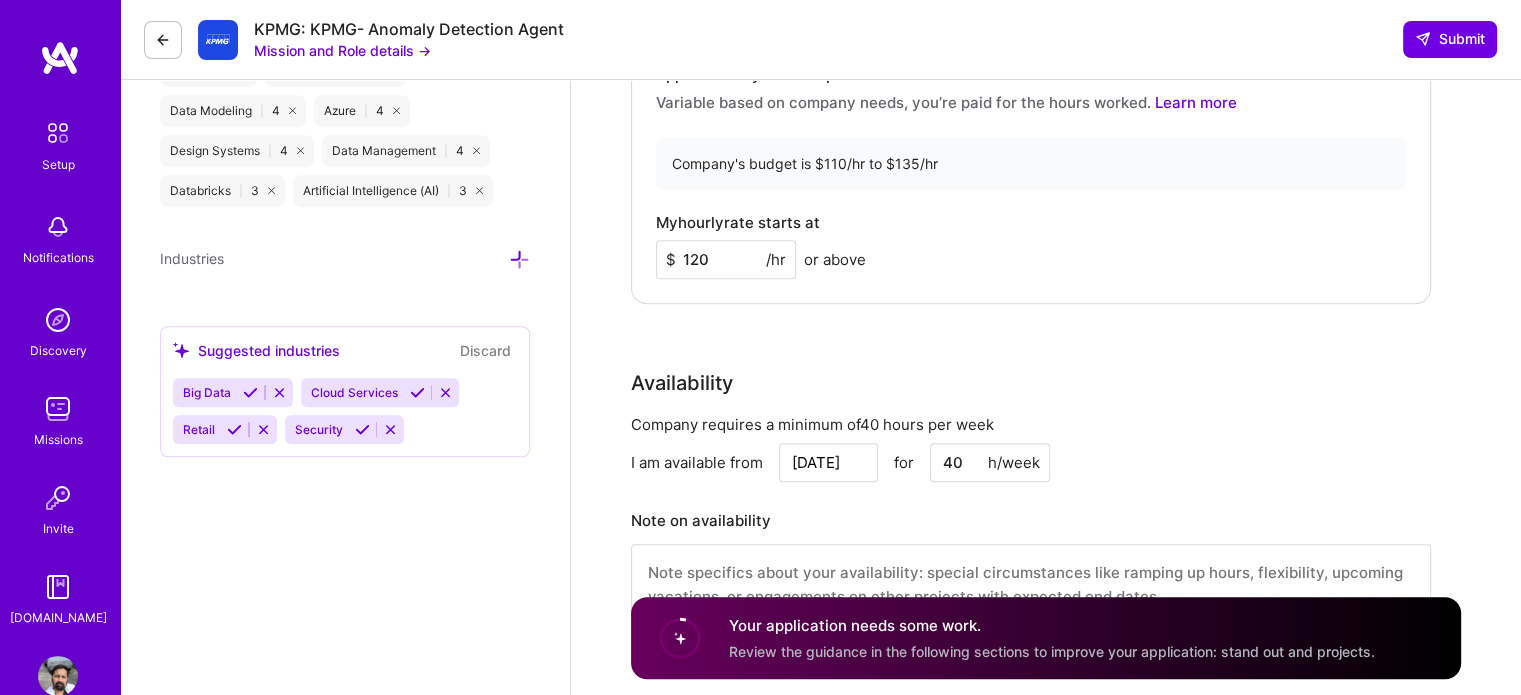 scroll, scrollTop: 1248, scrollLeft: 0, axis: vertical 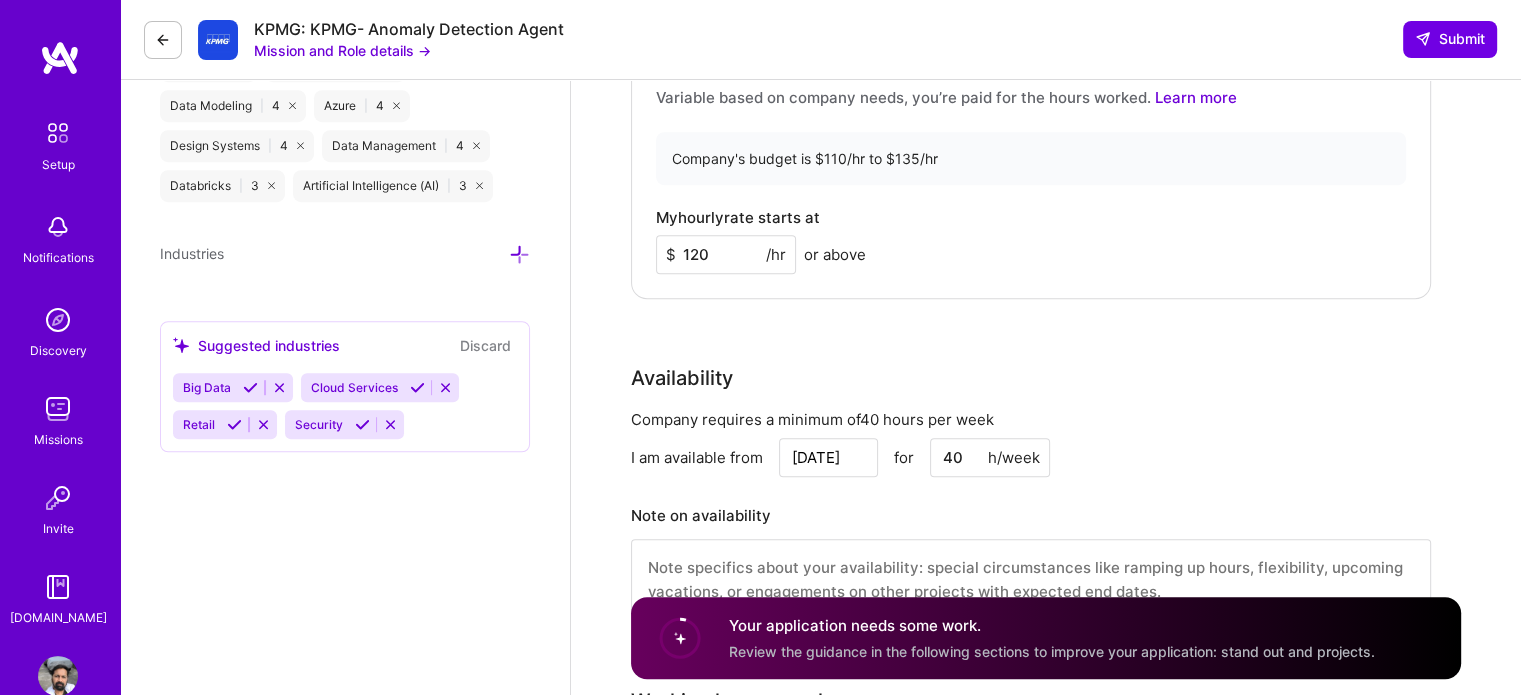 type on "120" 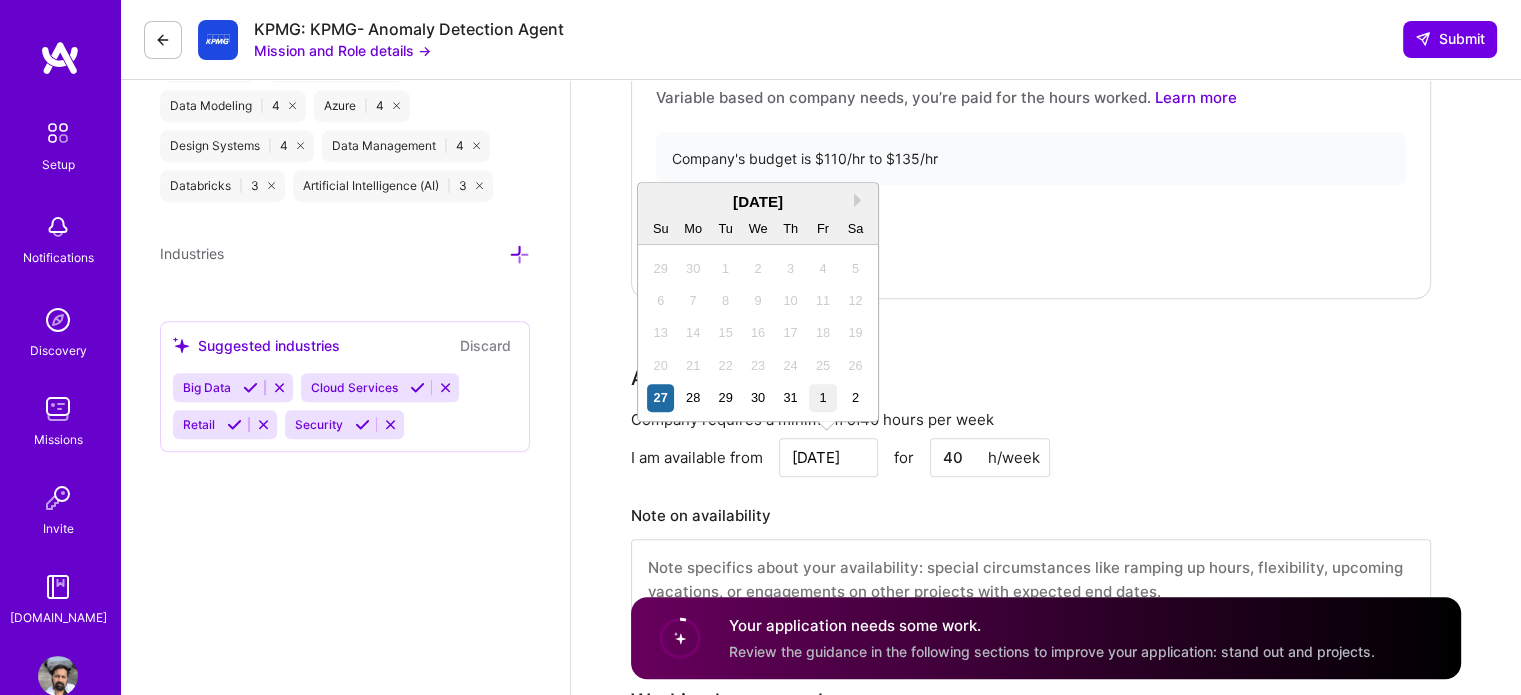 click on "1" at bounding box center [822, 397] 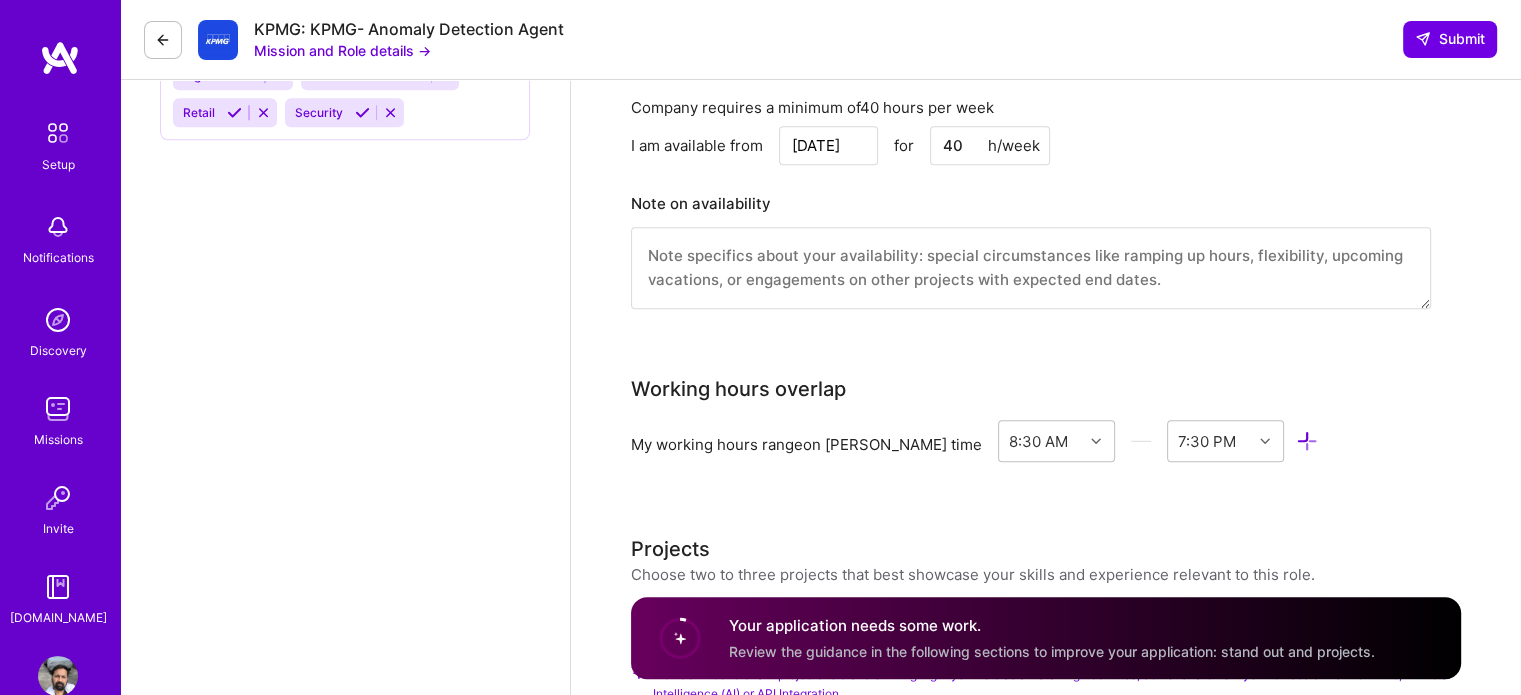 scroll, scrollTop: 1560, scrollLeft: 0, axis: vertical 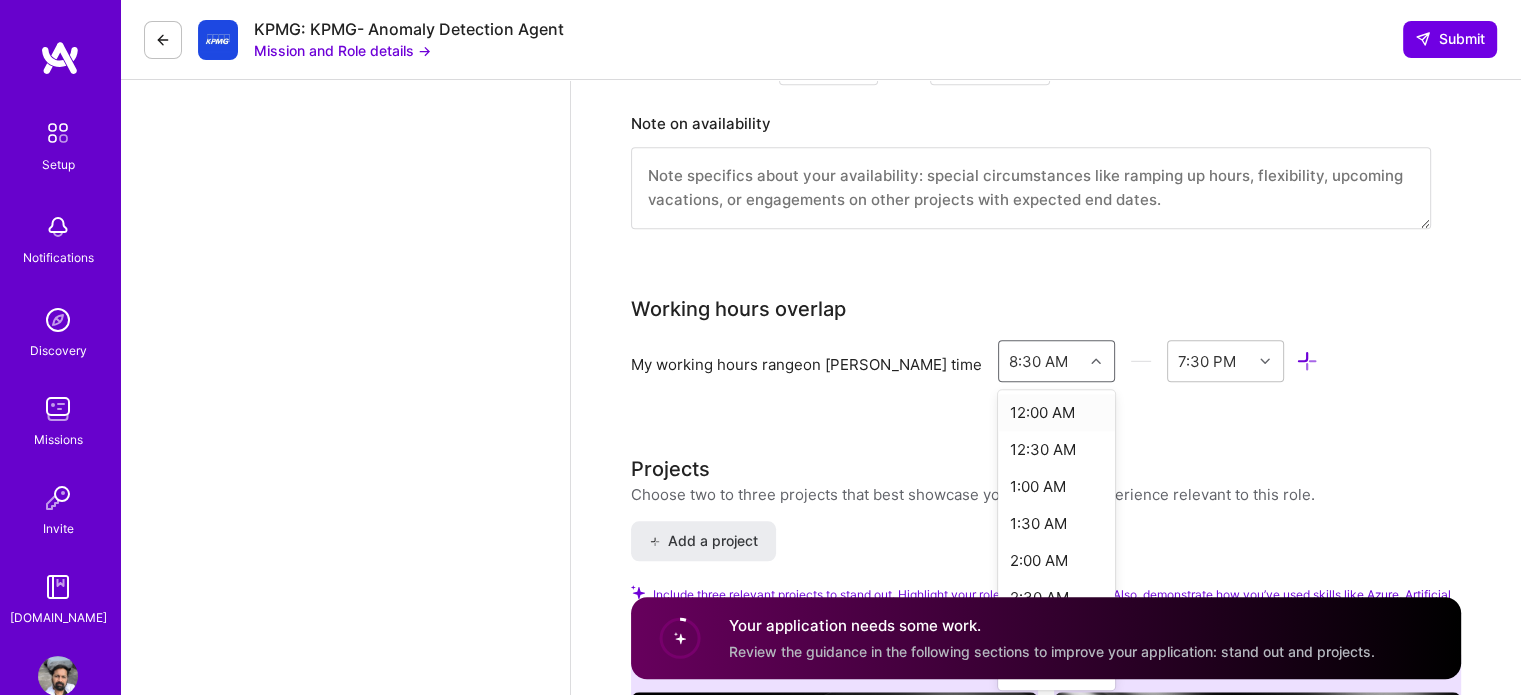 click on "option 12:00 AM focused, 1 of 48. 48 results available. Use Up and Down to choose options, press Enter to select the currently focused option, press Escape to exit the menu, press Tab to select the option and exit the menu. 8:30 AM 12:00 AM 12:30 AM 1:00 AM 1:30 AM 2:00 AM 2:30 AM 3:00 AM 3:30 AM 4:00 AM 4:30 AM 5:00 AM 5:30 AM 6:00 AM 6:30 AM 7:00 AM 7:30 AM 8:00 AM 8:30 AM 9:00 AM 9:30 AM 10:00 AM 10:30 AM 11:00 AM 11:30 AM 12:00 PM 12:30 PM 1:00 PM 1:30 PM 2:00 PM 2:30 PM 3:00 PM 3:30 PM 4:00 PM 4:30 PM 5:00 PM 5:30 PM 6:00 PM 6:30 PM 7:00 PM 7:30 PM 8:00 PM 8:30 PM 9:00 PM 9:30 PM 10:00 PM 10:30 PM 11:00 PM 11:30 PM" at bounding box center (1056, 361) 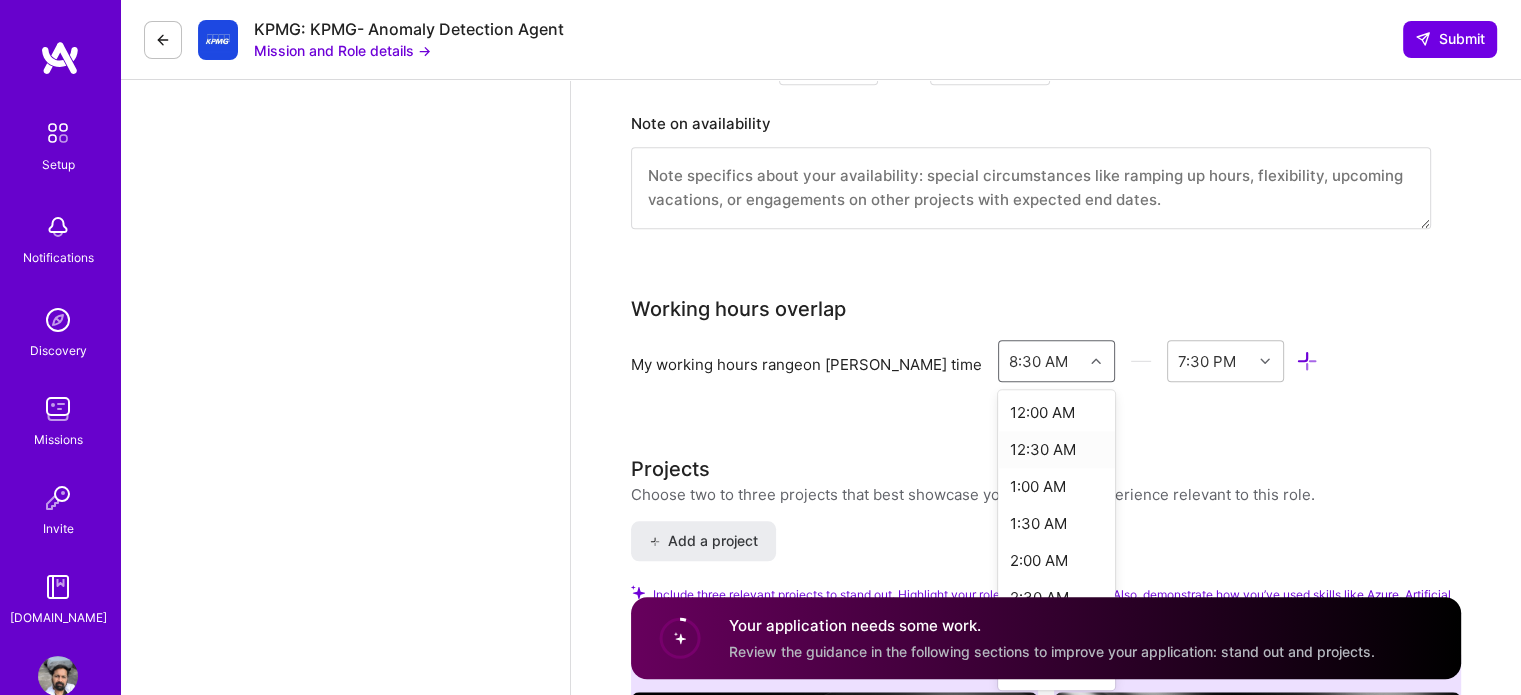 scroll, scrollTop: 1640, scrollLeft: 0, axis: vertical 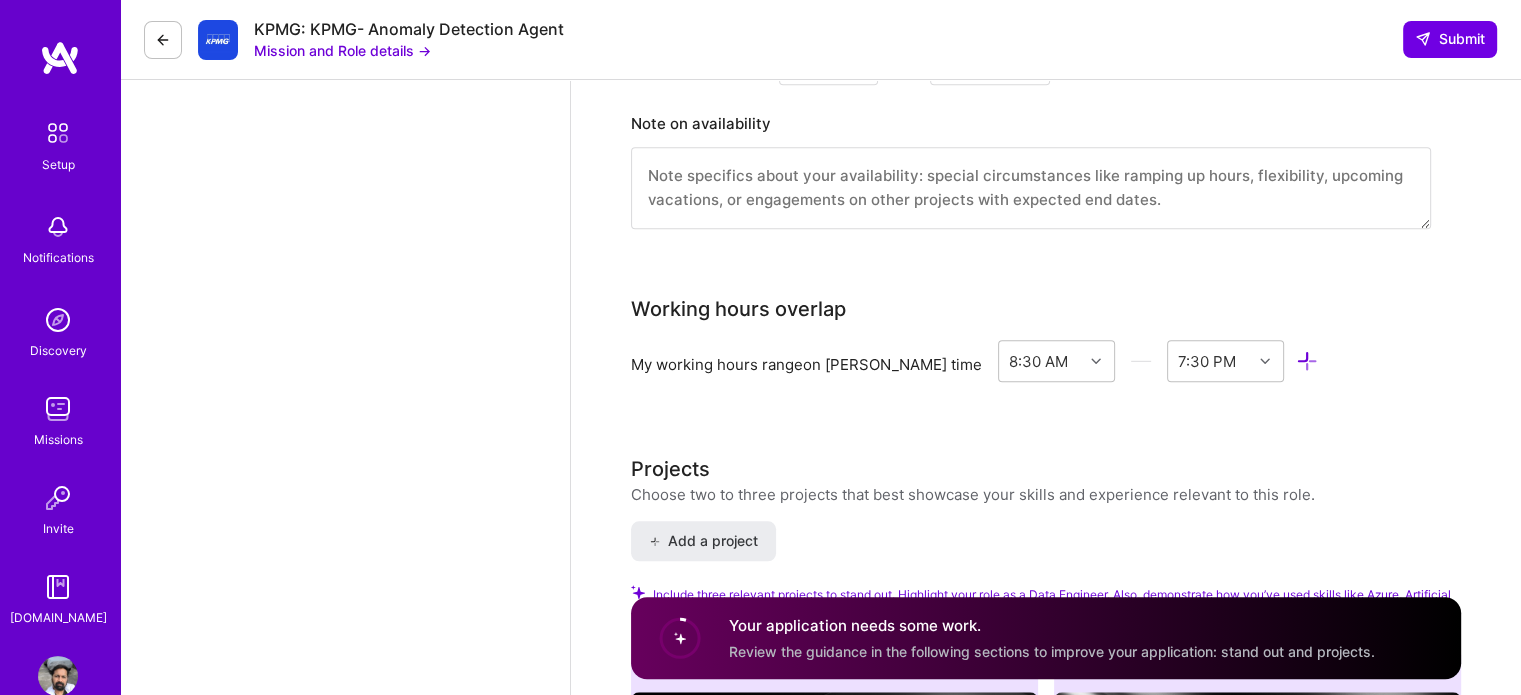 click on "Speed up interview scheduling by connecting your calendar. Set interview availability Data Engineer role description Data Engineer Mission and Role details → Skills The company requires  the following  2 skills Azure Artificial Intelligence (AI) The company would prefer  the following  skill API Integration Make yourself stand out If proposed, your responses will be shared with the company. How to stand out Use this section to set yourself apart from other builders. How are your skills and experience relevant to this mission? Elaborate on how your skills specifically align with this mission, diving deeper than surface-level mentions. For instance, instead of saying "Experienced in project management," you might share "Led a team of 5 in developing a successful mobile app within budget constraints, resulting in a 30% user increase [DATE]." How are your skills and experience relevant to this mission? Demonstrate your compatibility with the mission by writing a response of at least 300 characters. 20 Rate" at bounding box center (1046, 397) 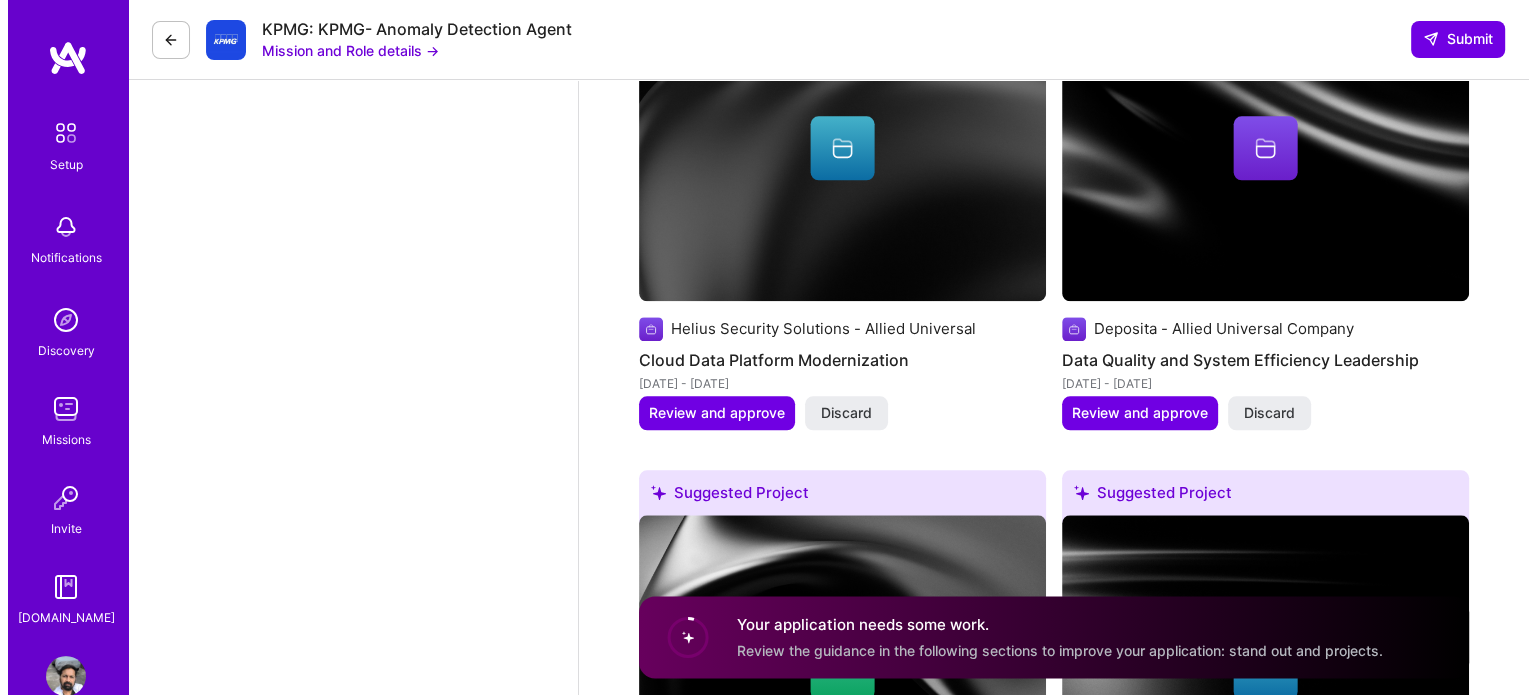 scroll, scrollTop: 2334, scrollLeft: 0, axis: vertical 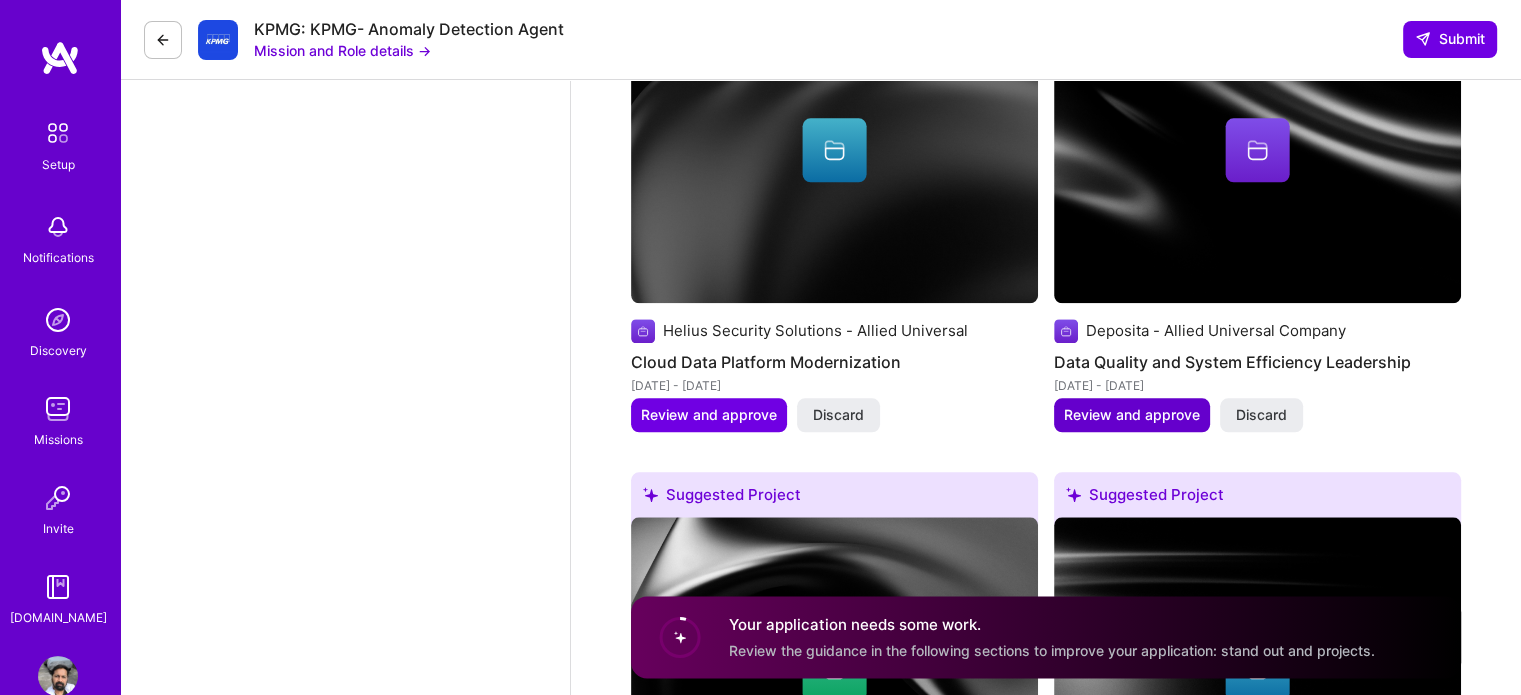 click on "Review and approve" at bounding box center [1132, 415] 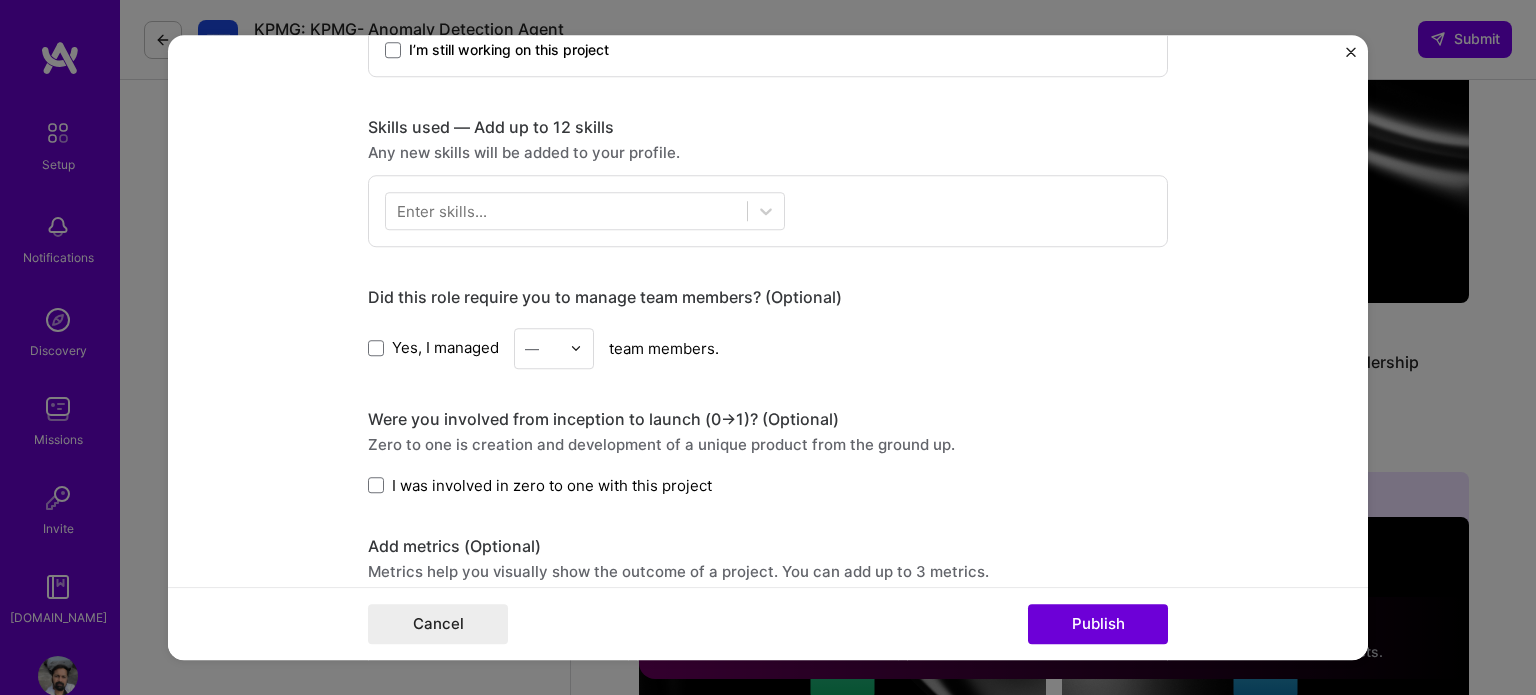 scroll, scrollTop: 919, scrollLeft: 0, axis: vertical 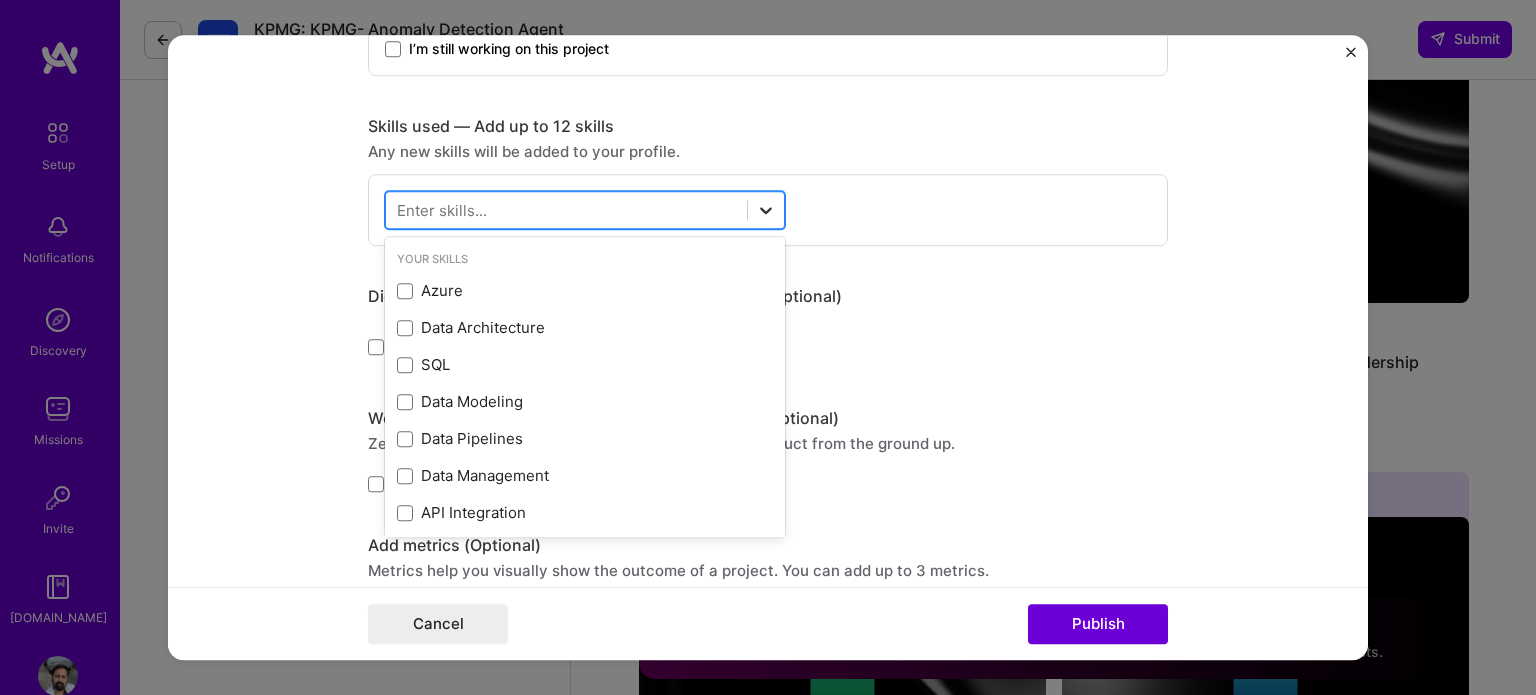 click 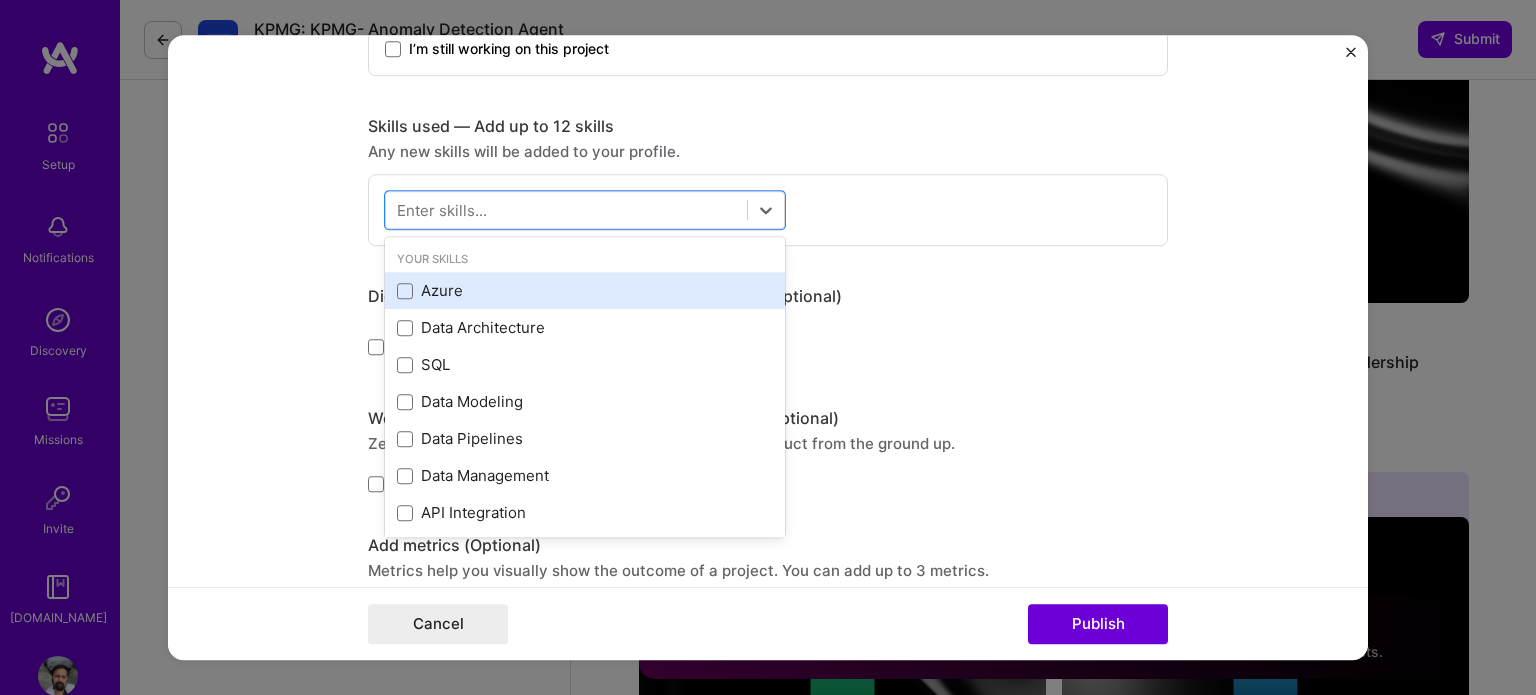 click on "Azure" at bounding box center [585, 291] 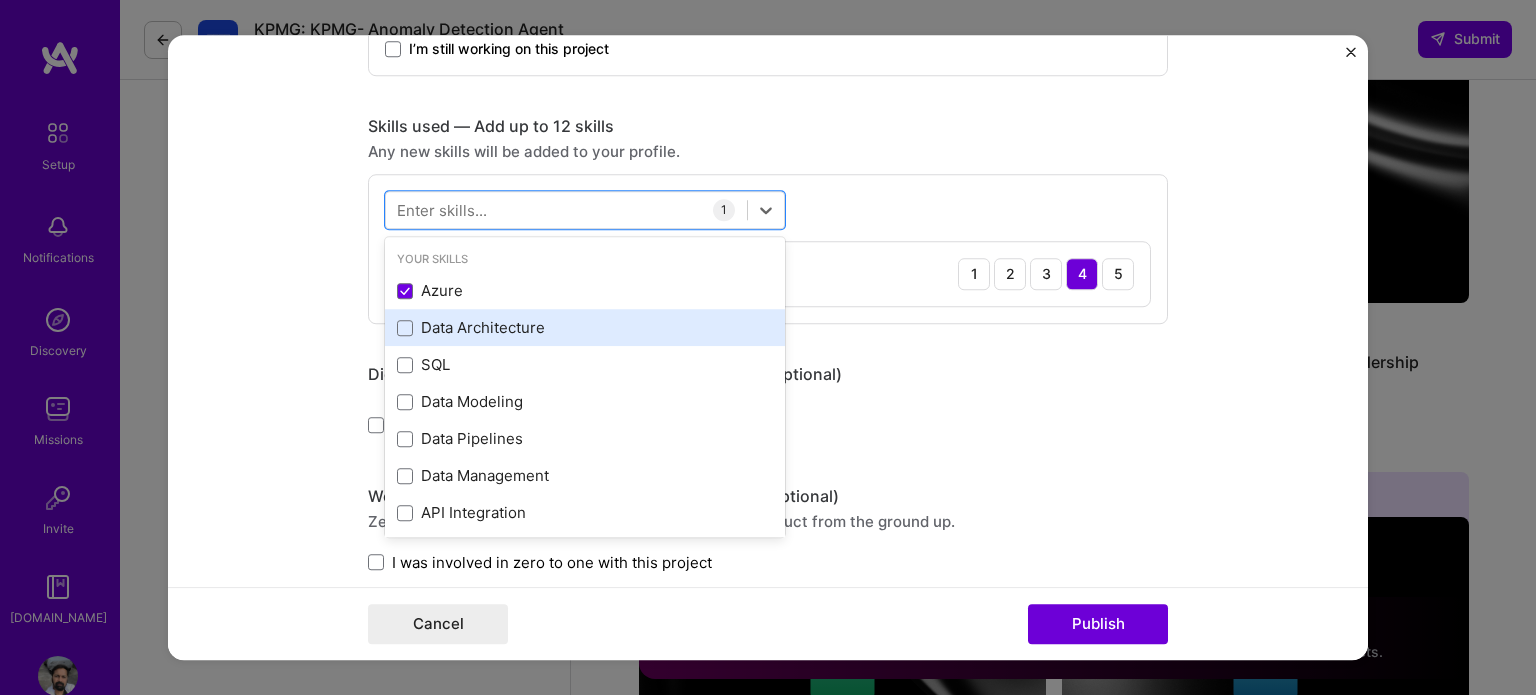 click on "Data Architecture" at bounding box center [585, 328] 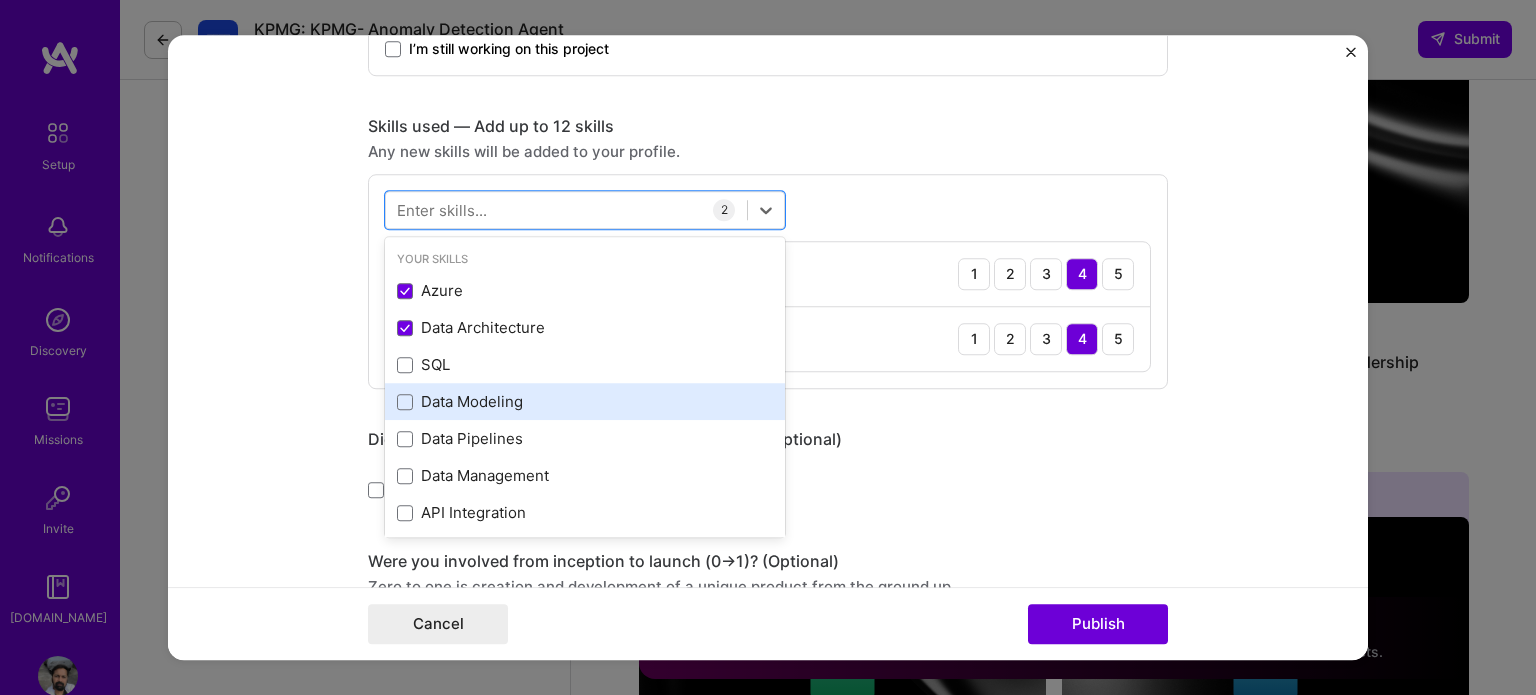 click on "Data Modeling" at bounding box center (585, 402) 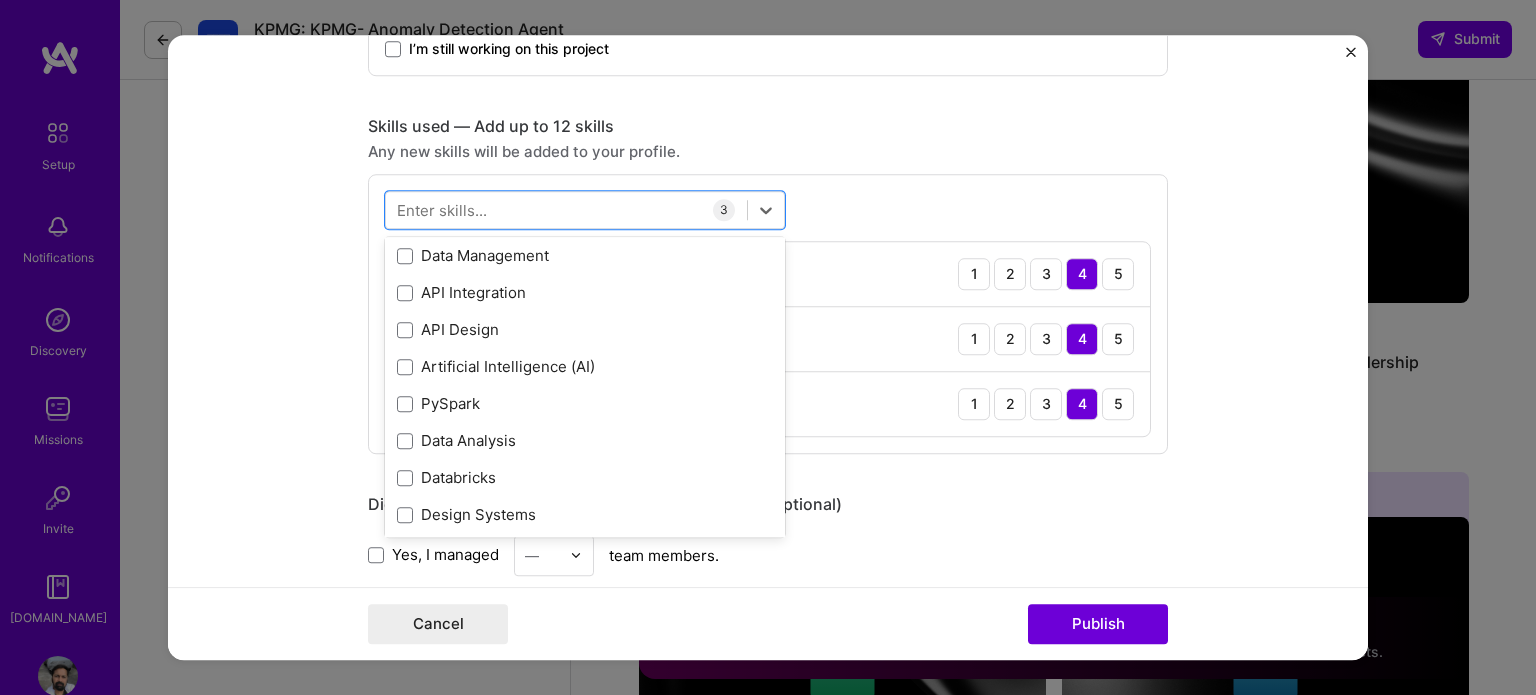 scroll, scrollTop: 252, scrollLeft: 0, axis: vertical 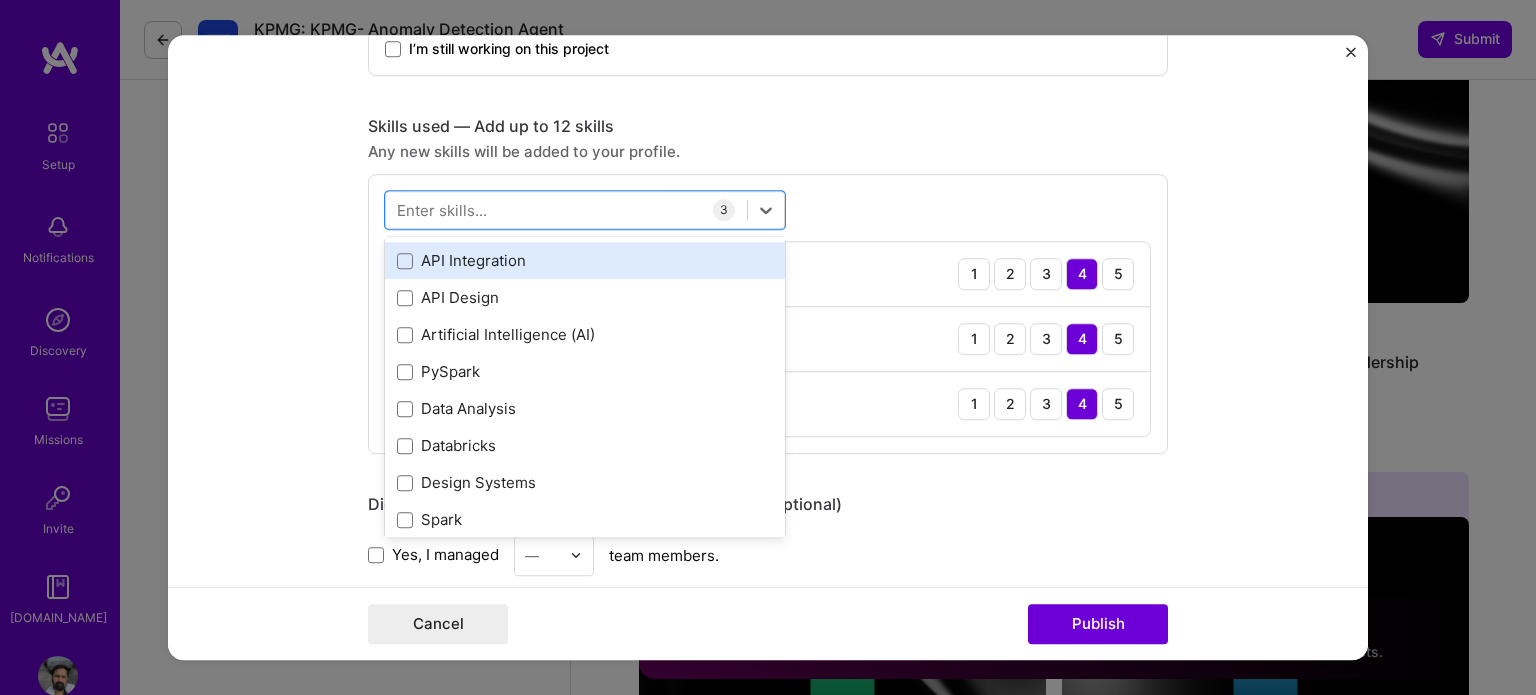 click on "API Integration" at bounding box center [585, 261] 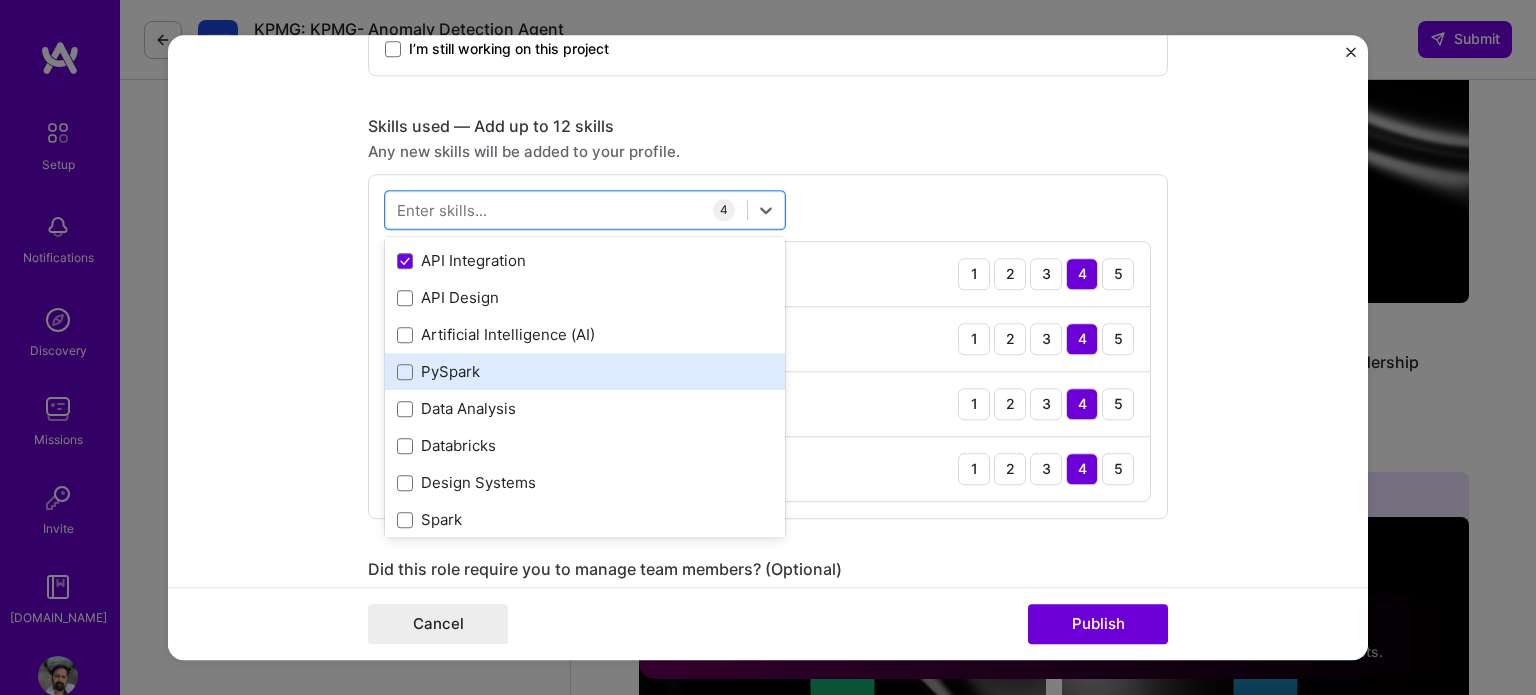 click on "PySpark" at bounding box center [585, 372] 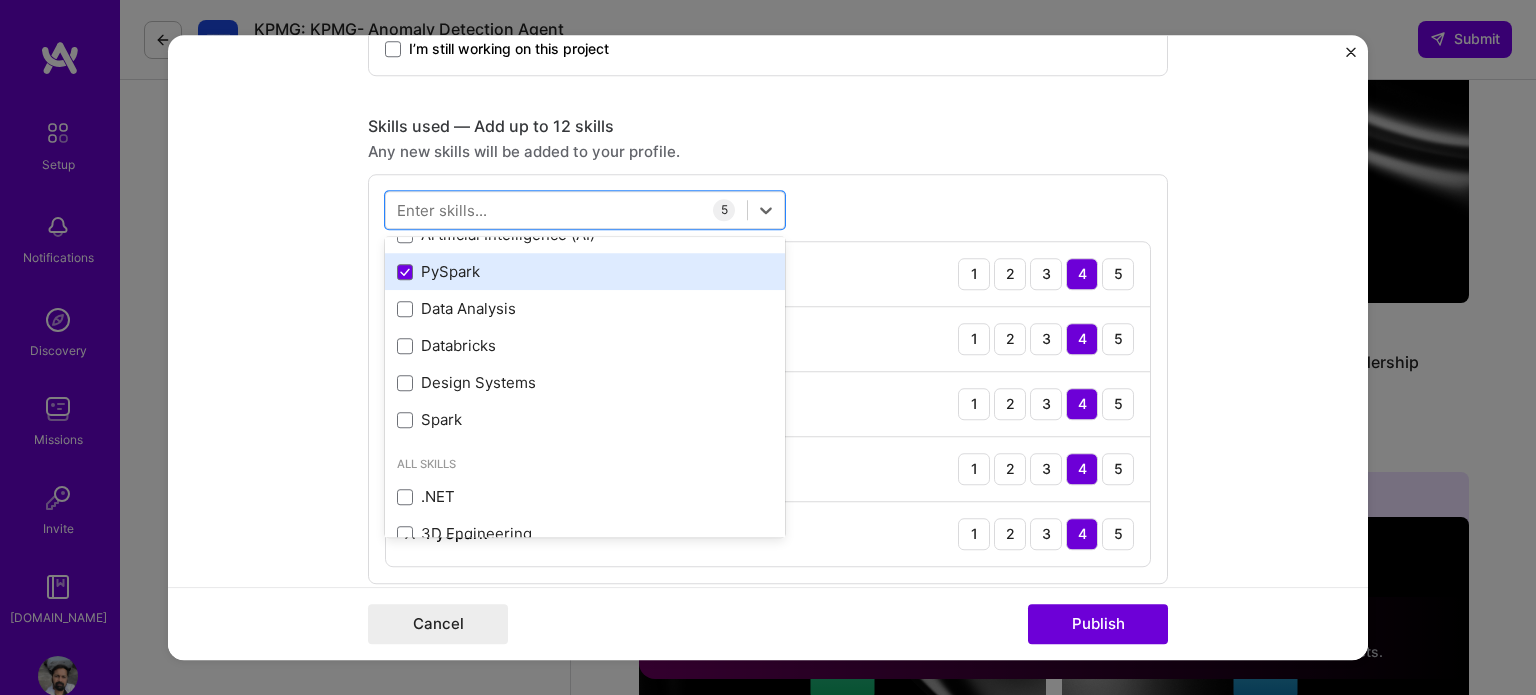 scroll, scrollTop: 354, scrollLeft: 0, axis: vertical 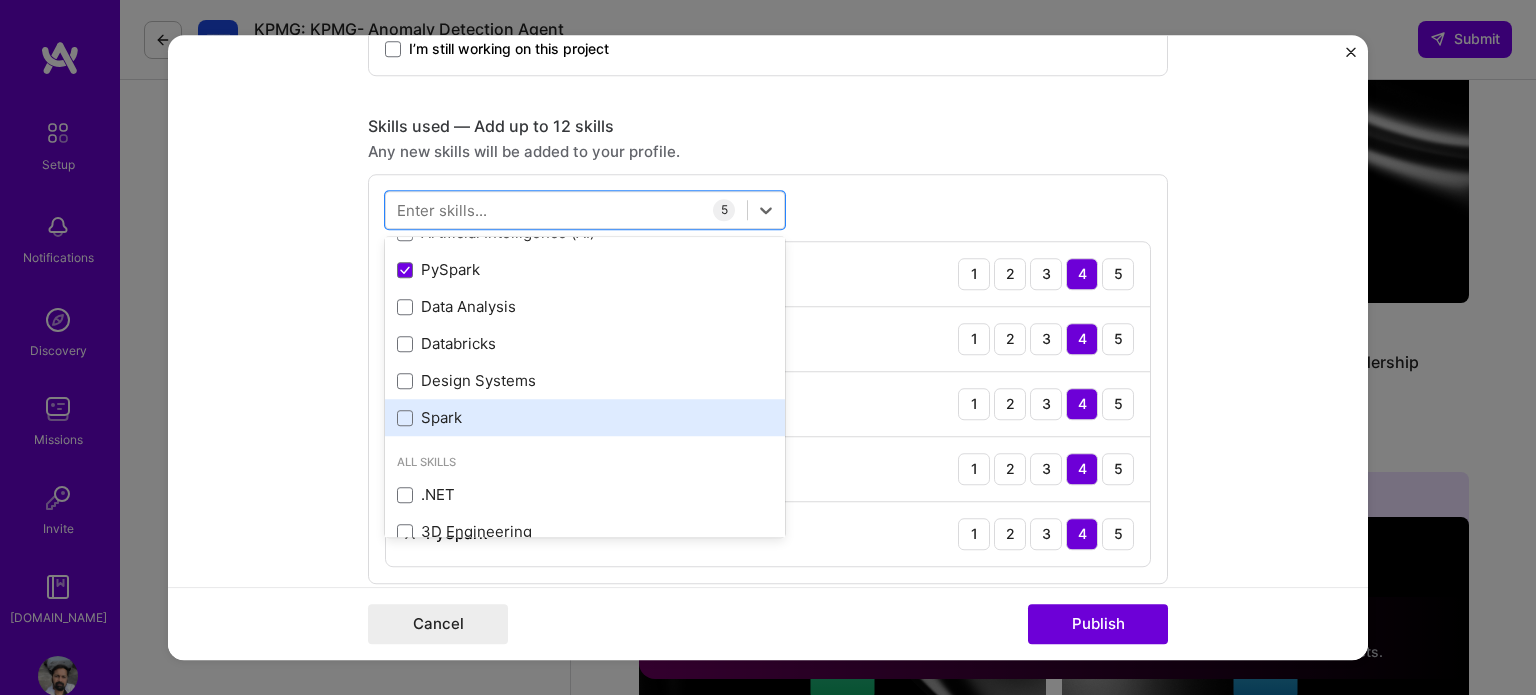 click on "Spark" at bounding box center (585, 418) 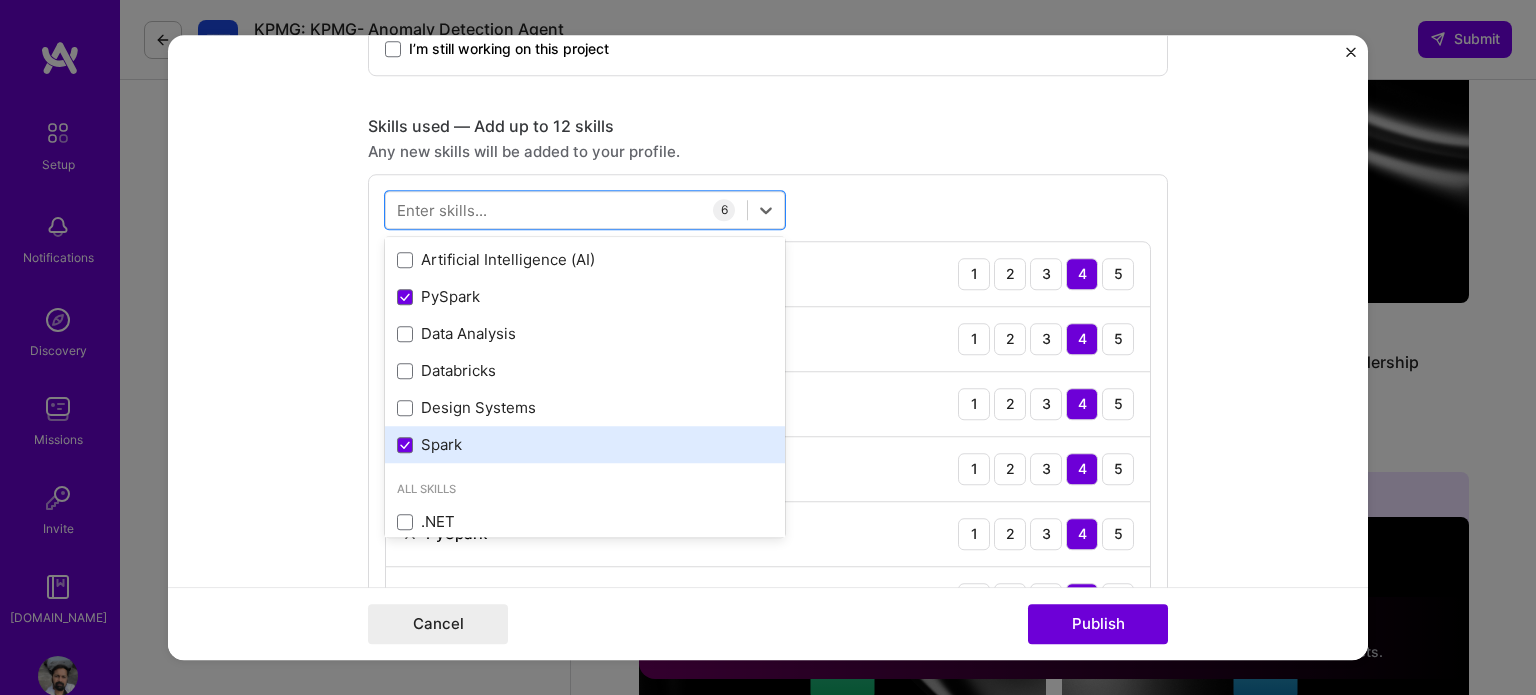 scroll, scrollTop: 328, scrollLeft: 0, axis: vertical 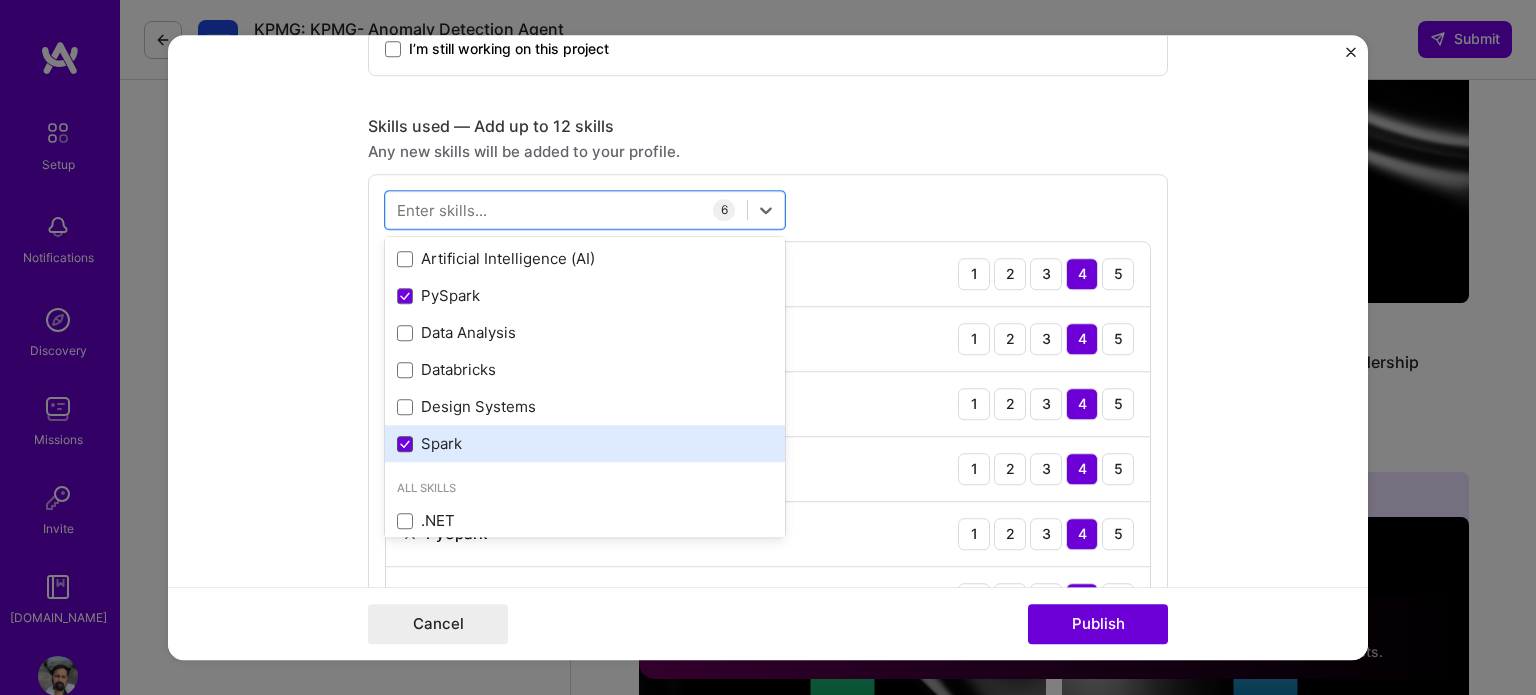 click 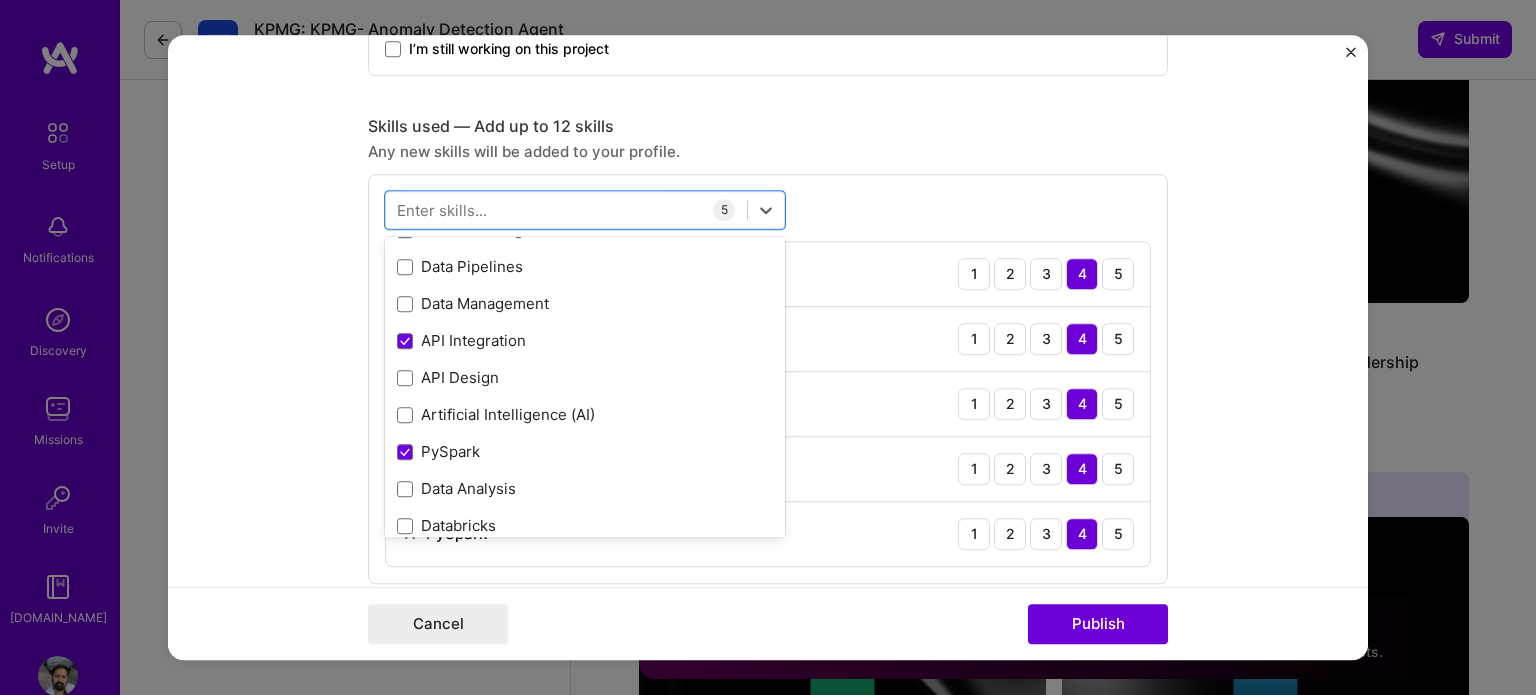 scroll, scrollTop: 170, scrollLeft: 0, axis: vertical 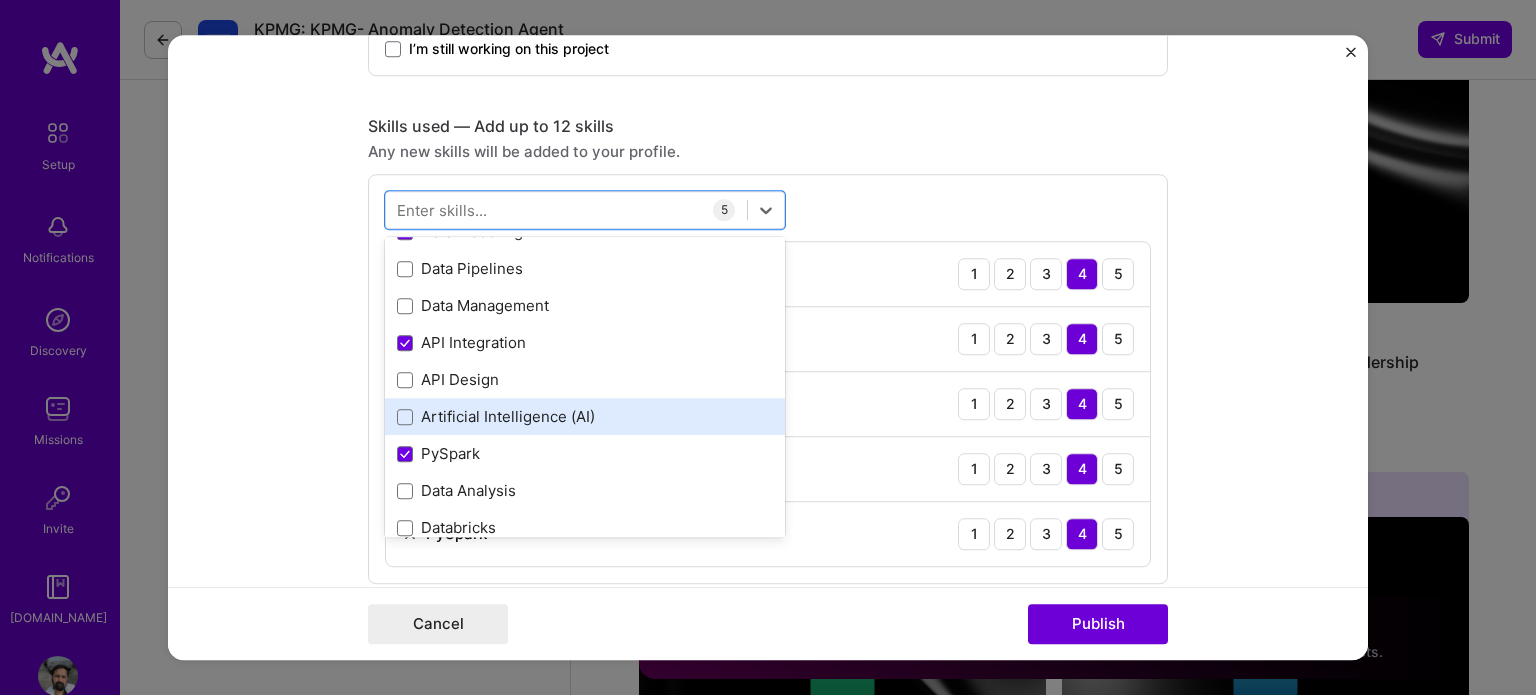 click on "Artificial Intelligence (AI)" at bounding box center [585, 417] 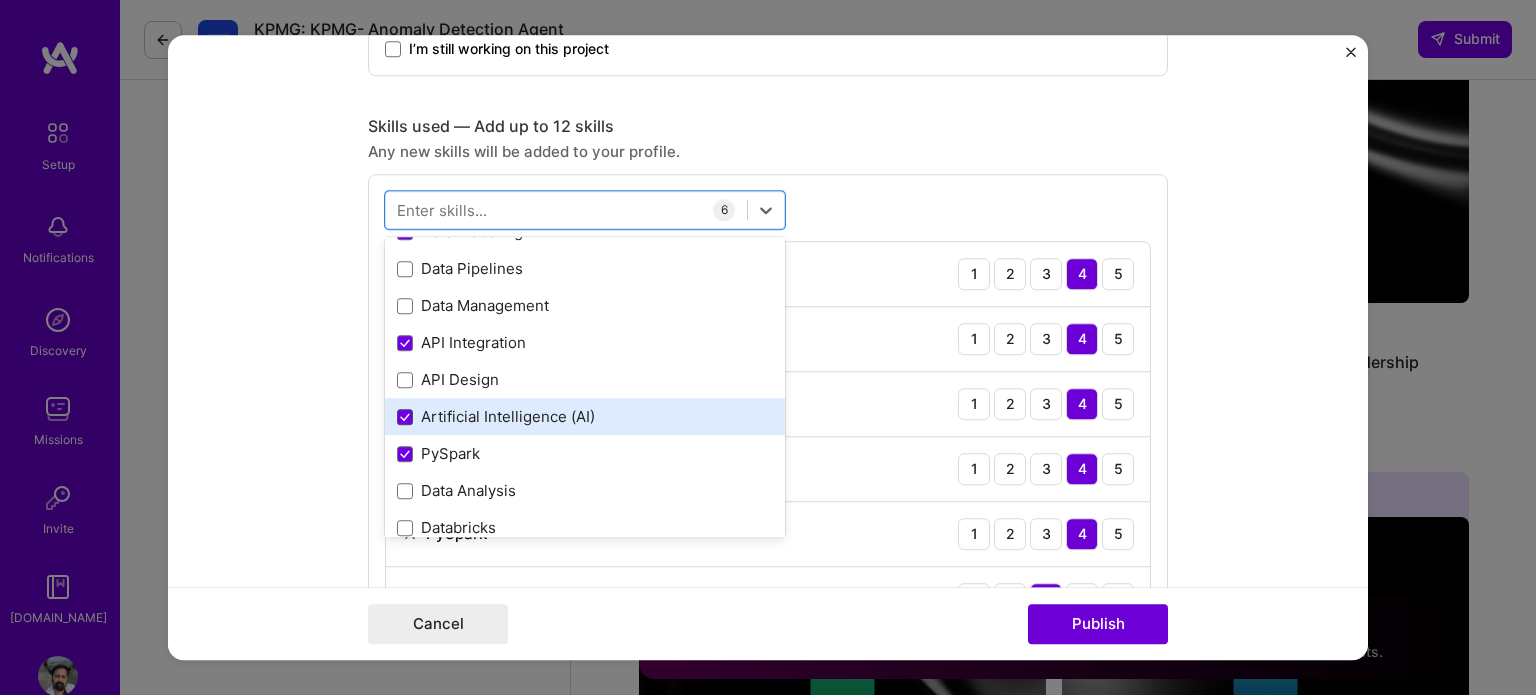 click at bounding box center (405, 417) 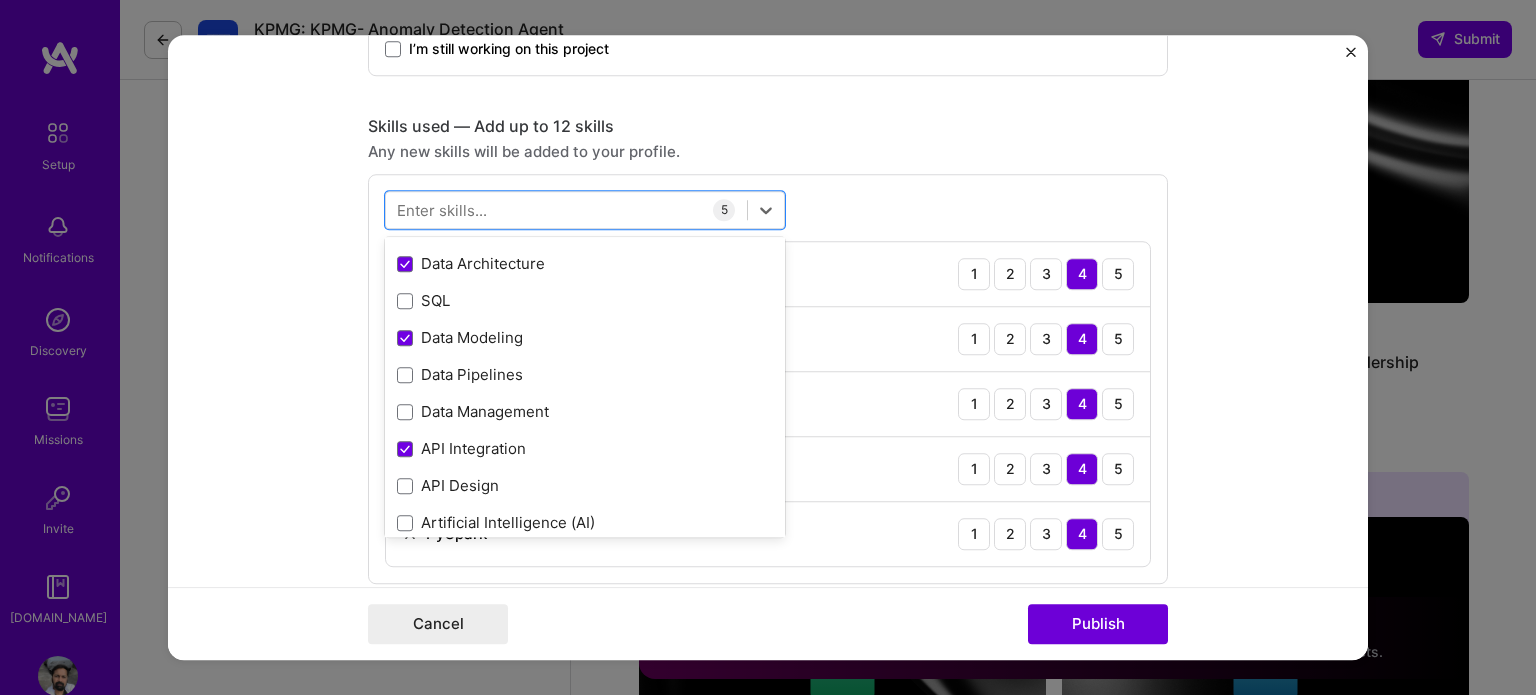 scroll, scrollTop: 59, scrollLeft: 0, axis: vertical 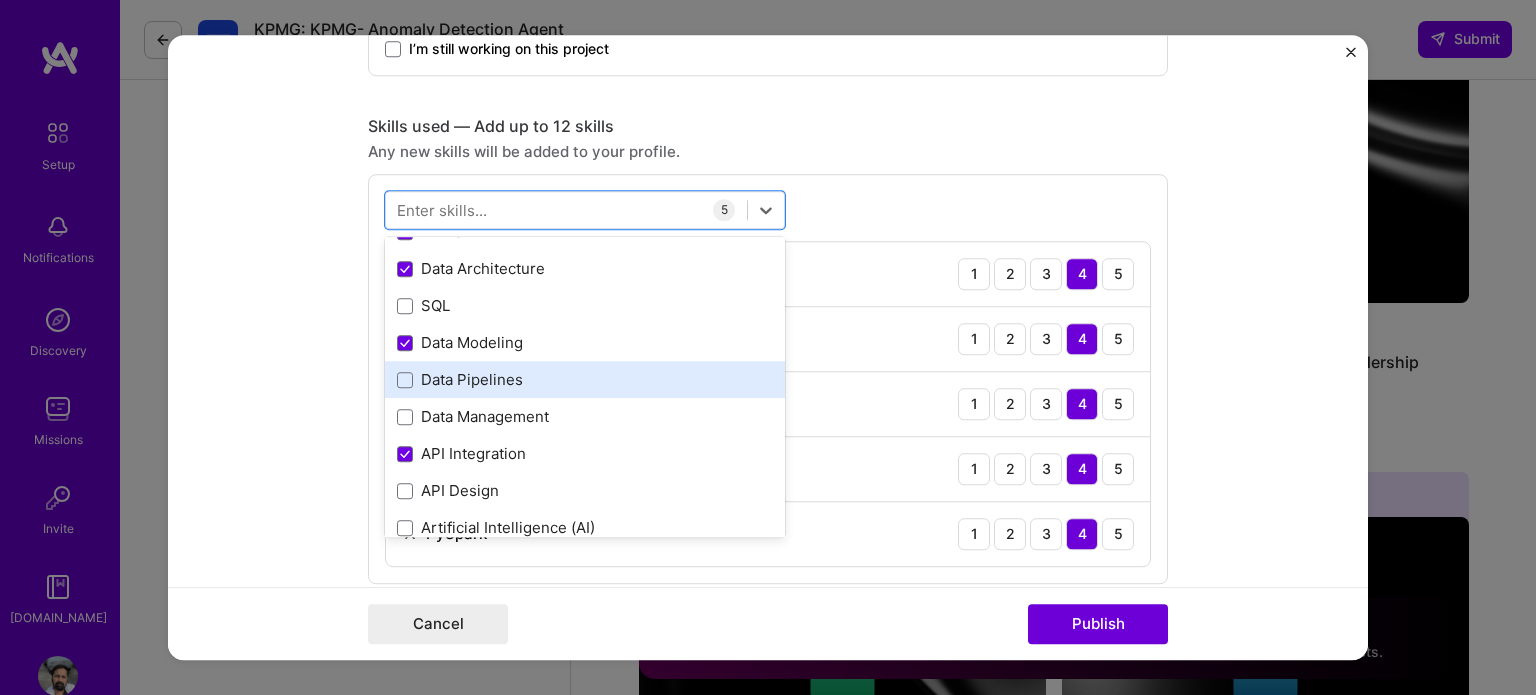click on "Data Pipelines" at bounding box center [585, 380] 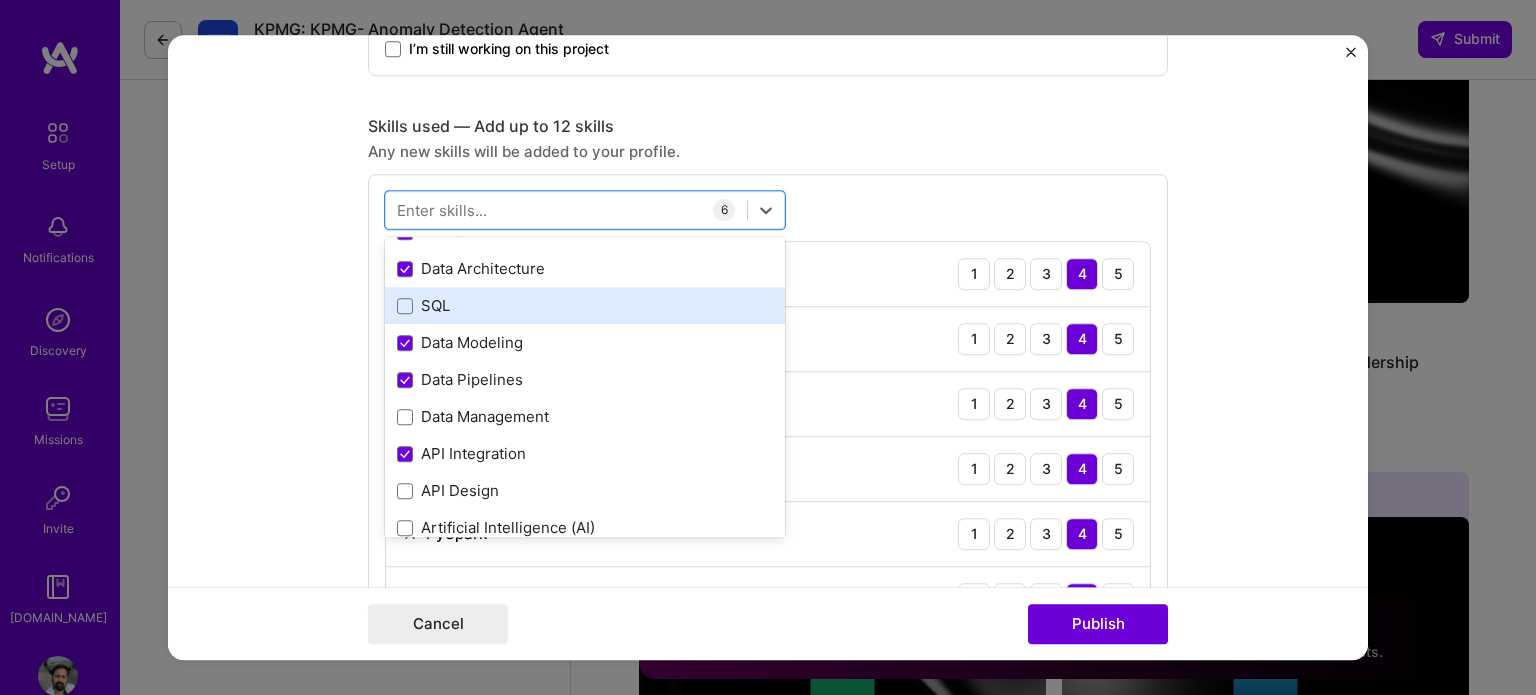click on "SQL" at bounding box center [585, 306] 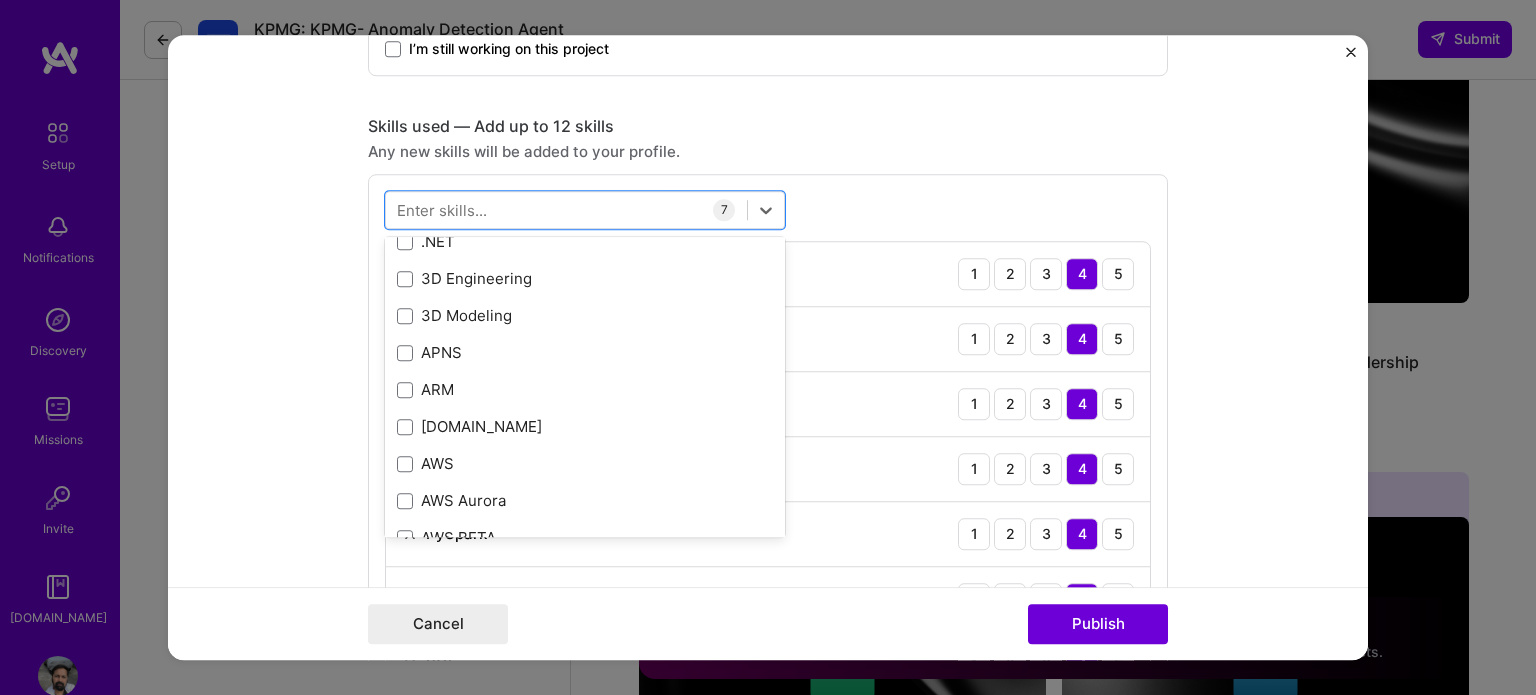 scroll, scrollTop: 608, scrollLeft: 0, axis: vertical 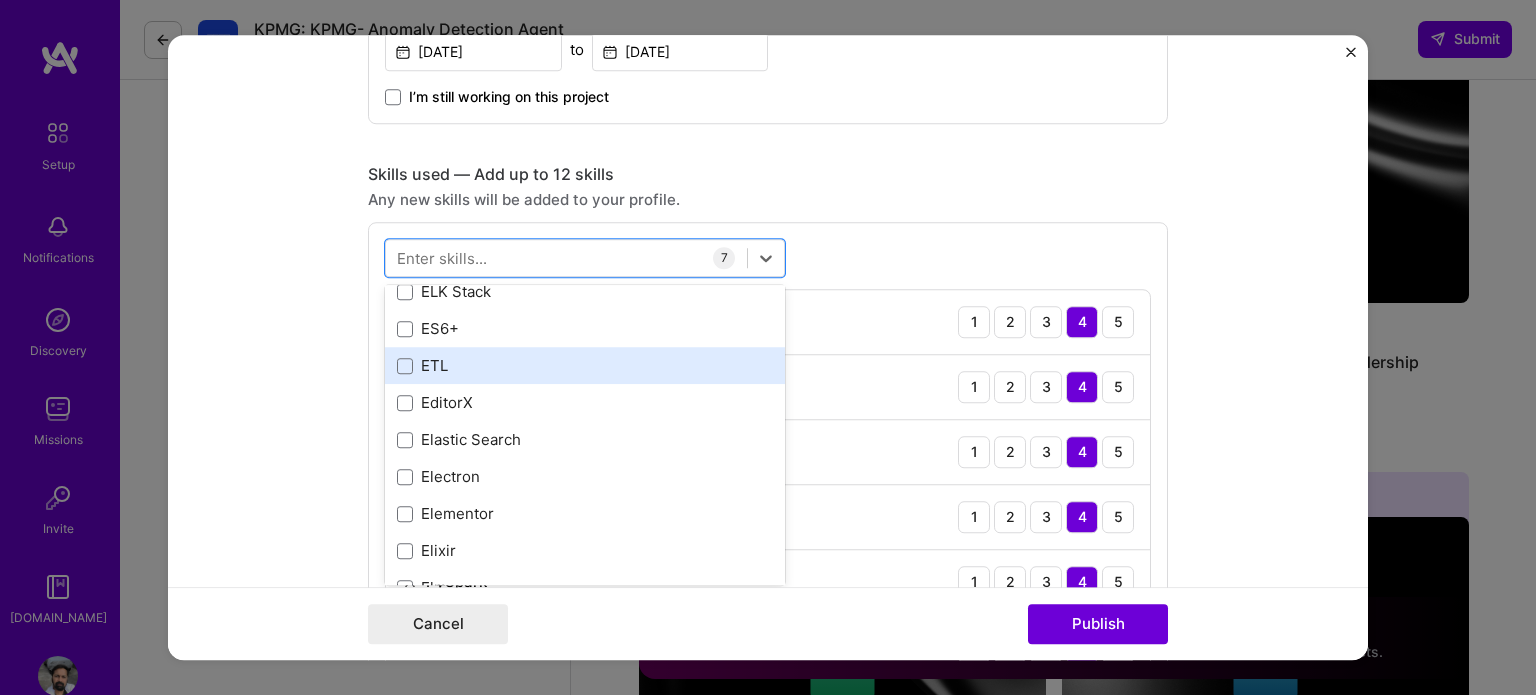 click on "ETL" at bounding box center (585, 365) 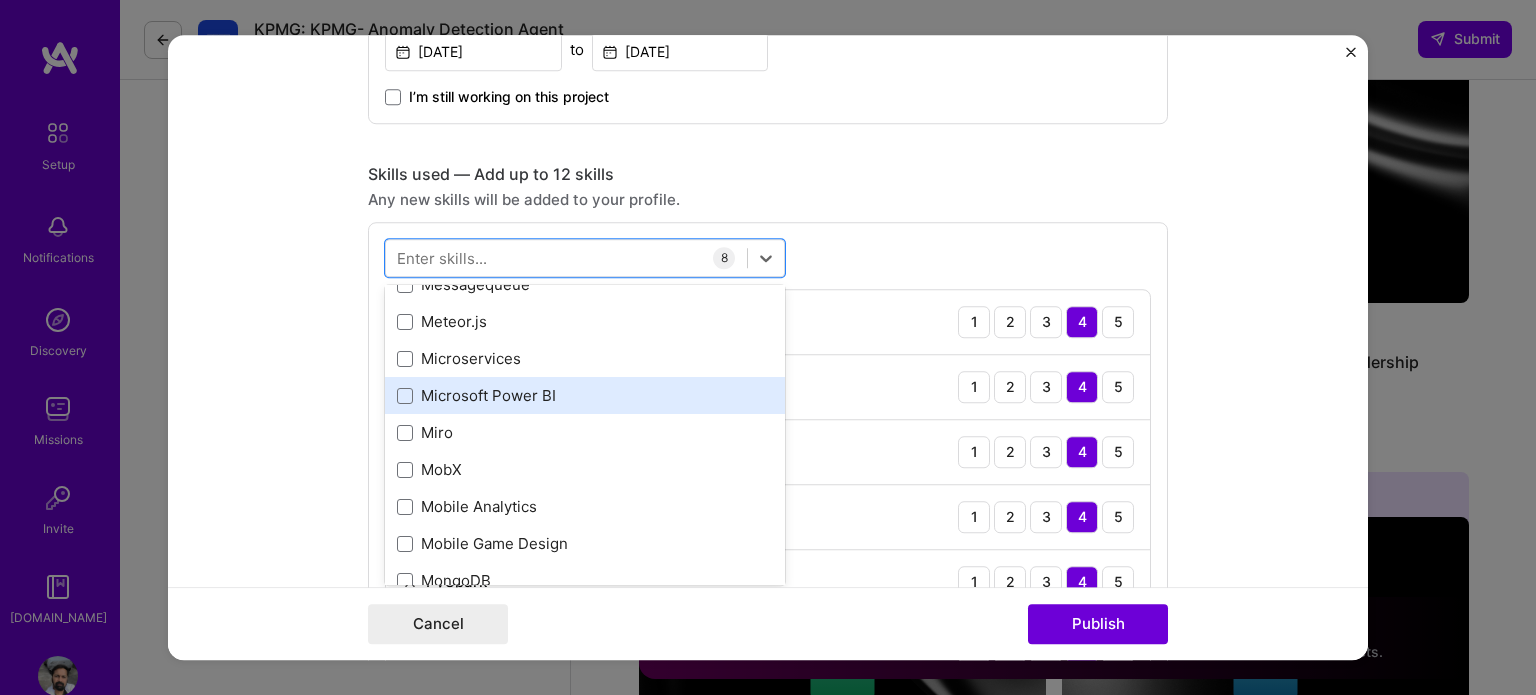 scroll, scrollTop: 7720, scrollLeft: 0, axis: vertical 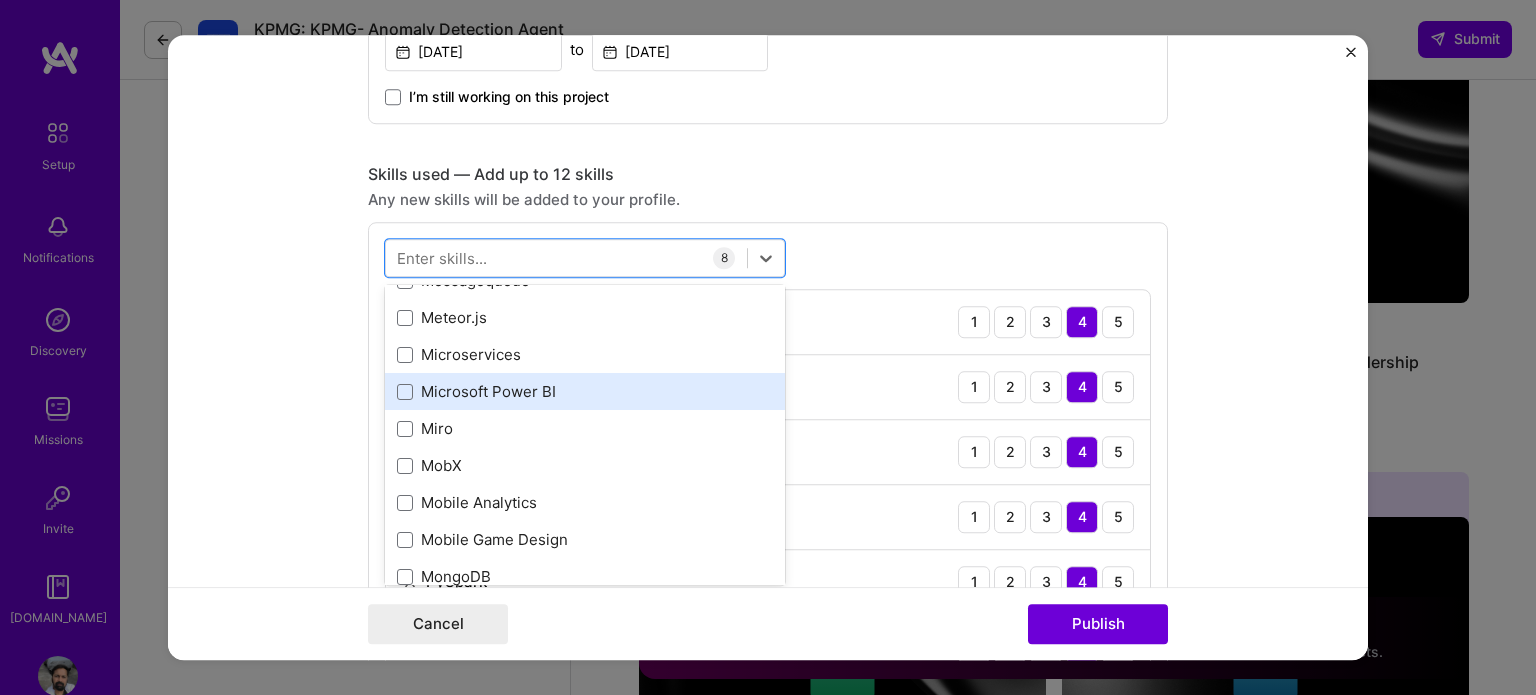 click on "Microsoft  Power BI" at bounding box center [585, 391] 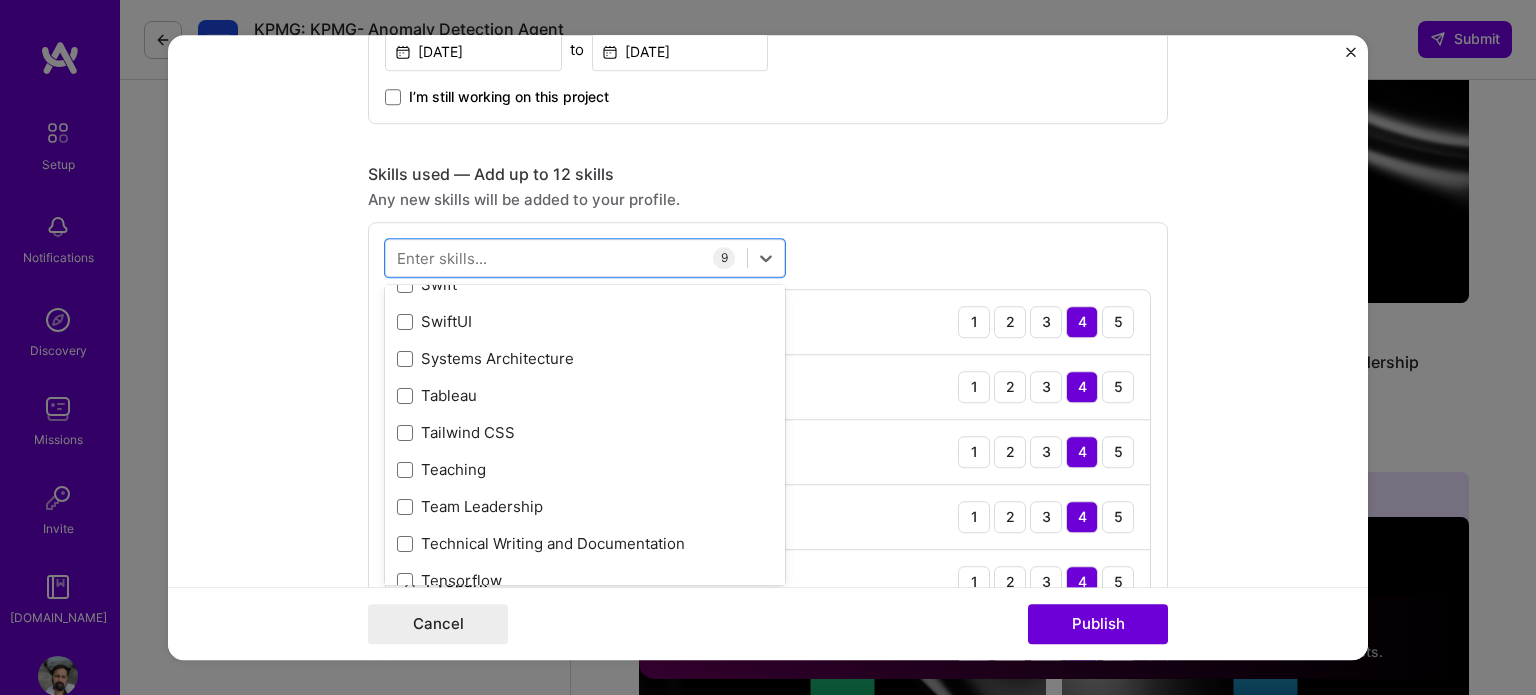 scroll, scrollTop: 12040, scrollLeft: 0, axis: vertical 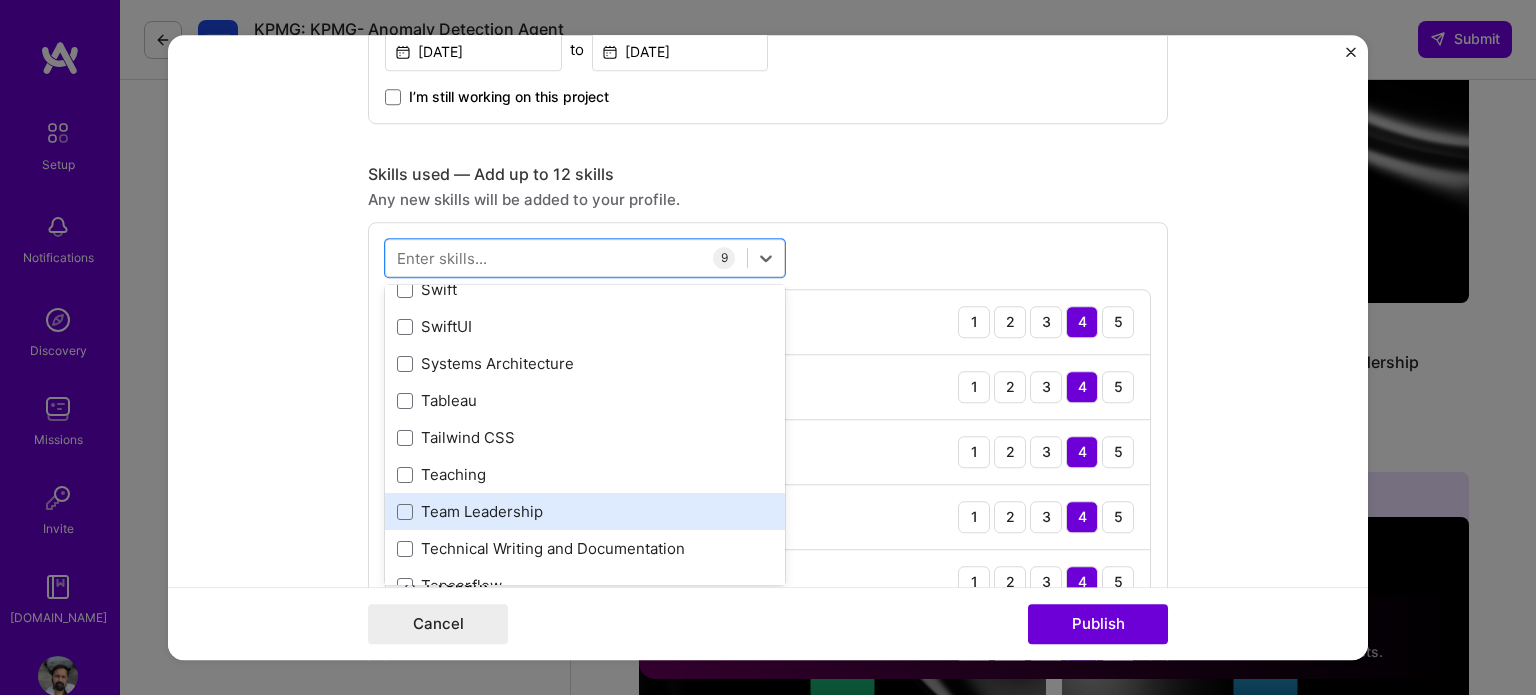 click on "Team Leadership" at bounding box center (585, 511) 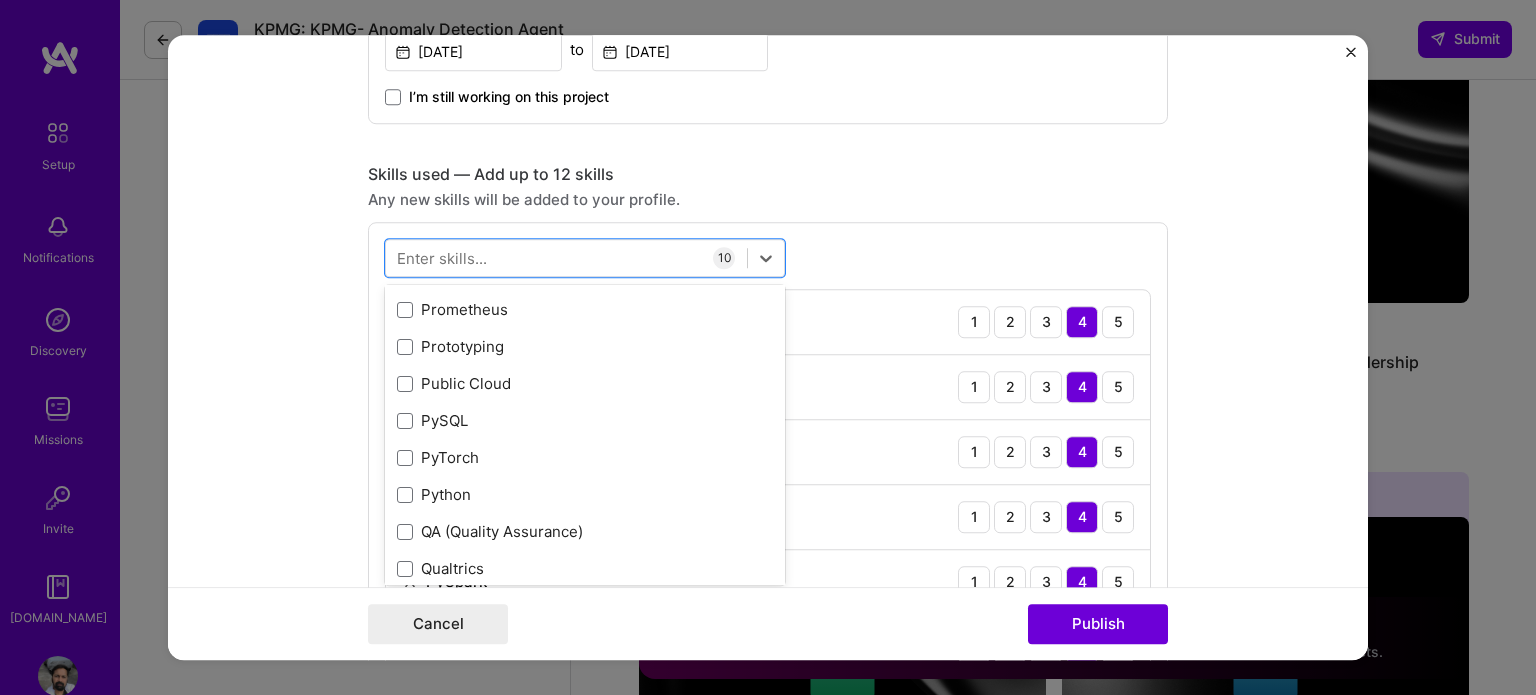 scroll, scrollTop: 9540, scrollLeft: 0, axis: vertical 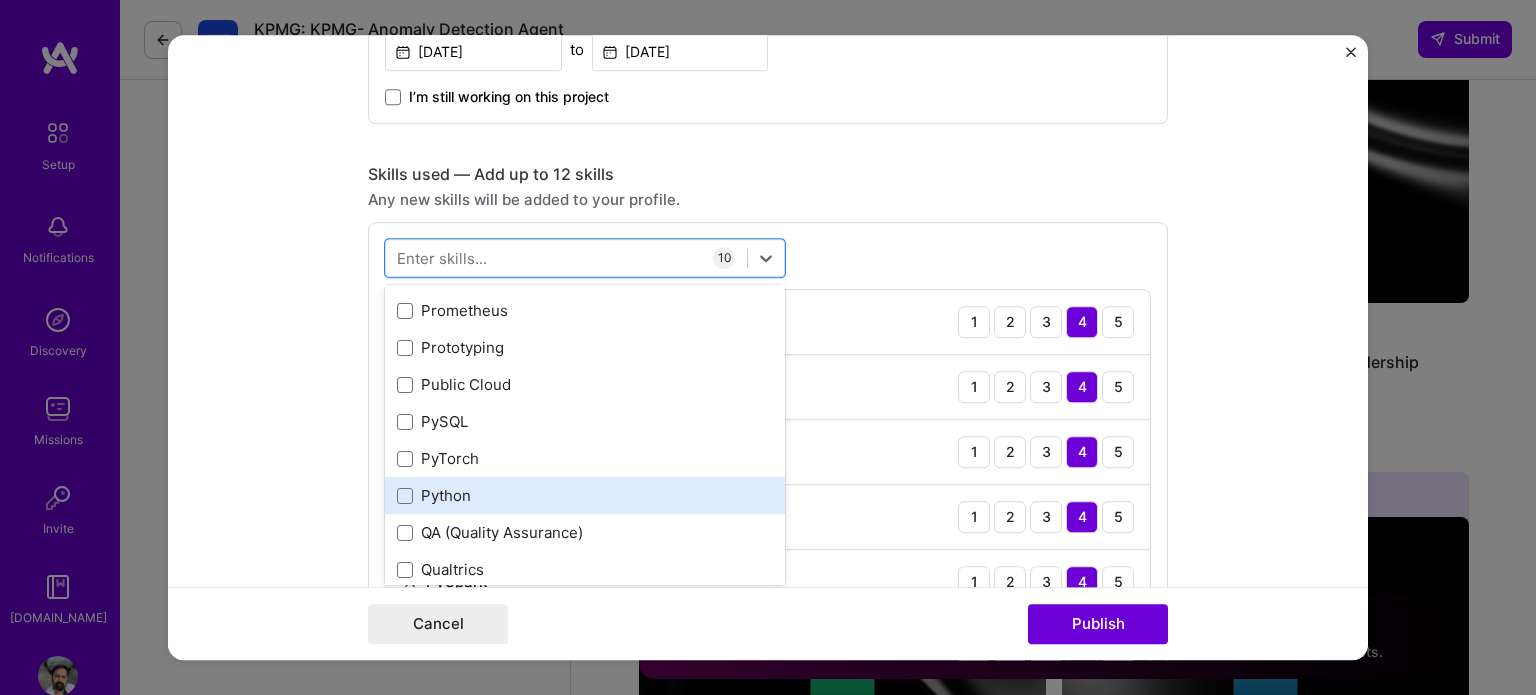 click on "Python" at bounding box center [585, 495] 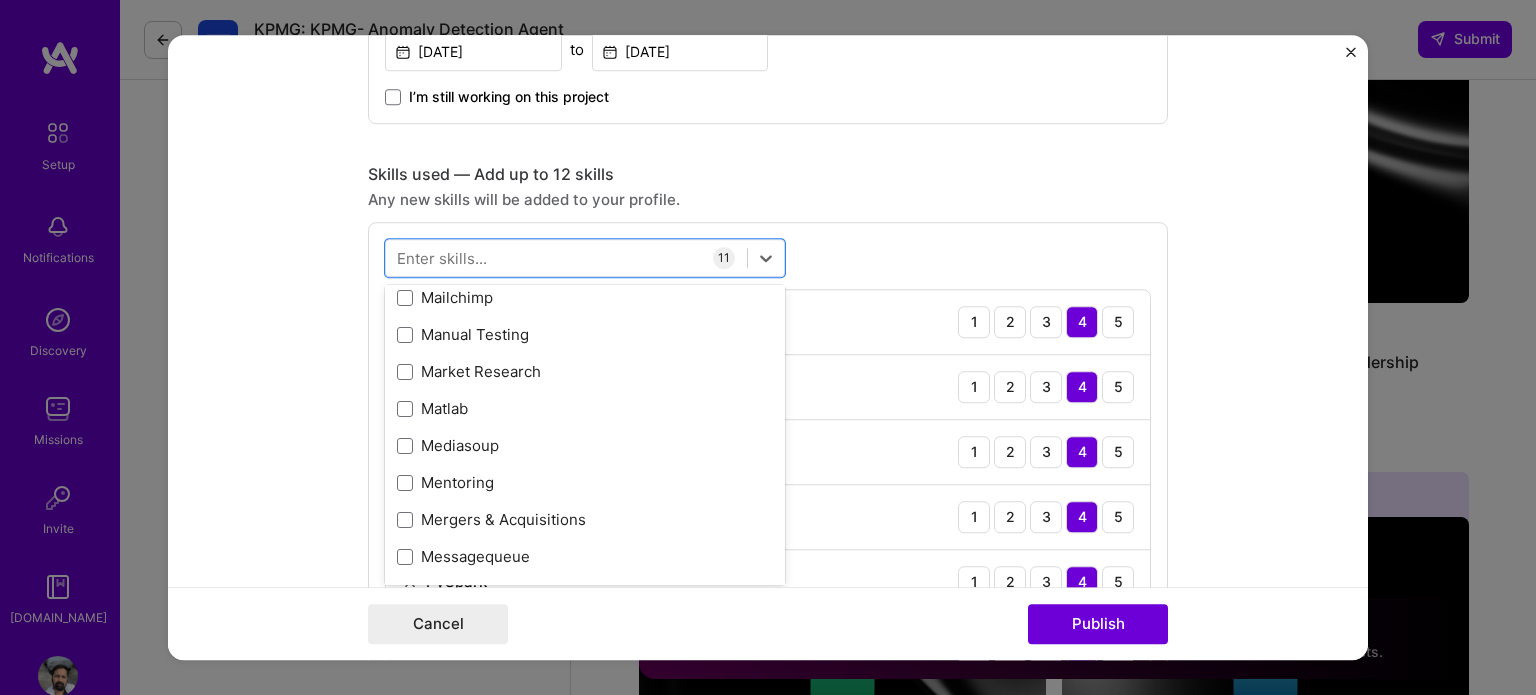 scroll, scrollTop: 7434, scrollLeft: 0, axis: vertical 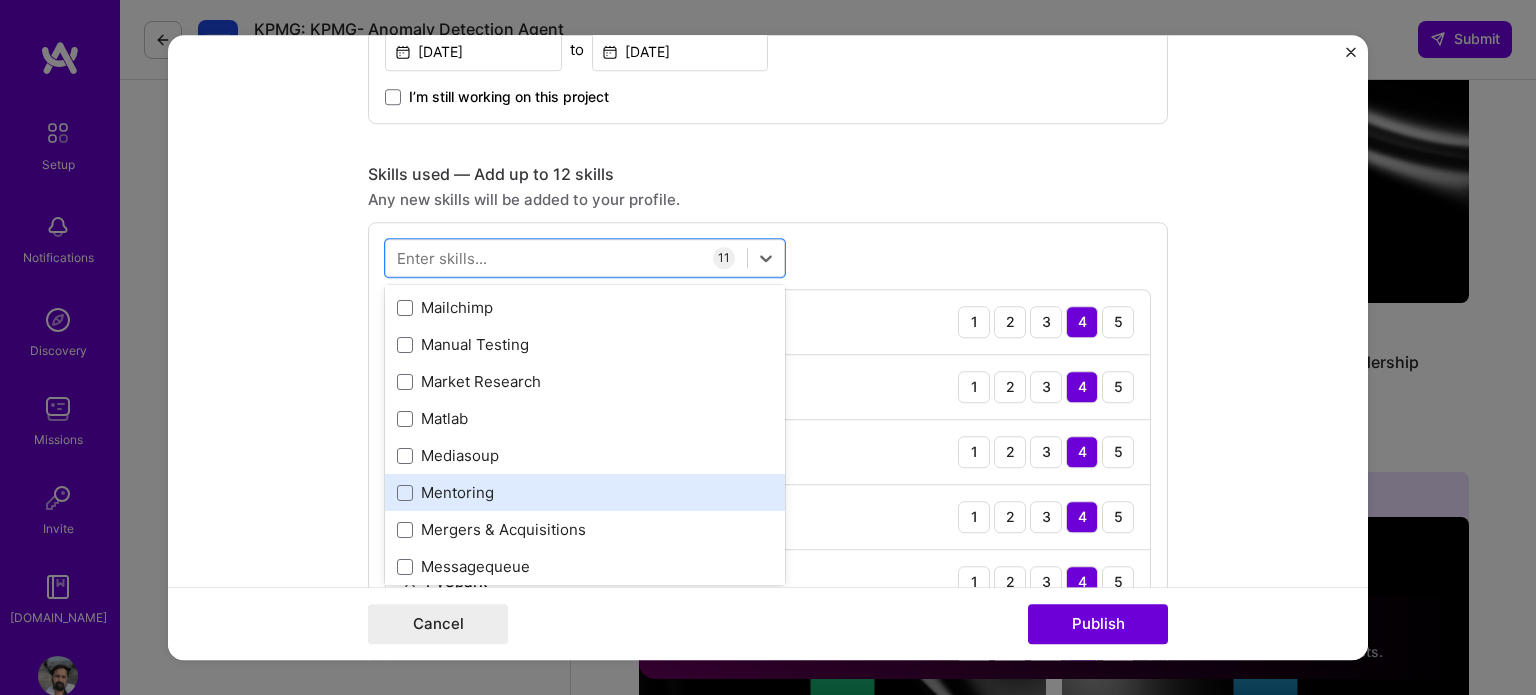 click on "Mentoring" at bounding box center (585, 492) 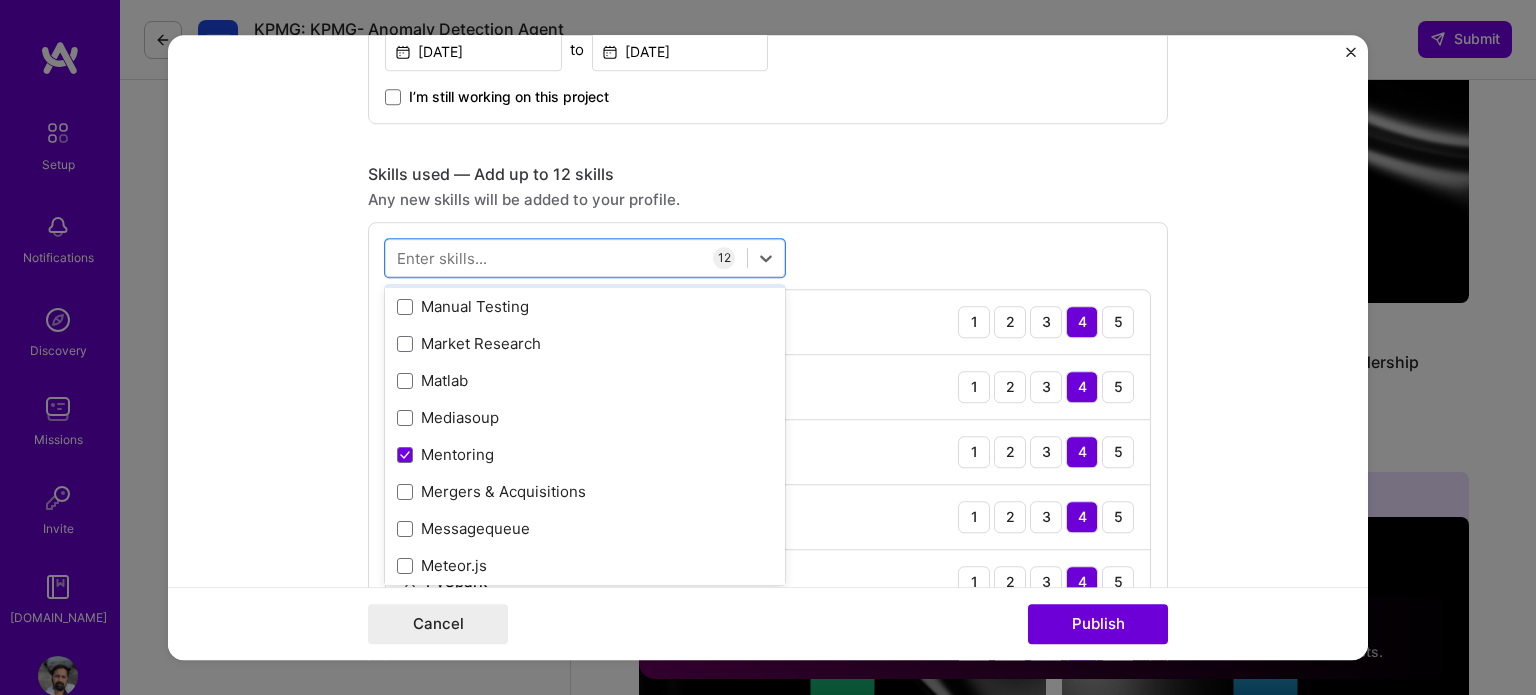 scroll, scrollTop: 7473, scrollLeft: 0, axis: vertical 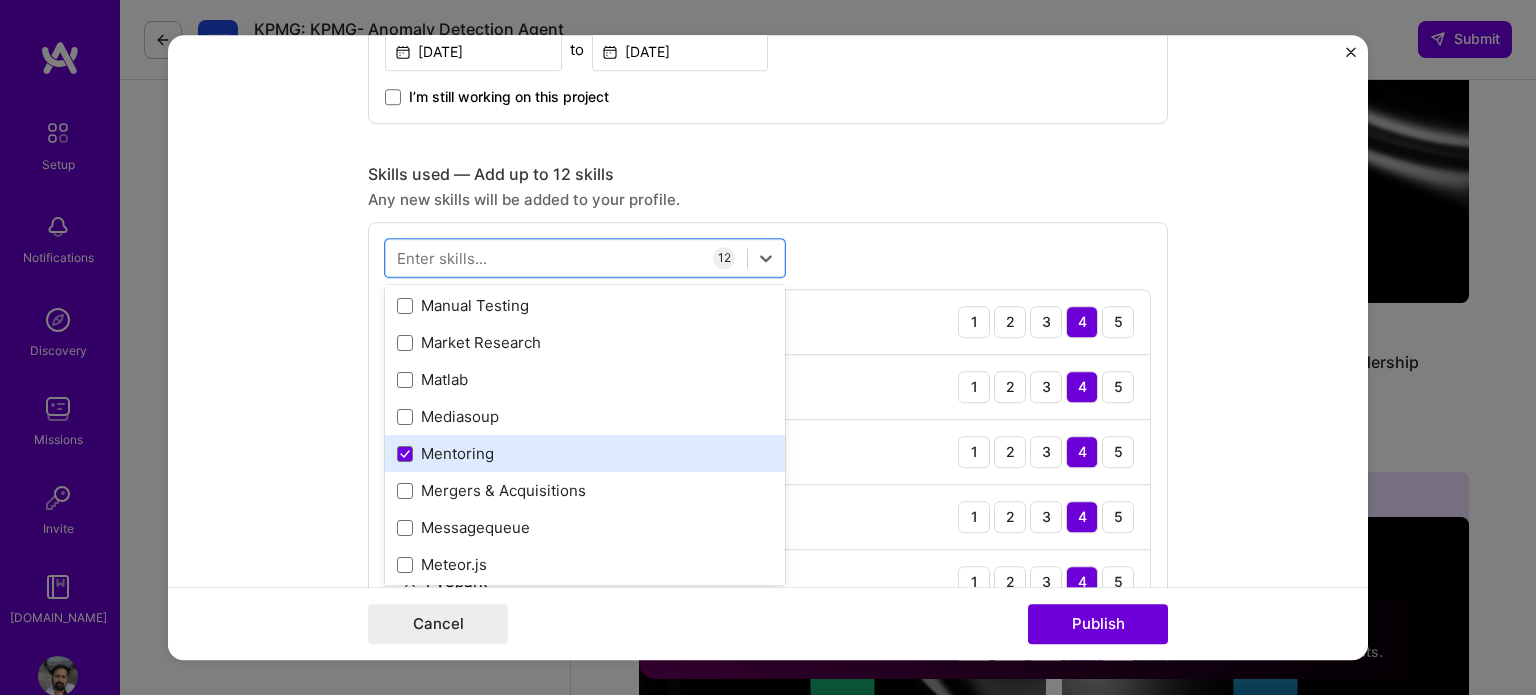 click on "Mentoring" at bounding box center [585, 453] 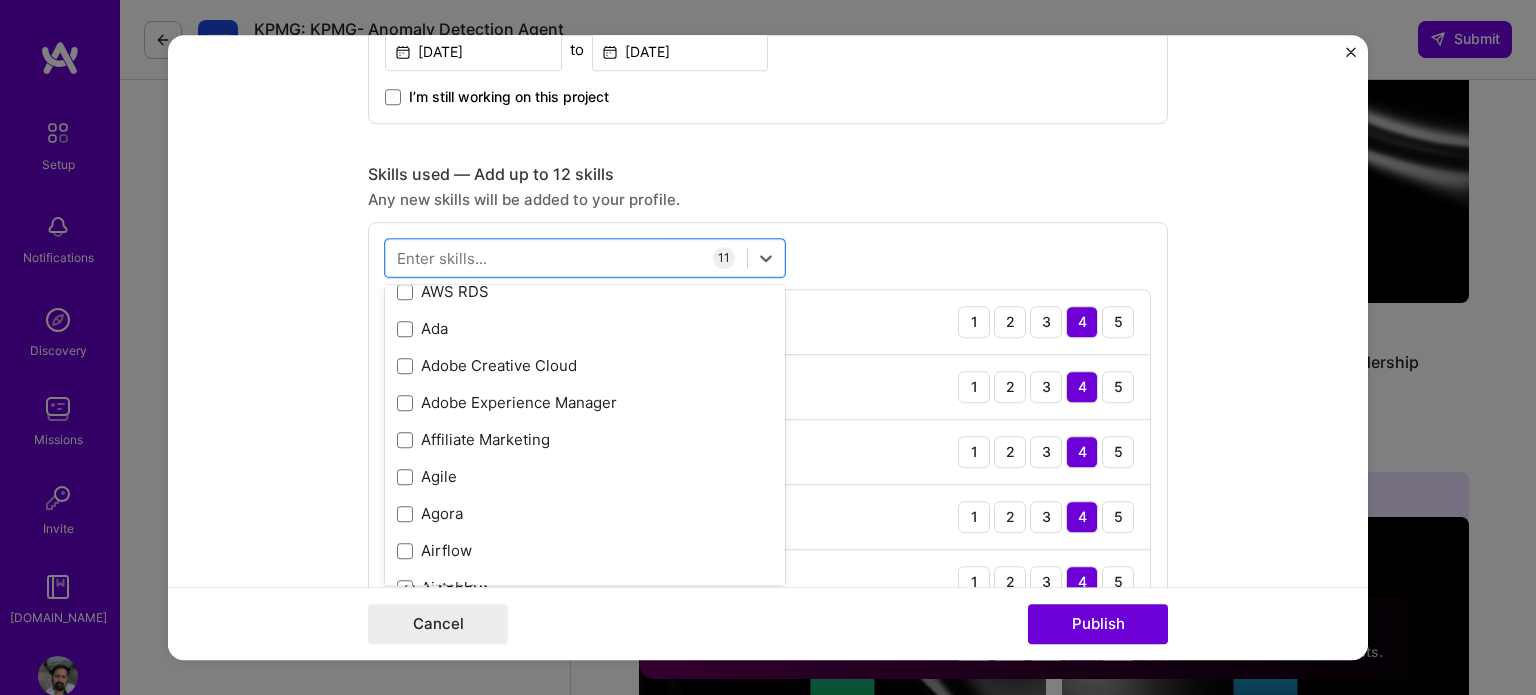 scroll, scrollTop: 1084, scrollLeft: 0, axis: vertical 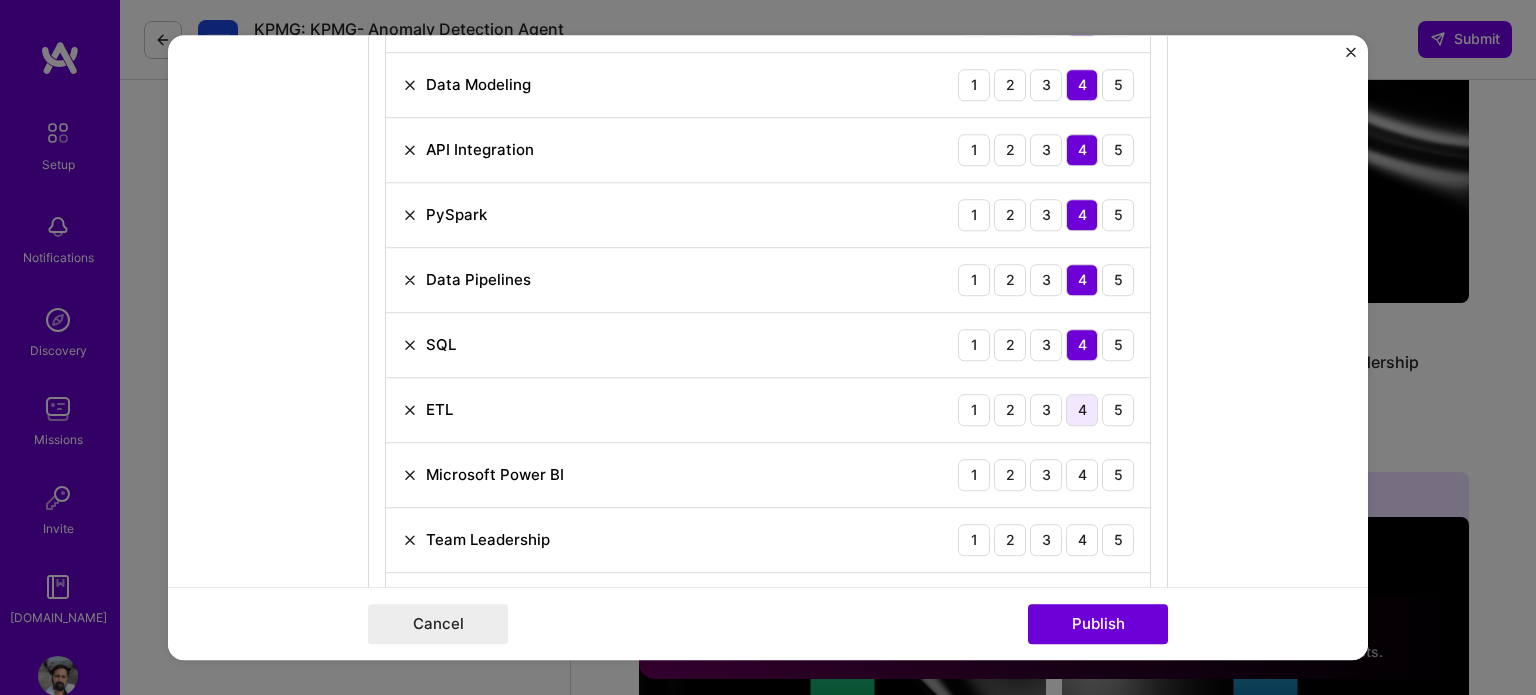 click on "4" at bounding box center (1082, 410) 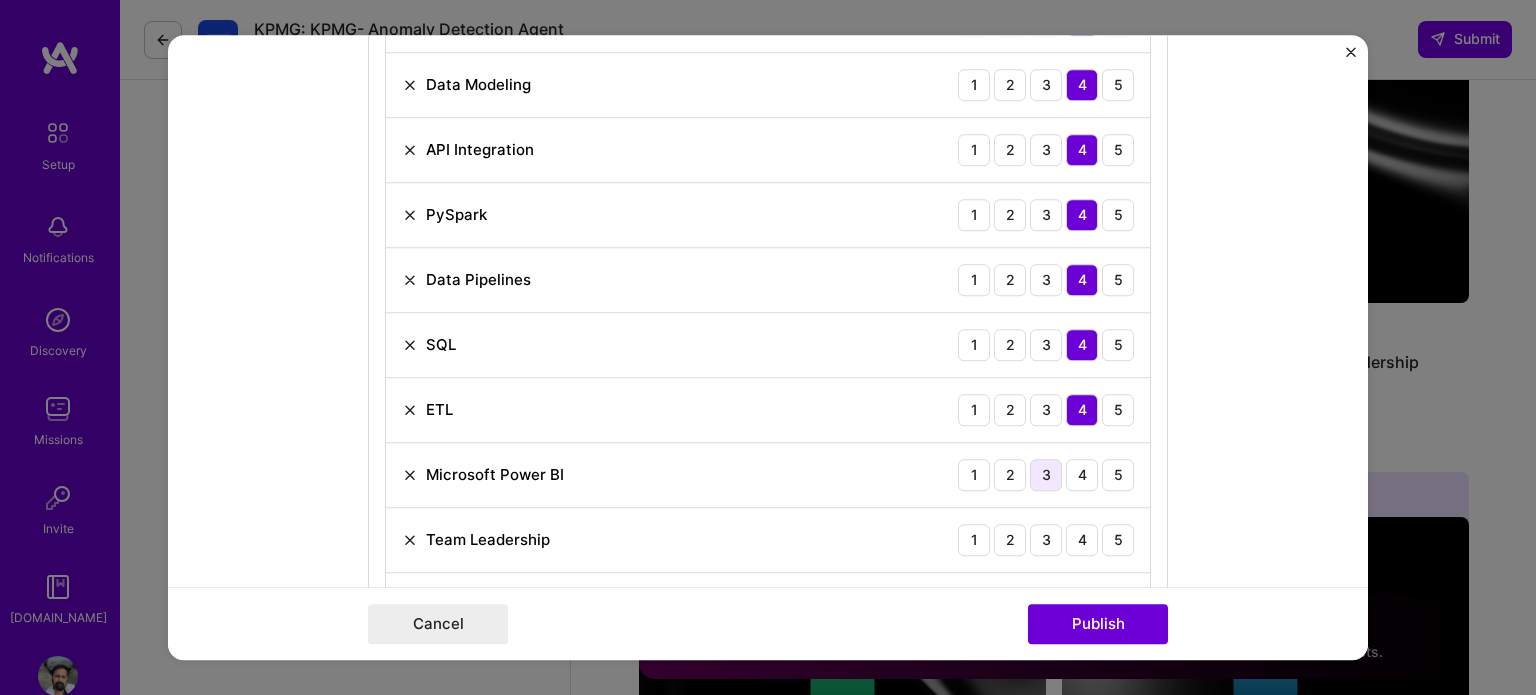 click on "3" at bounding box center [1046, 475] 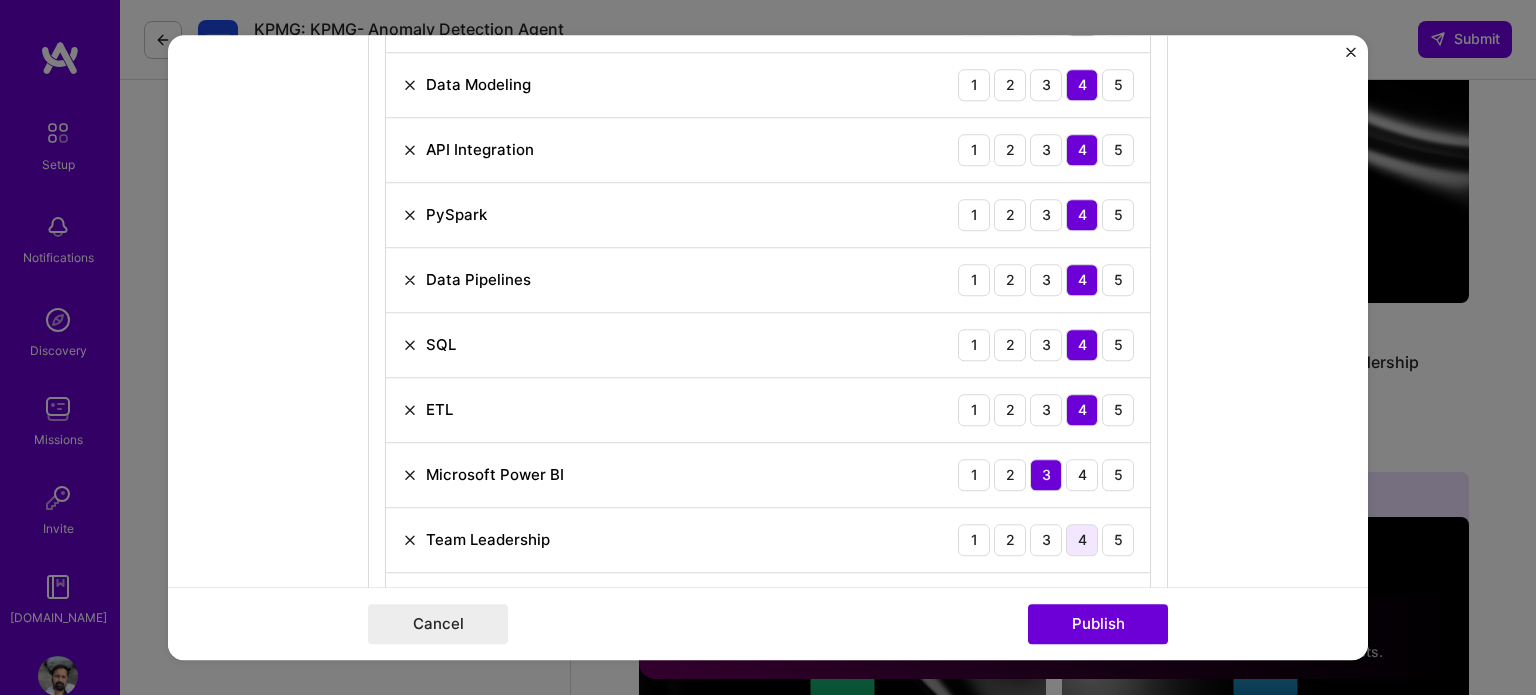 click on "4" at bounding box center [1082, 540] 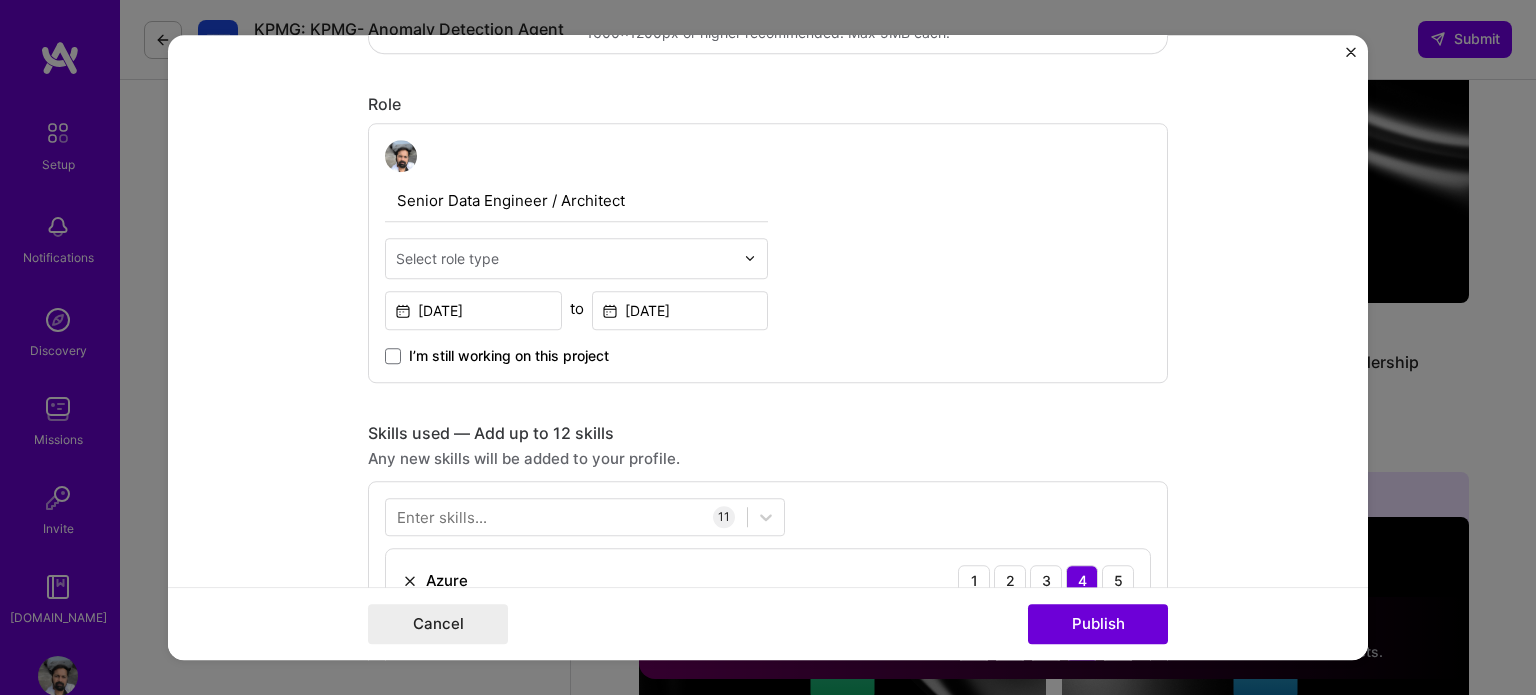 scroll, scrollTop: 600, scrollLeft: 0, axis: vertical 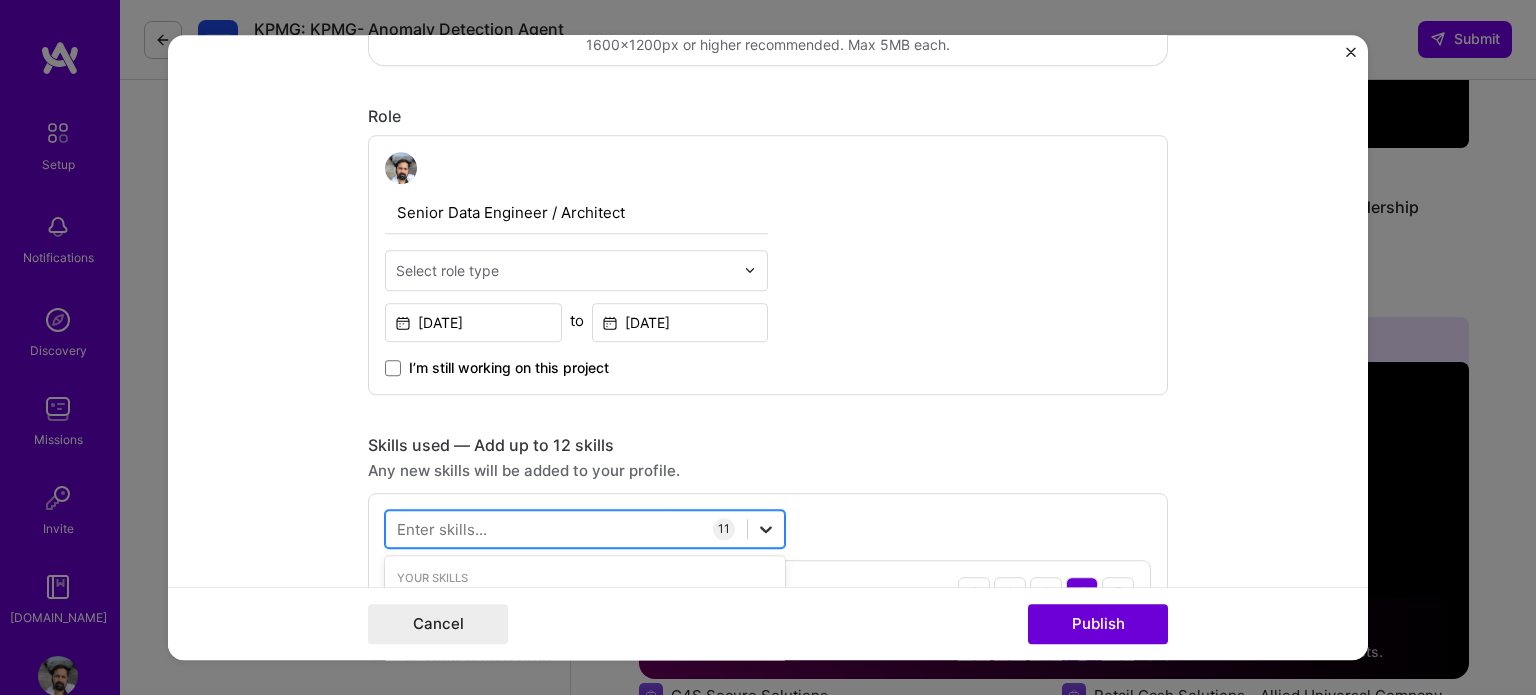 click 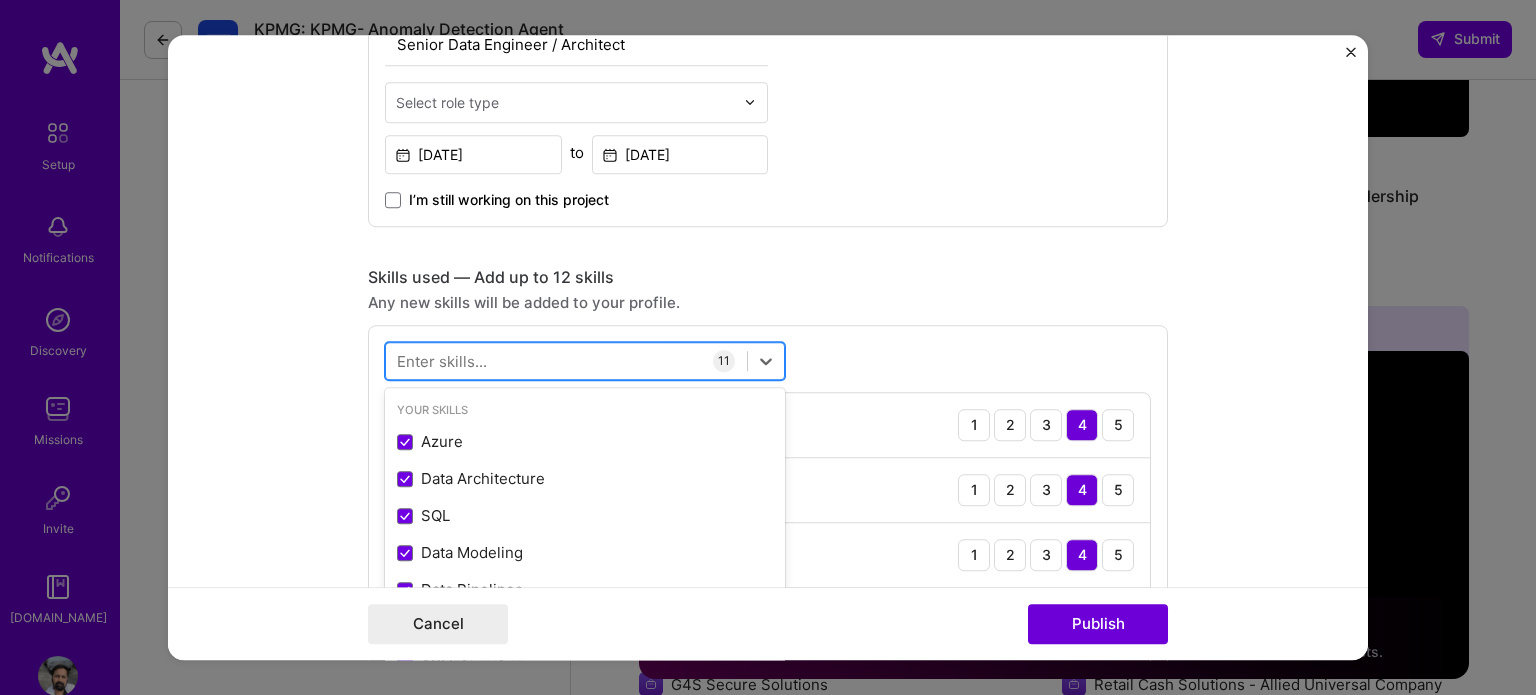 scroll, scrollTop: 768, scrollLeft: 0, axis: vertical 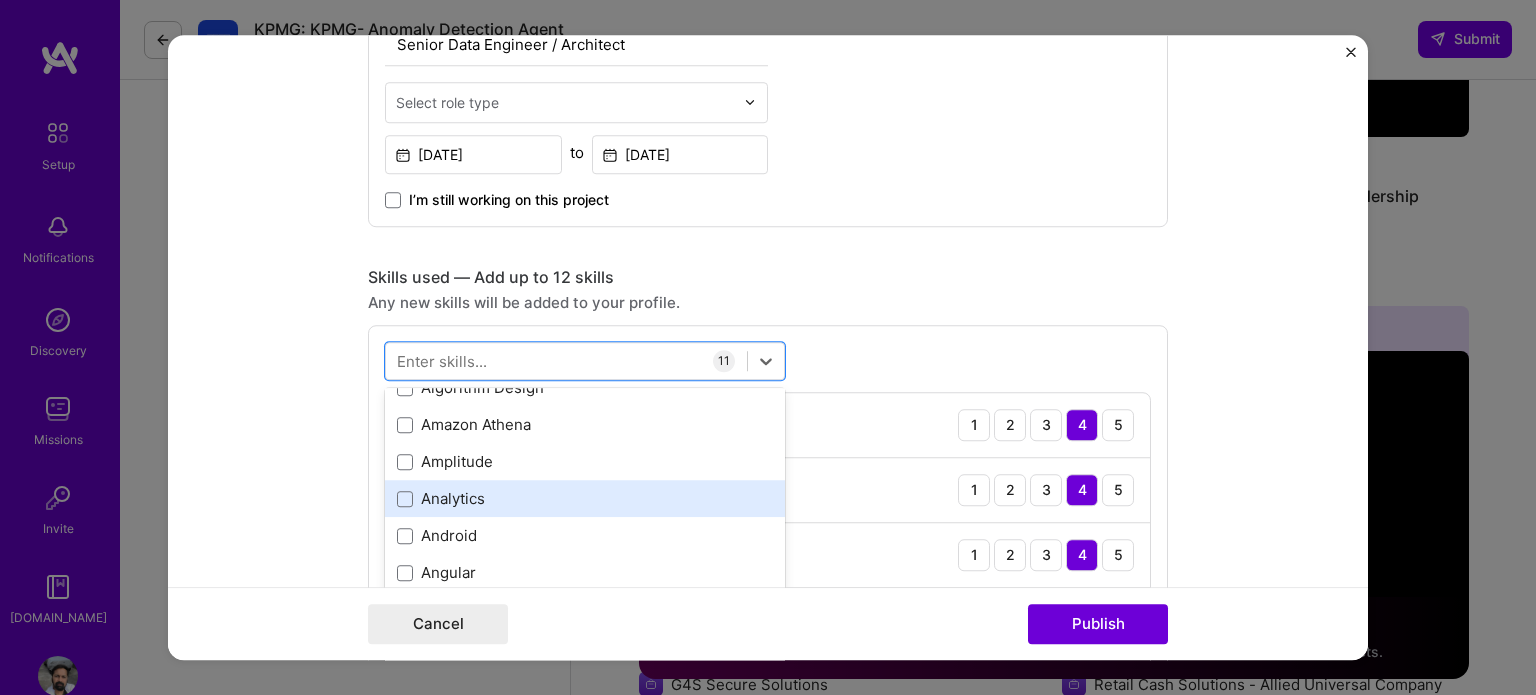 click on "Analytics" at bounding box center [585, 498] 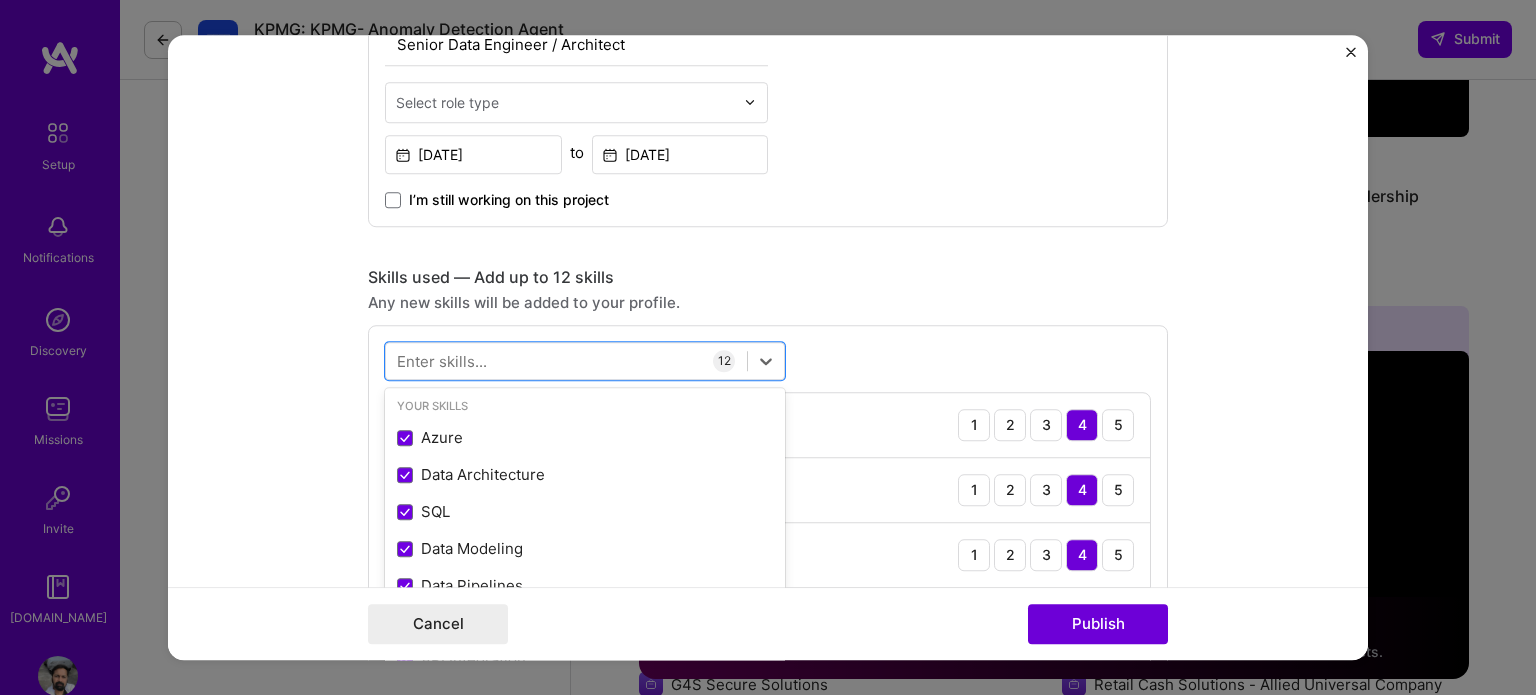 scroll, scrollTop: 0, scrollLeft: 0, axis: both 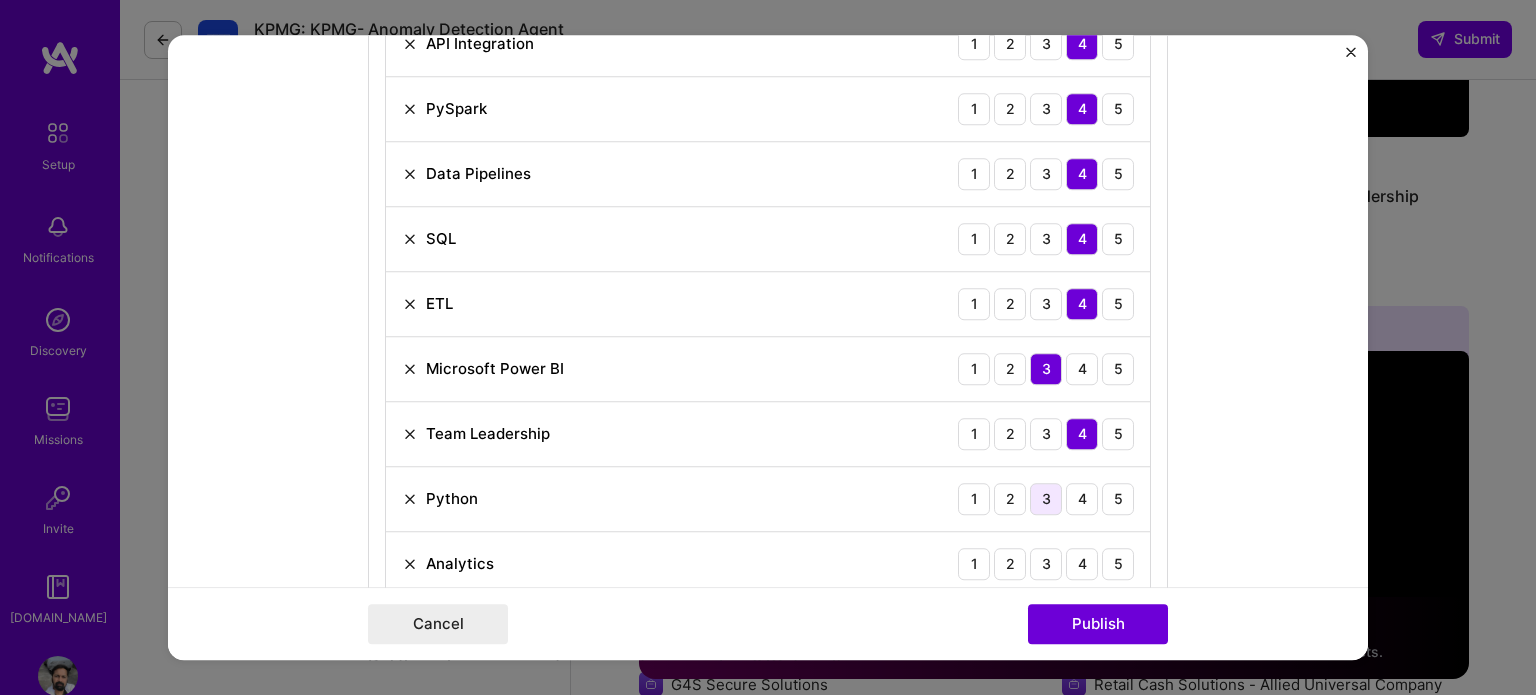 click on "3" at bounding box center [1046, 499] 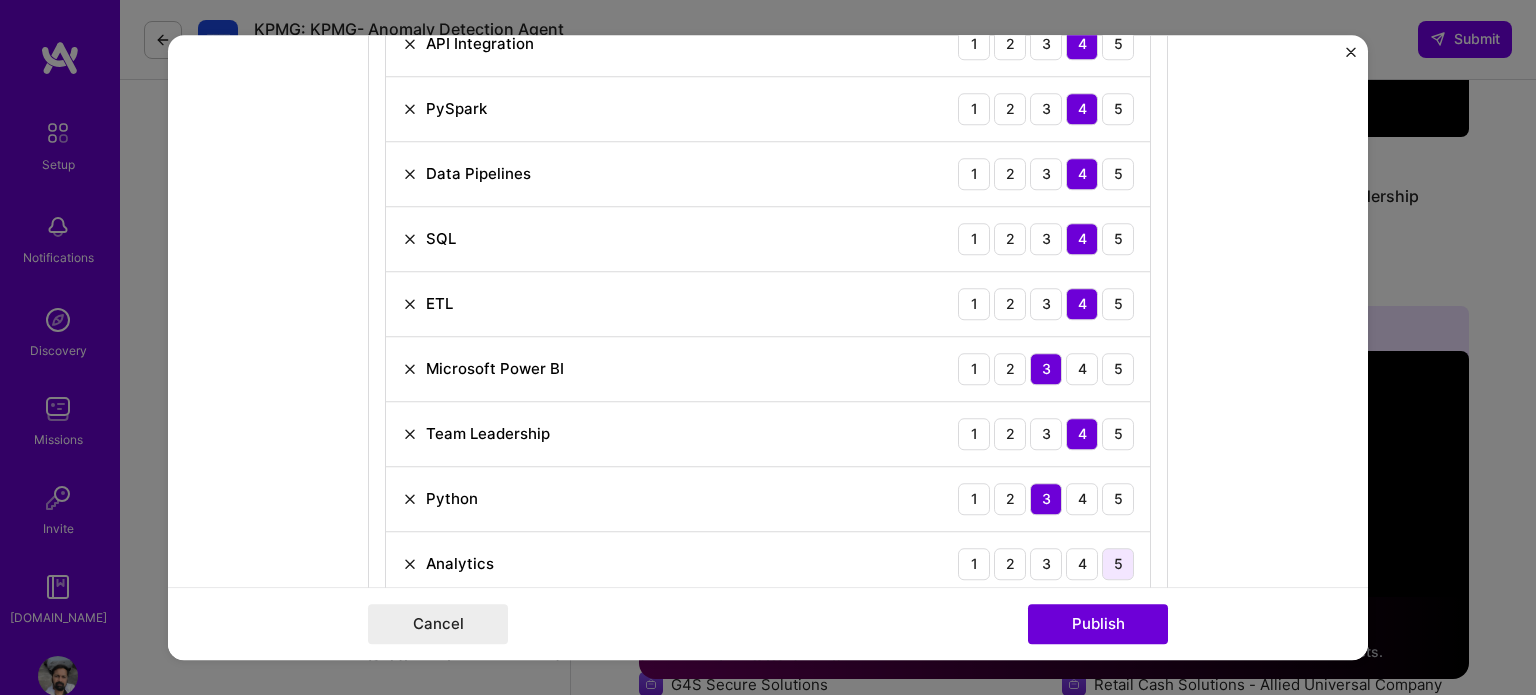 click on "5" at bounding box center [1118, 564] 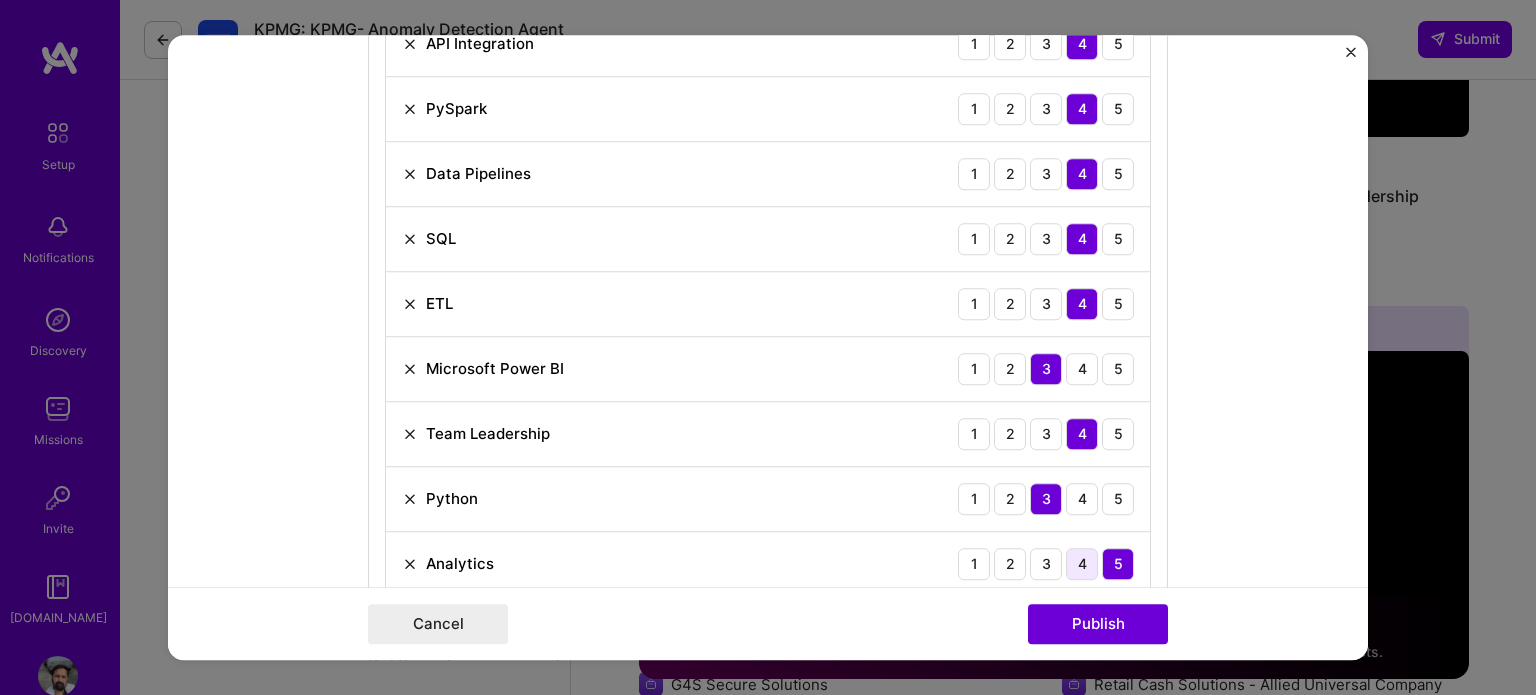 click on "4" at bounding box center (1082, 564) 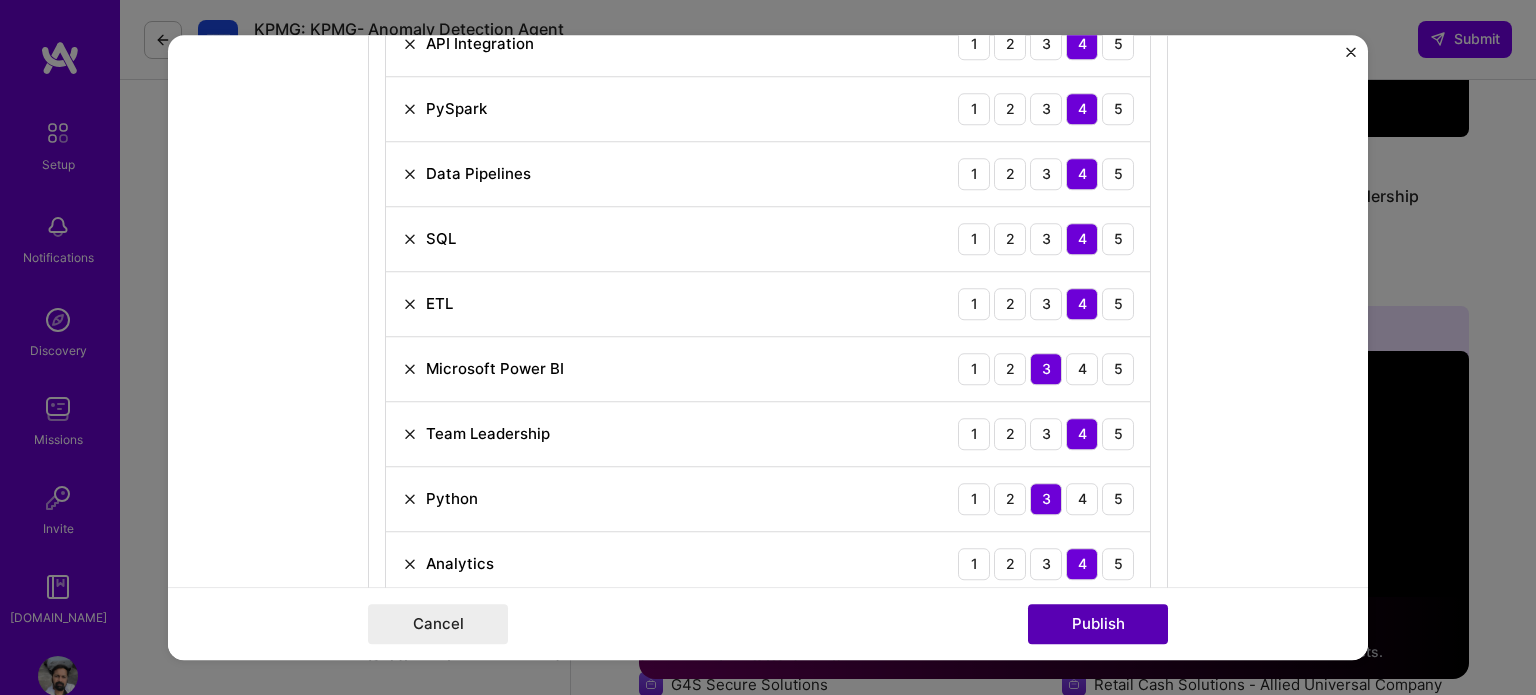 click on "Publish" at bounding box center (1098, 624) 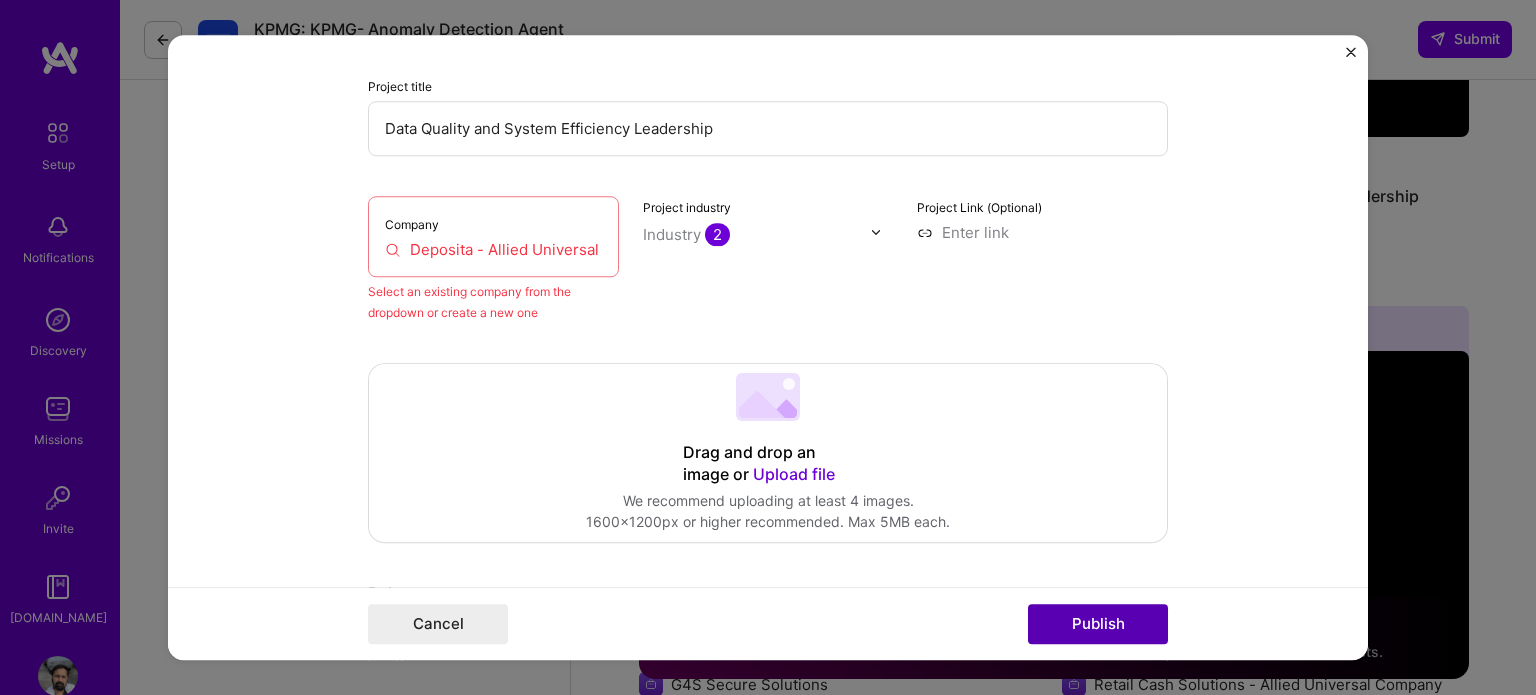 scroll, scrollTop: 131, scrollLeft: 0, axis: vertical 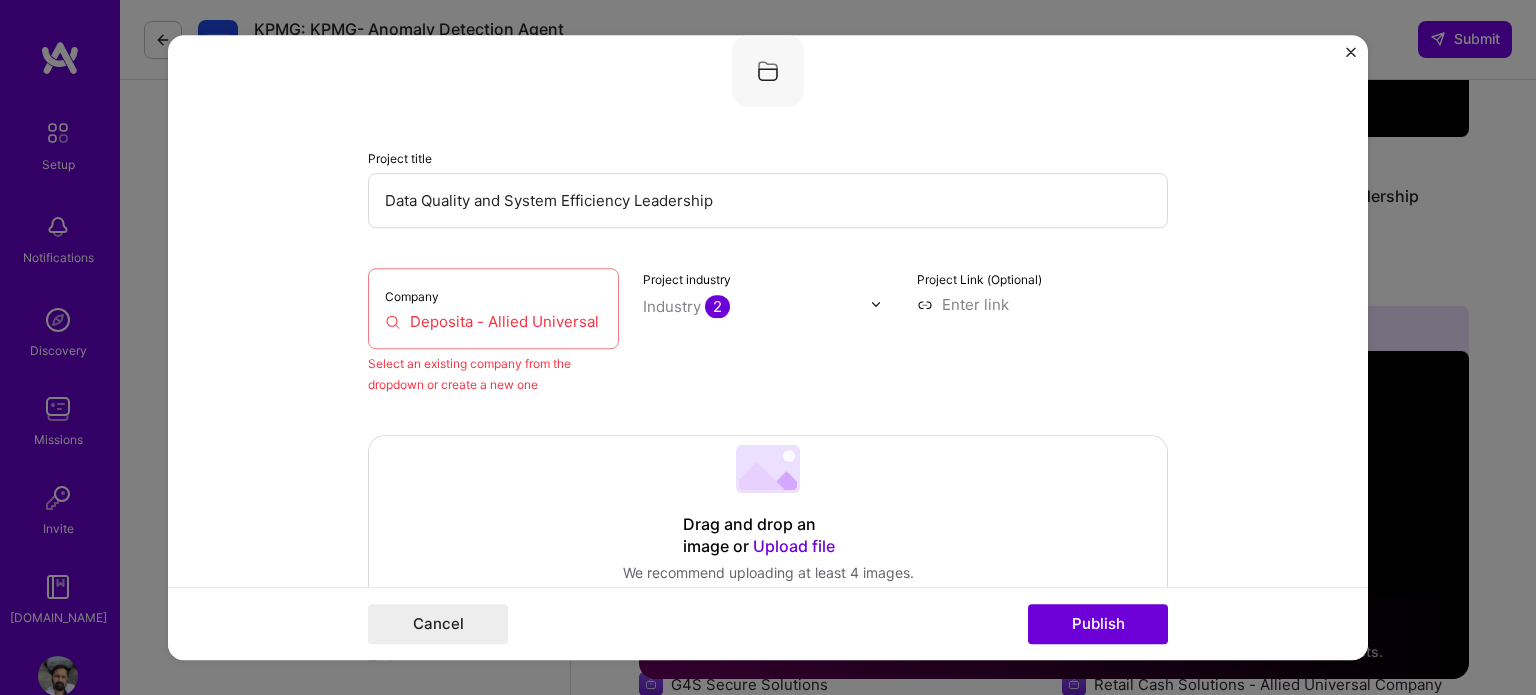 click on "Deposita - Allied Universal Company" at bounding box center [493, 321] 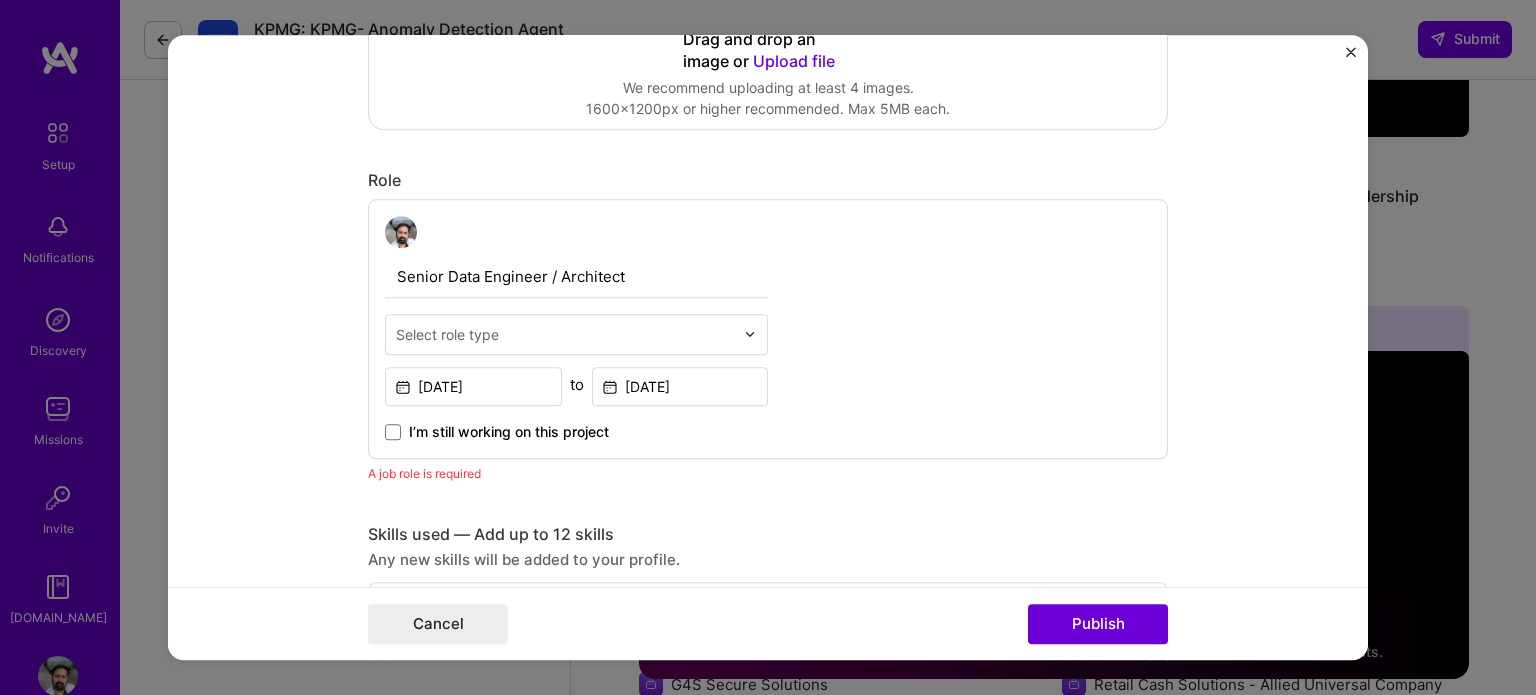 scroll, scrollTop: 618, scrollLeft: 0, axis: vertical 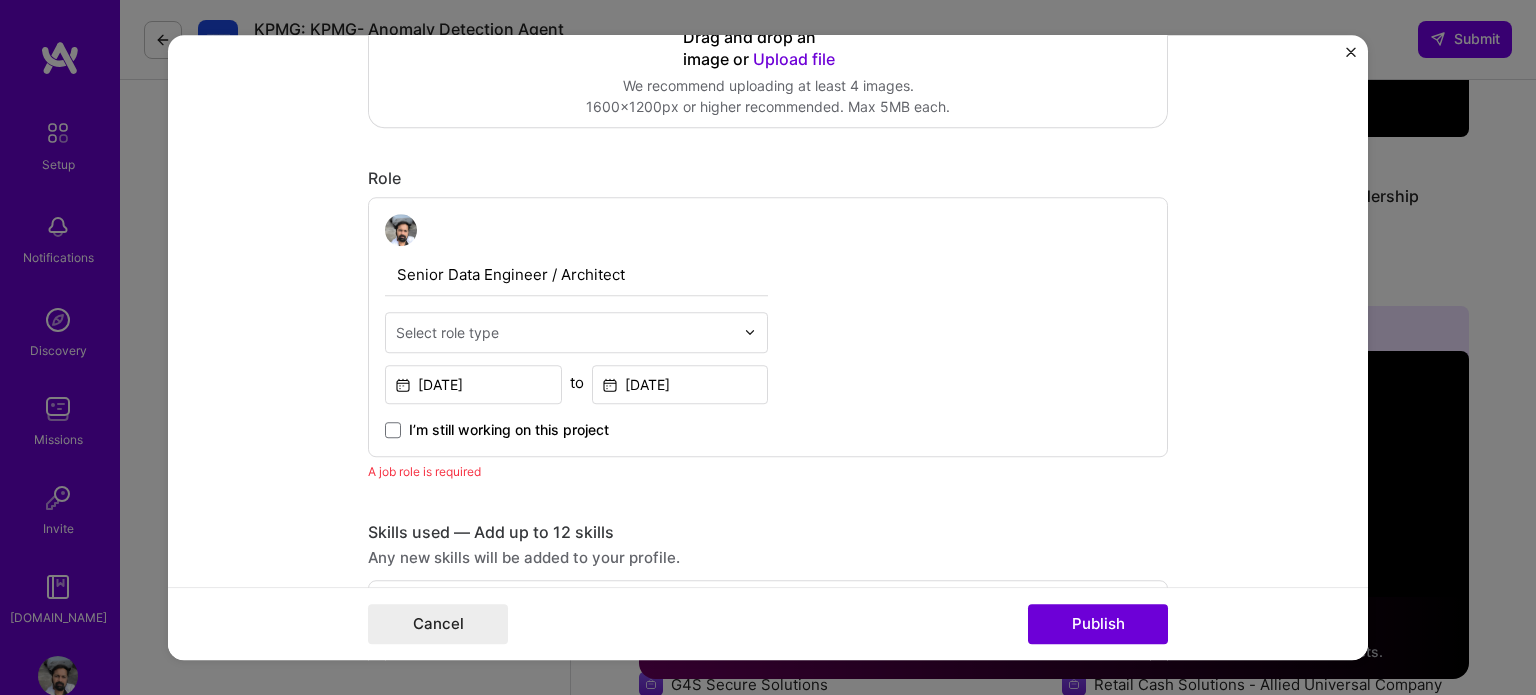 click at bounding box center [565, 332] 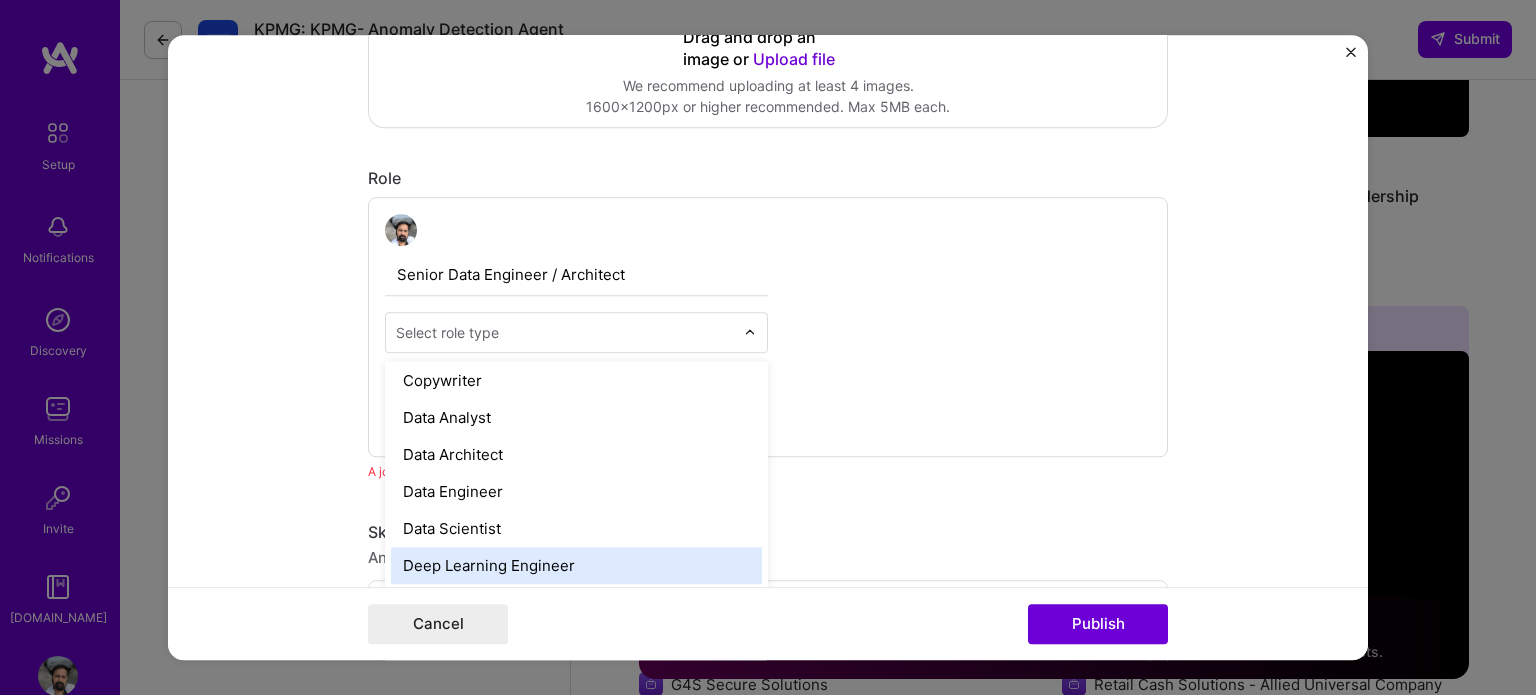 scroll, scrollTop: 707, scrollLeft: 0, axis: vertical 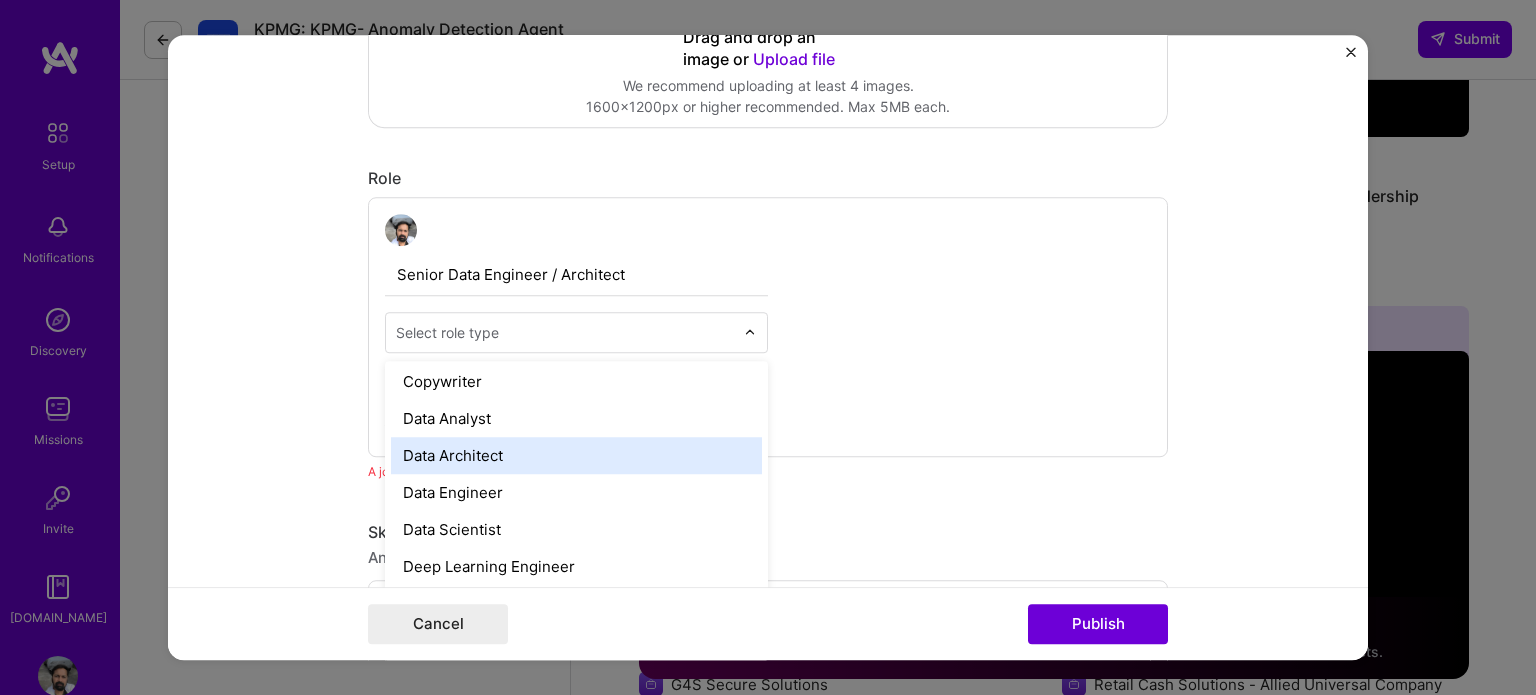 click on "Data Architect" at bounding box center (576, 455) 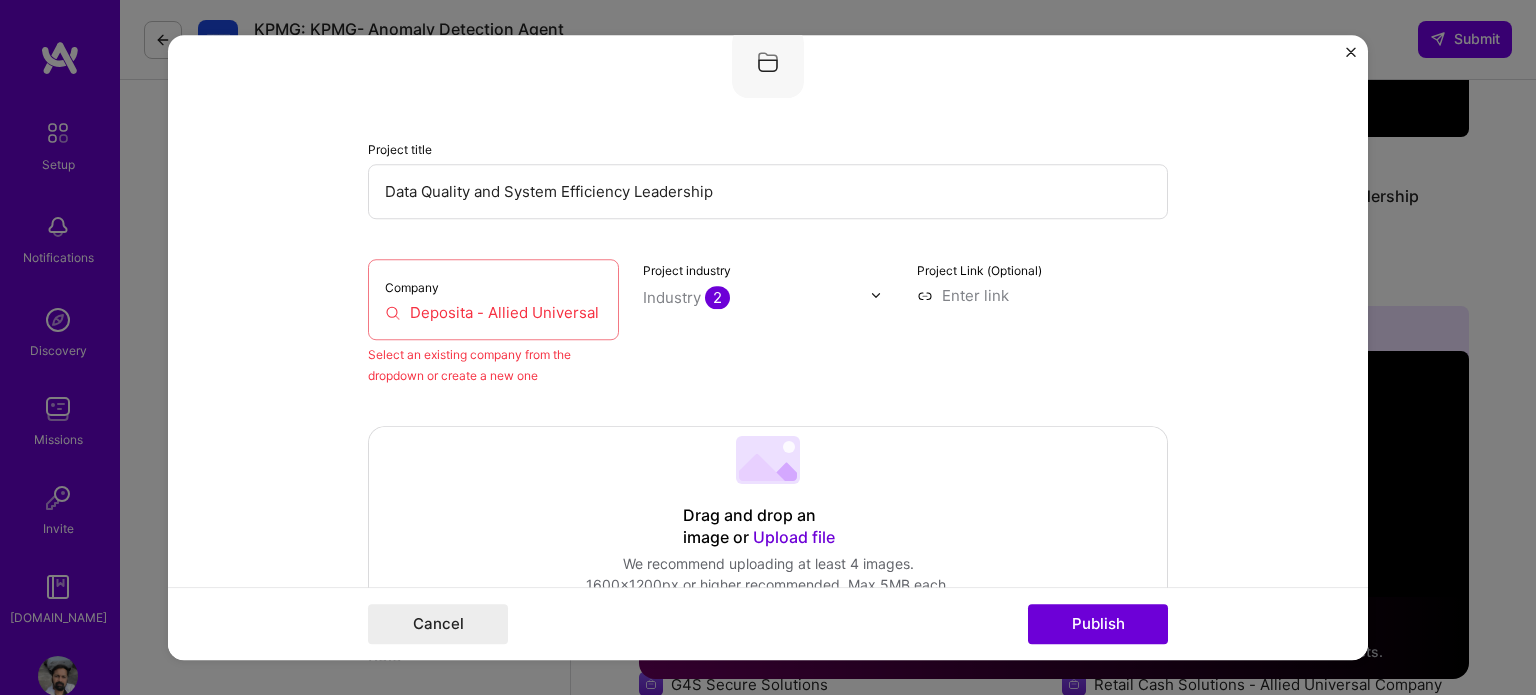 scroll, scrollTop: 138, scrollLeft: 0, axis: vertical 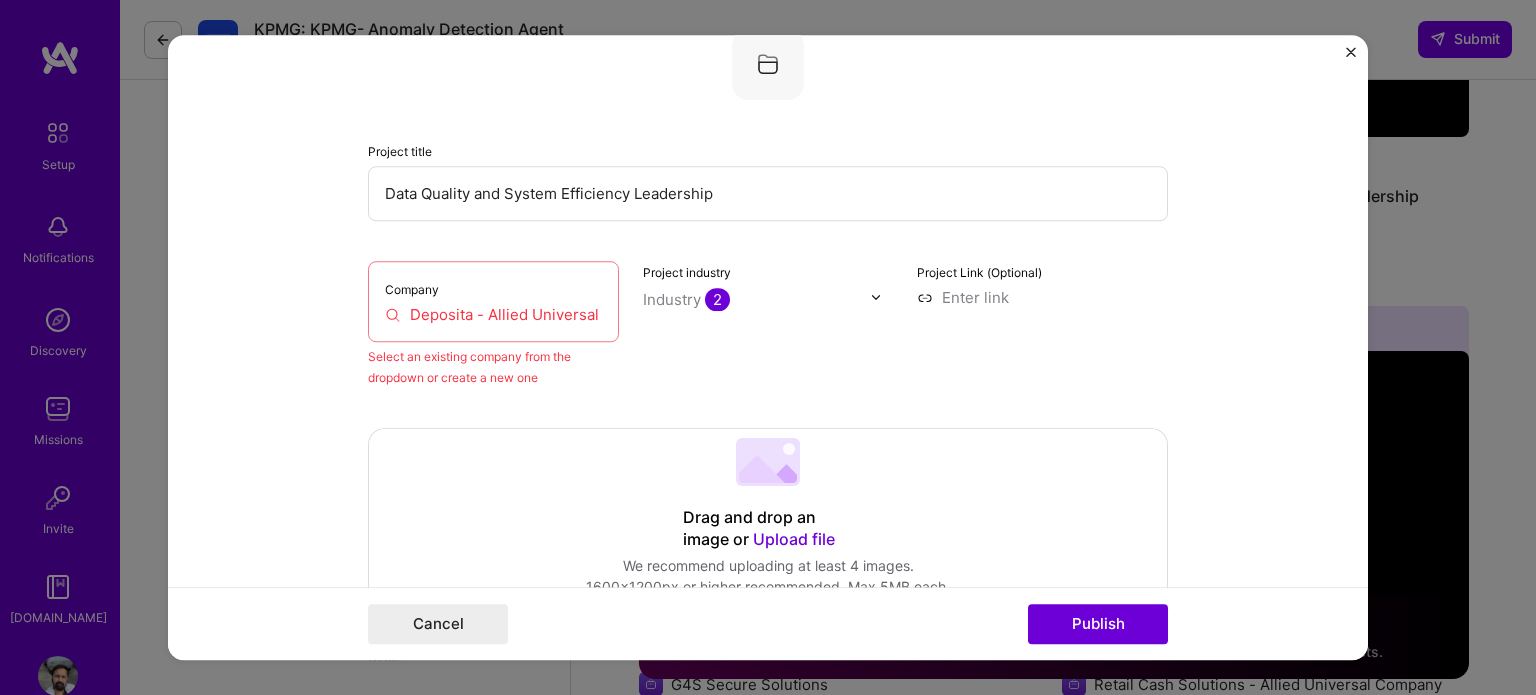 click on "Deposita - Allied Universal Company" at bounding box center [493, 314] 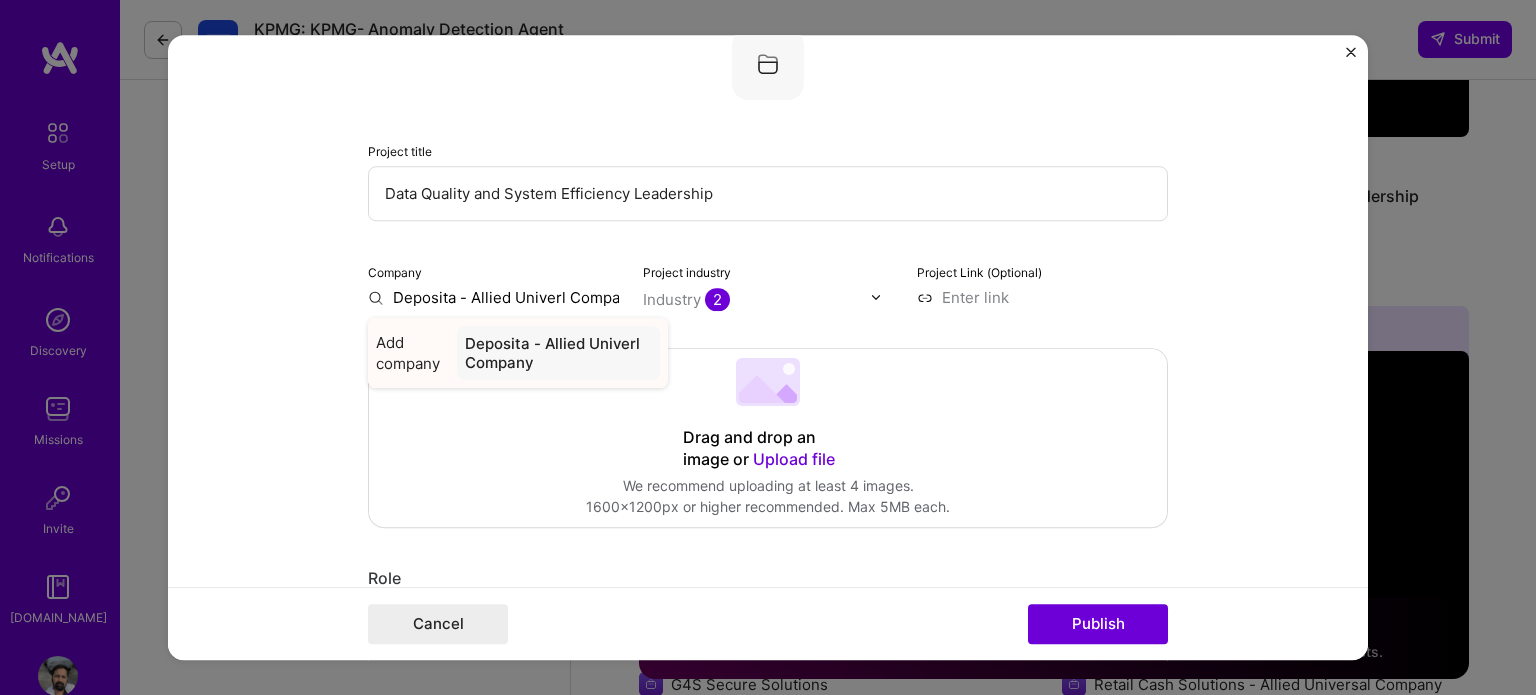 type on "Deposita - Allied Univerl Company" 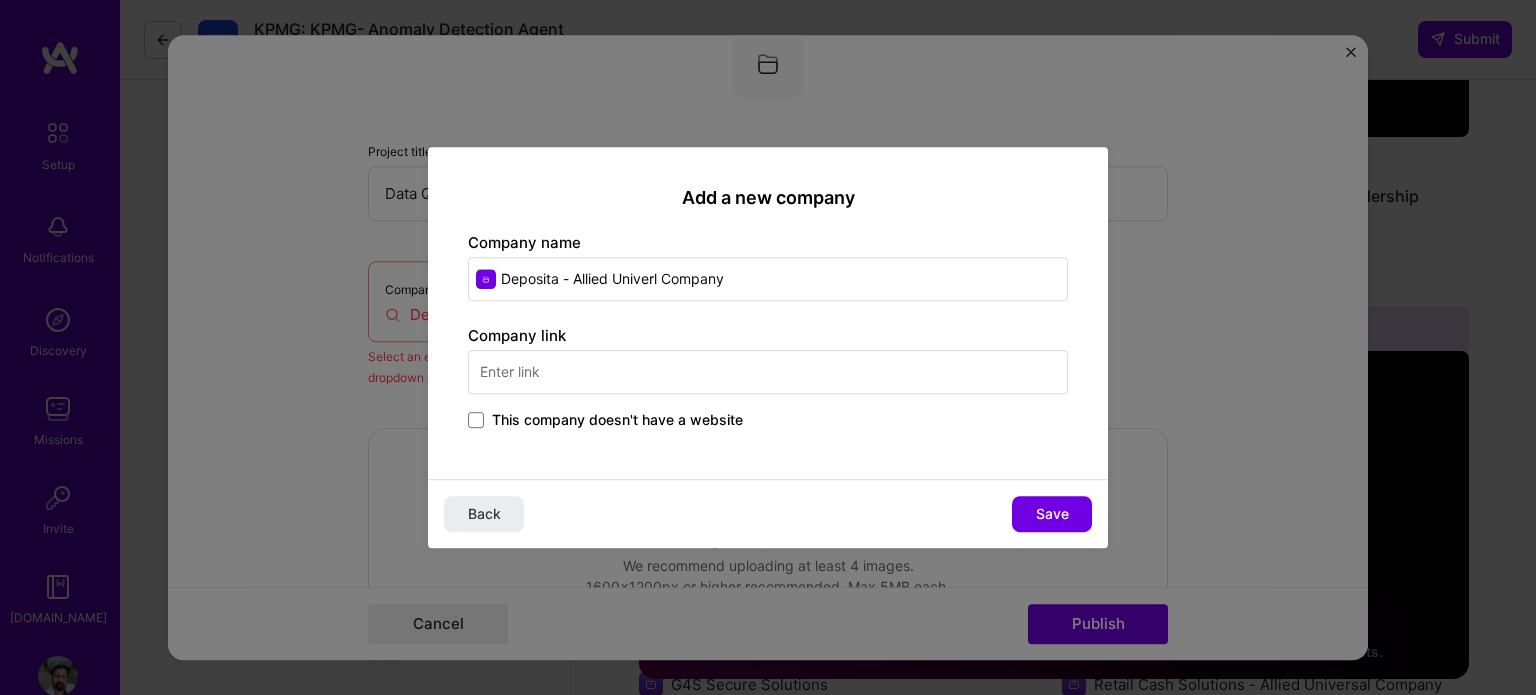click on "Deposita - Allied Univerl Company" at bounding box center (768, 279) 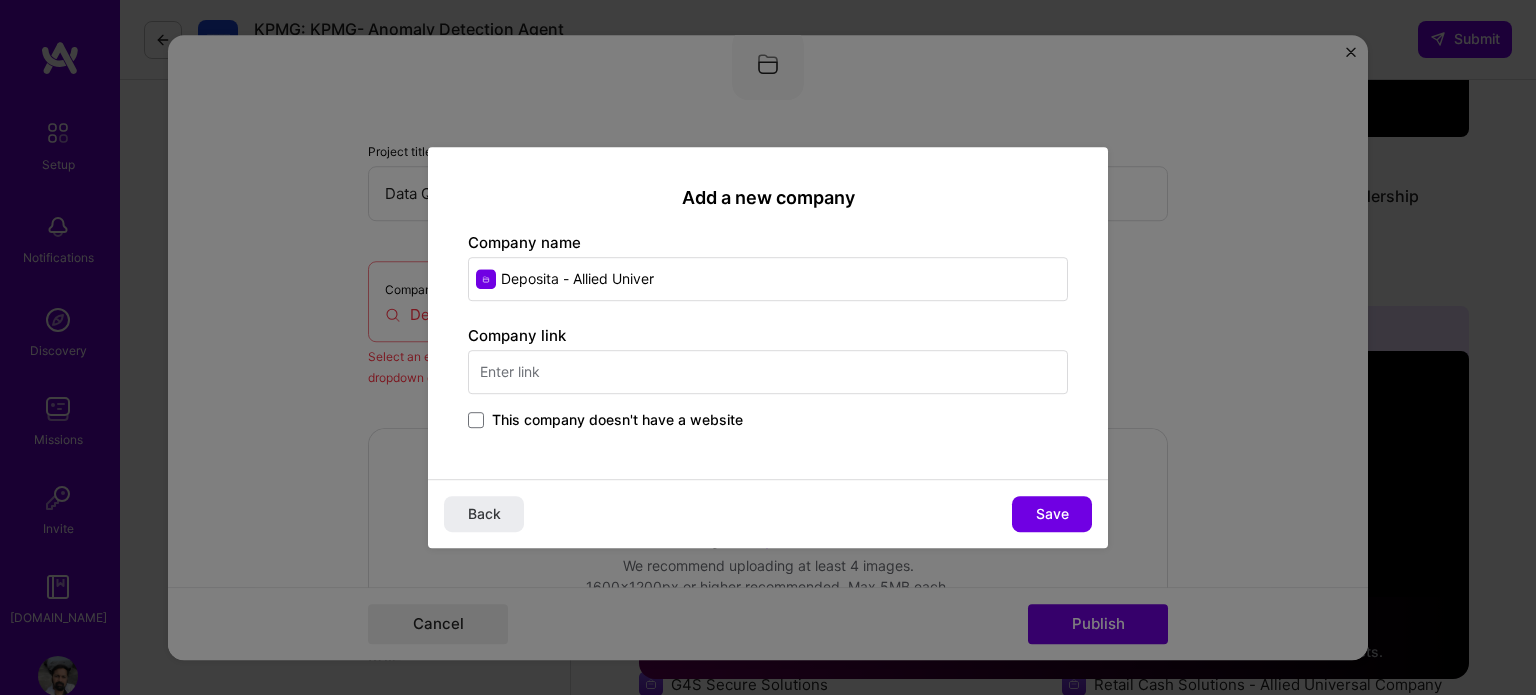 click on "Deposita - Allied Univer" at bounding box center (768, 279) 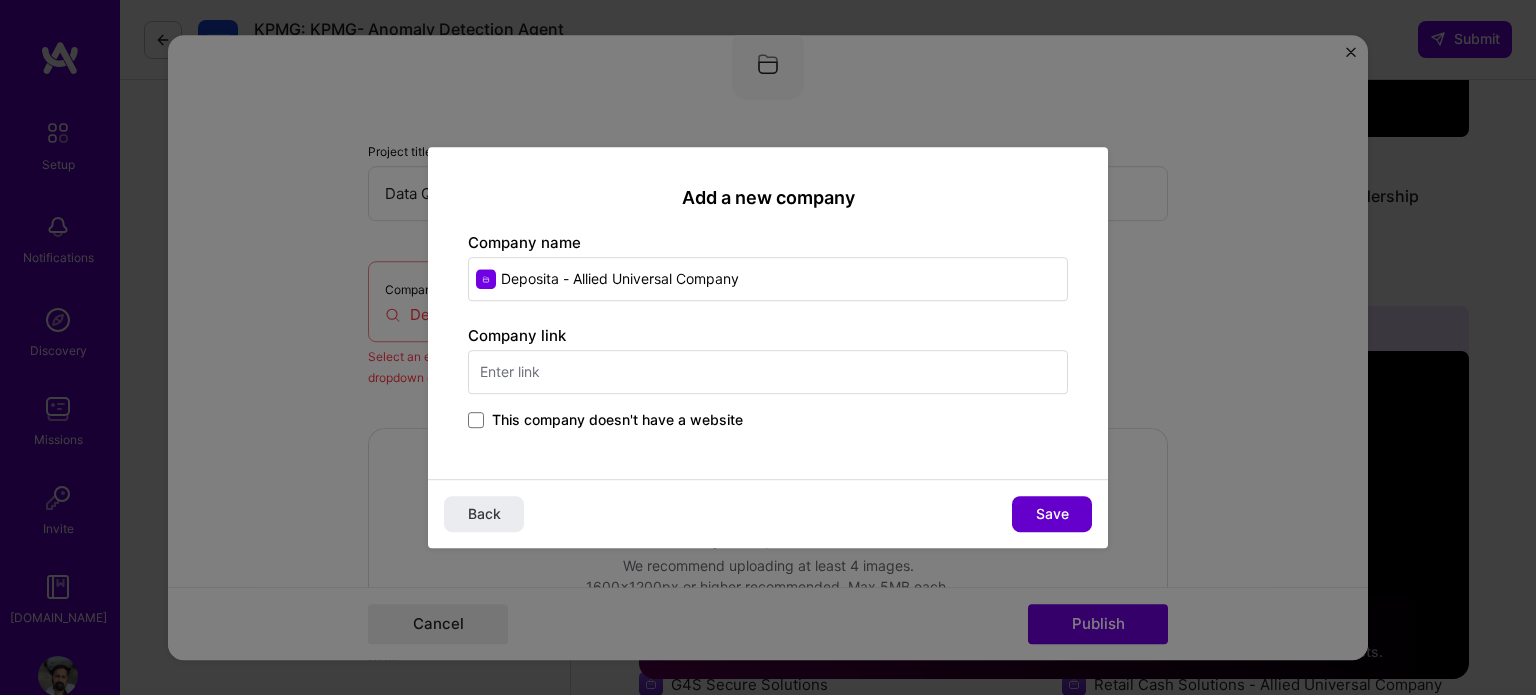 type on "Deposita - Allied Universal Company" 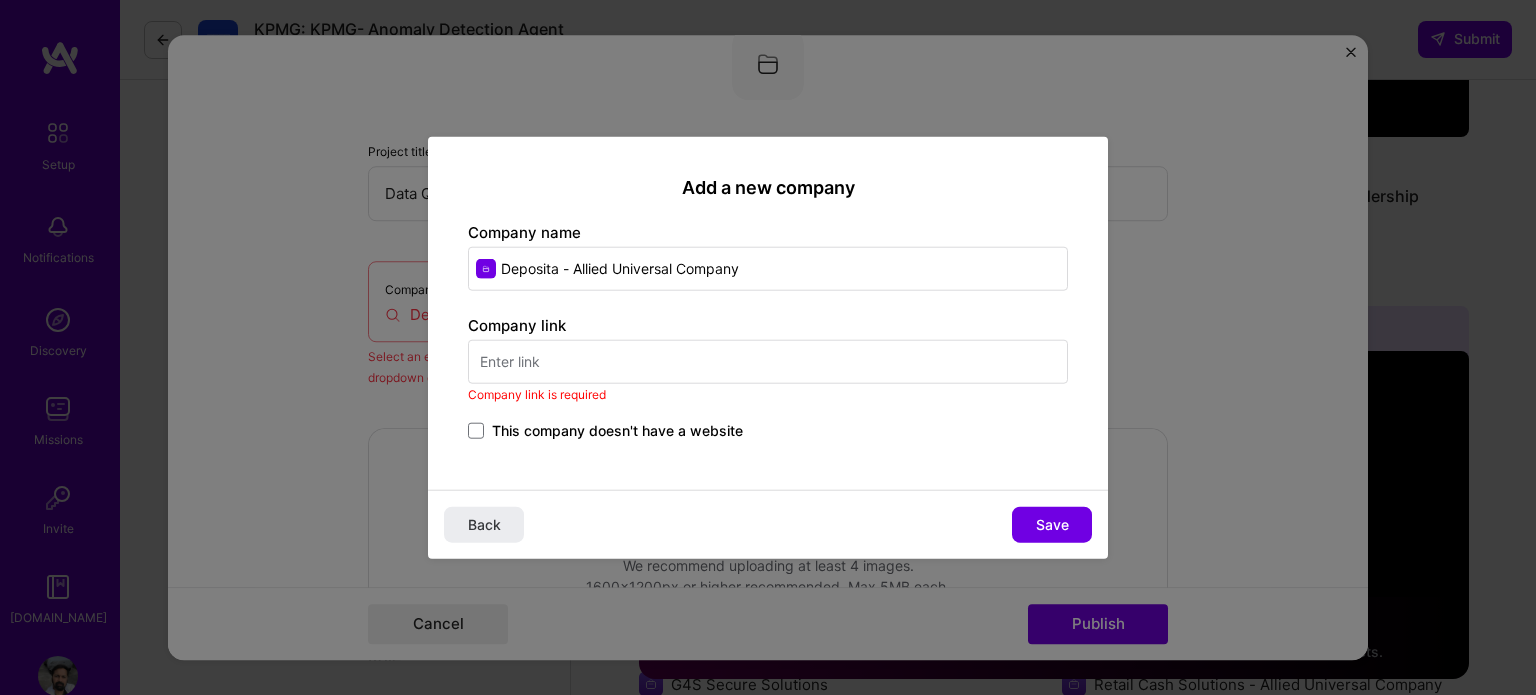 click at bounding box center (768, 362) 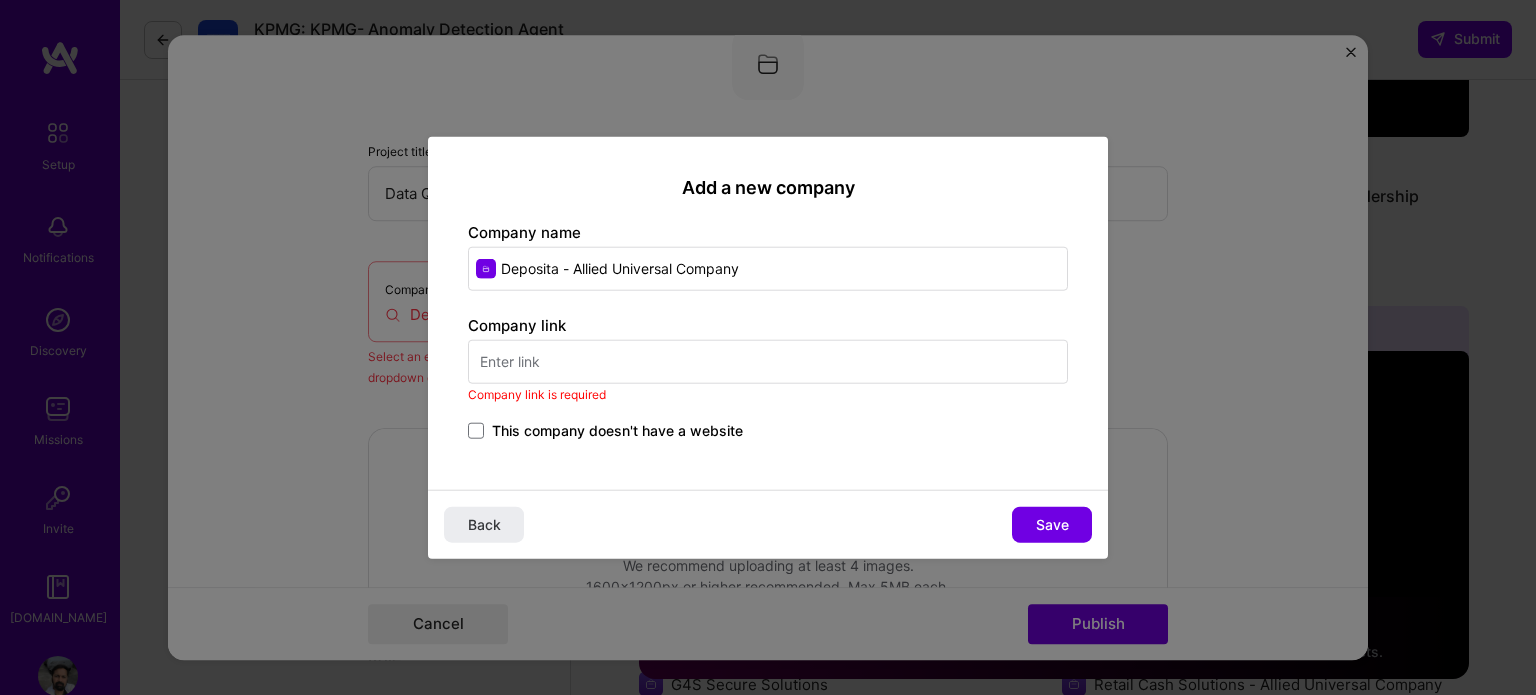 paste on "[URL][DOMAIN_NAME]" 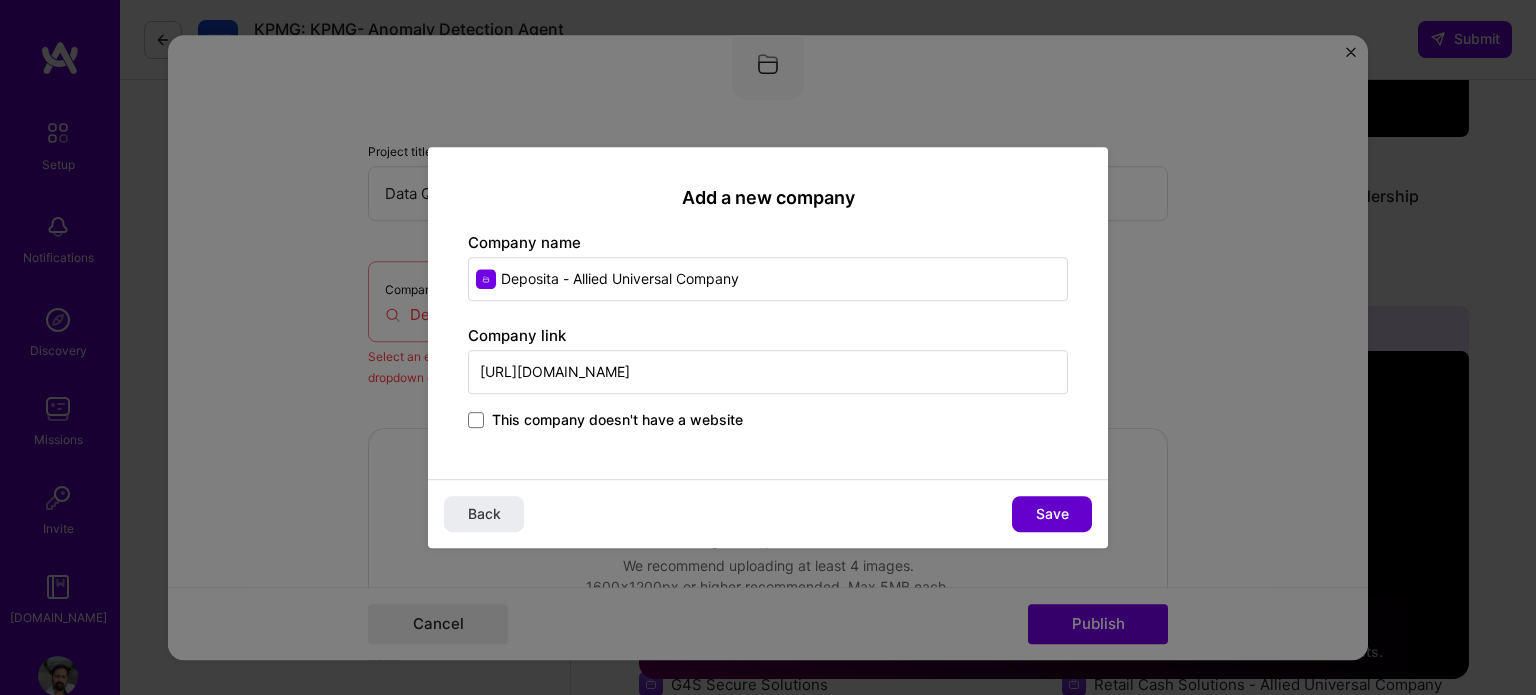 type on "[URL][DOMAIN_NAME]" 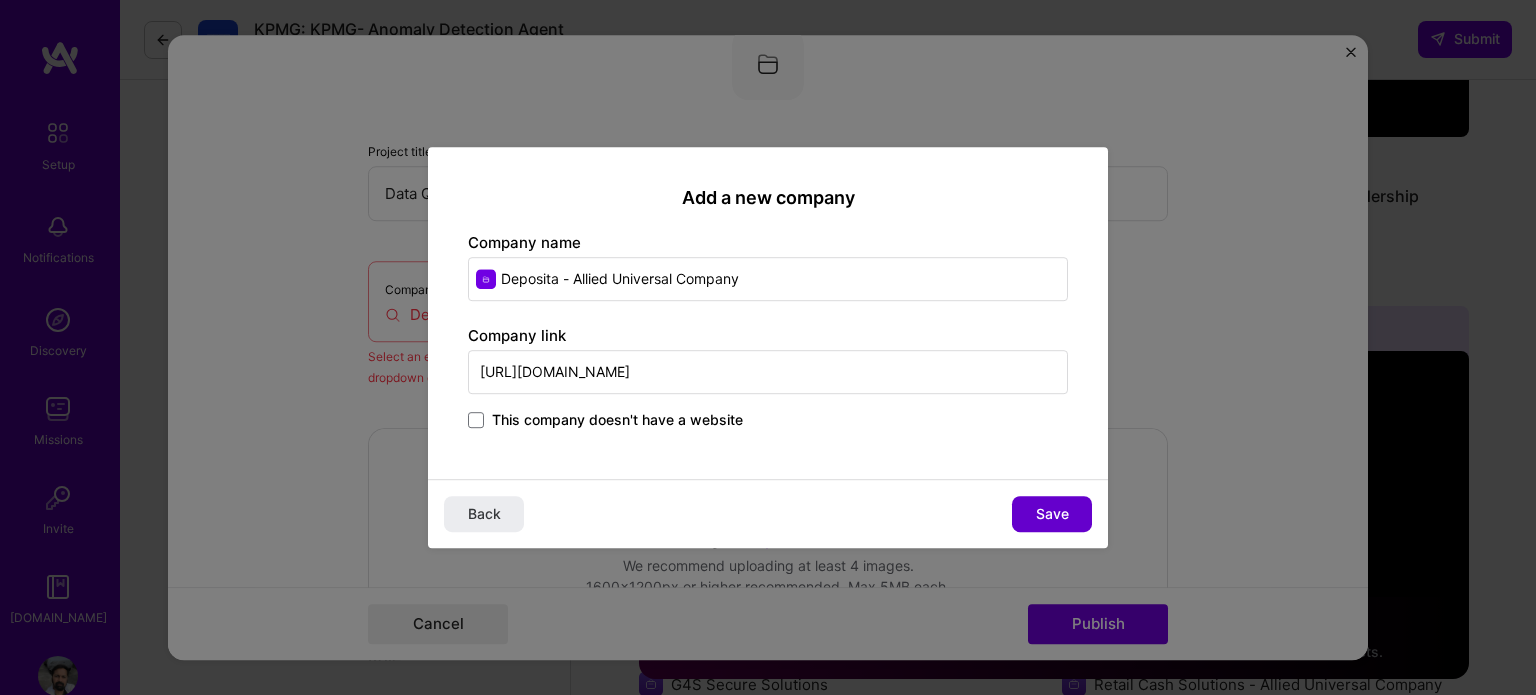 click on "Save" at bounding box center [1052, 514] 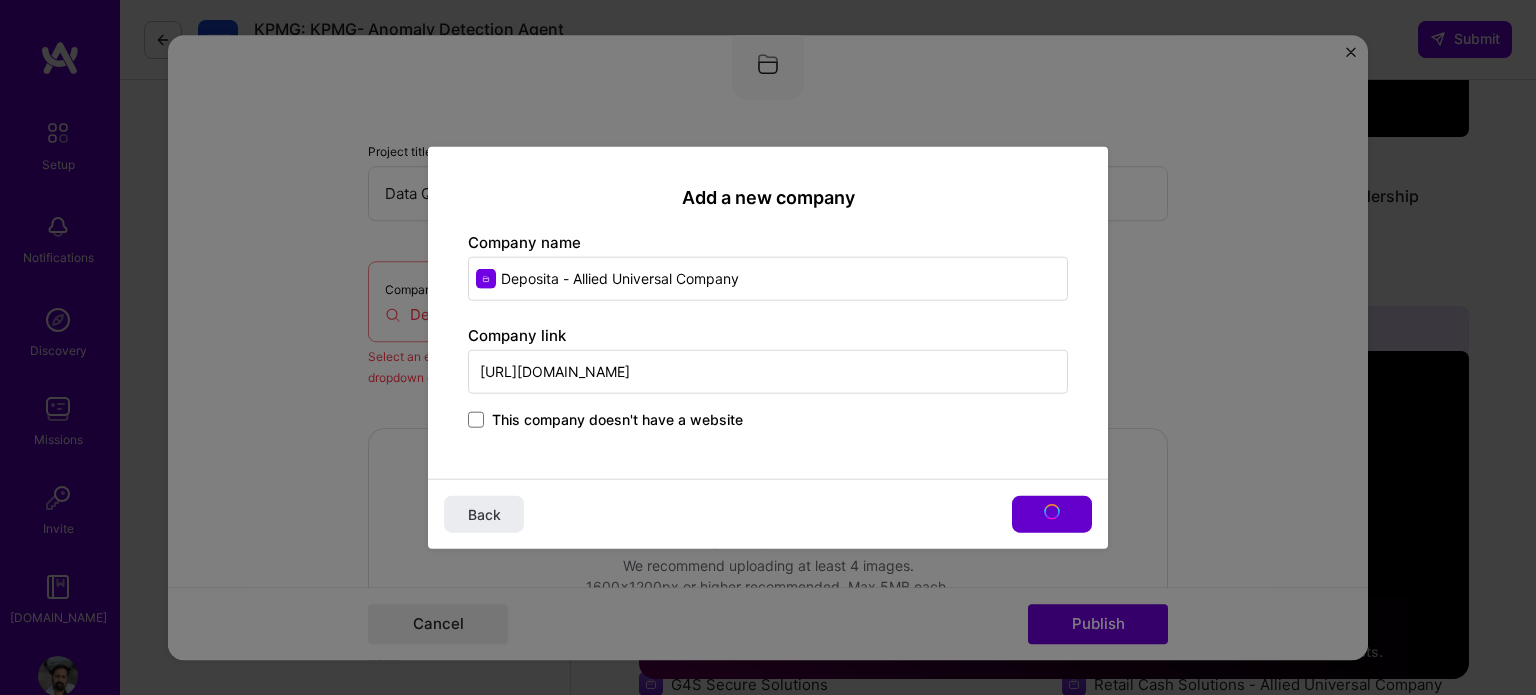 type on "Deposita - Allied Universal Company" 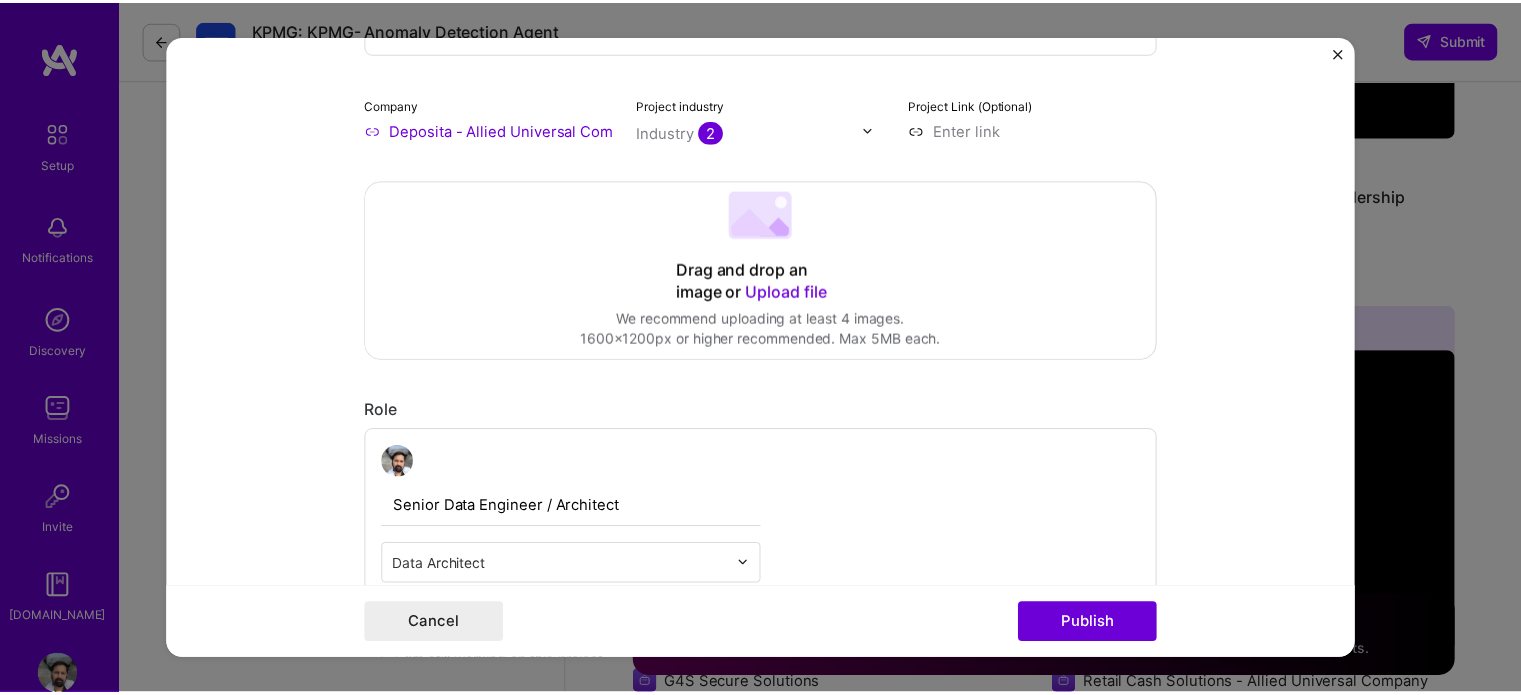 scroll, scrollTop: 306, scrollLeft: 0, axis: vertical 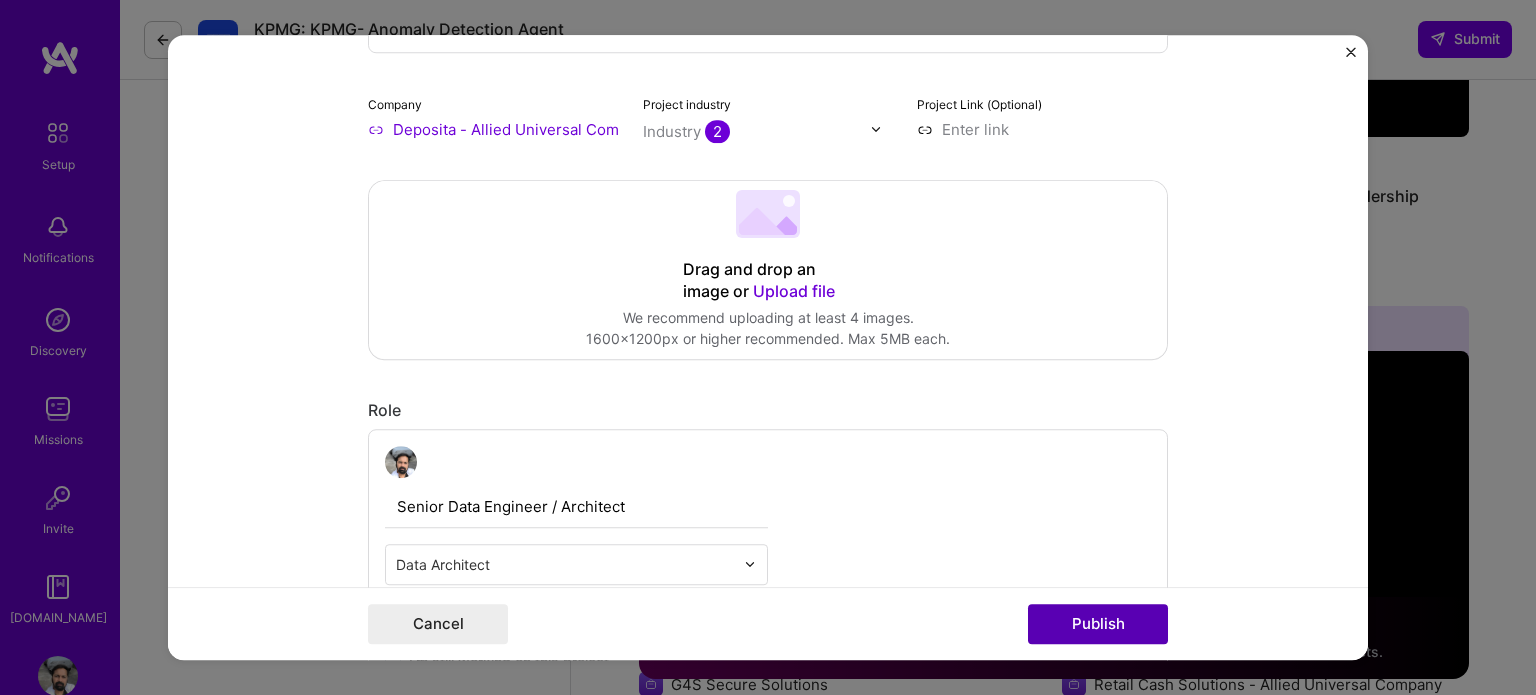 click on "Publish" at bounding box center [1098, 624] 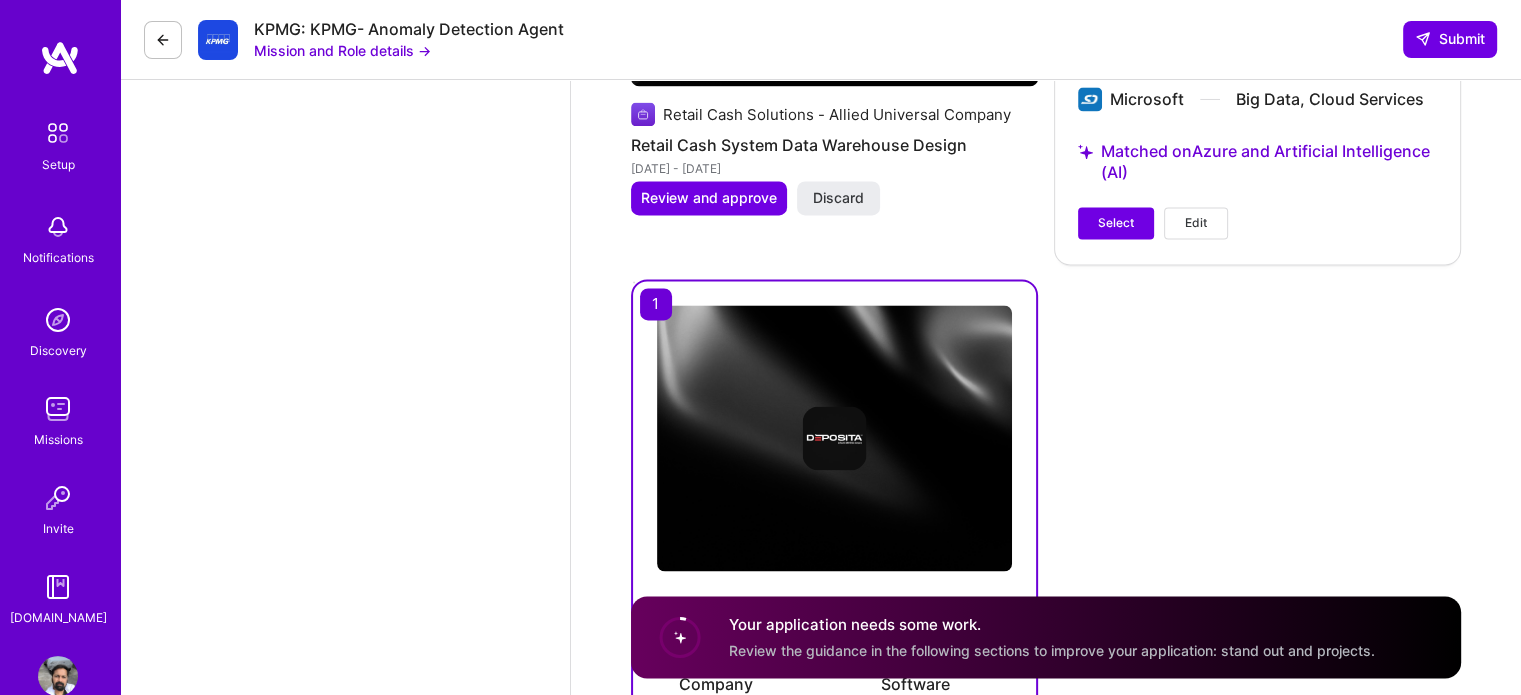 scroll, scrollTop: 3292, scrollLeft: 0, axis: vertical 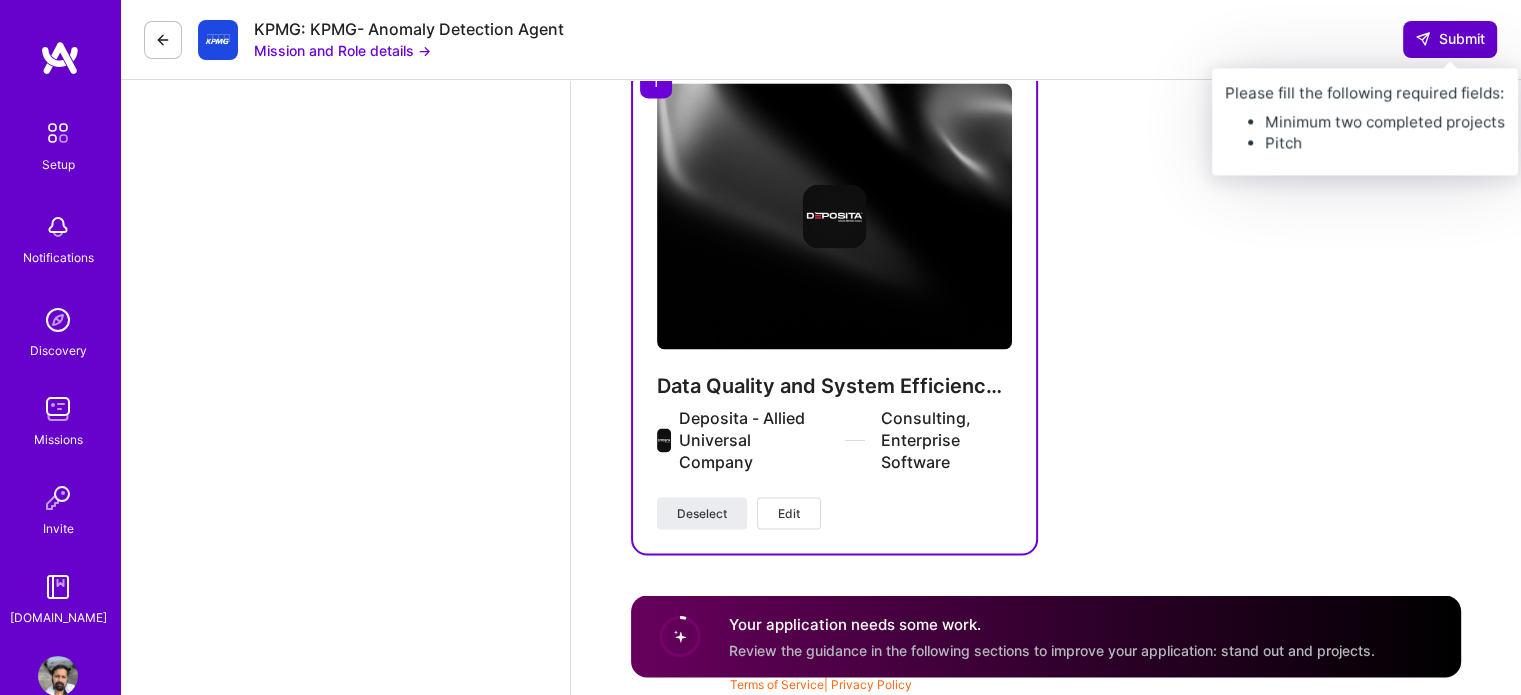 click on "Submit" at bounding box center (1450, 39) 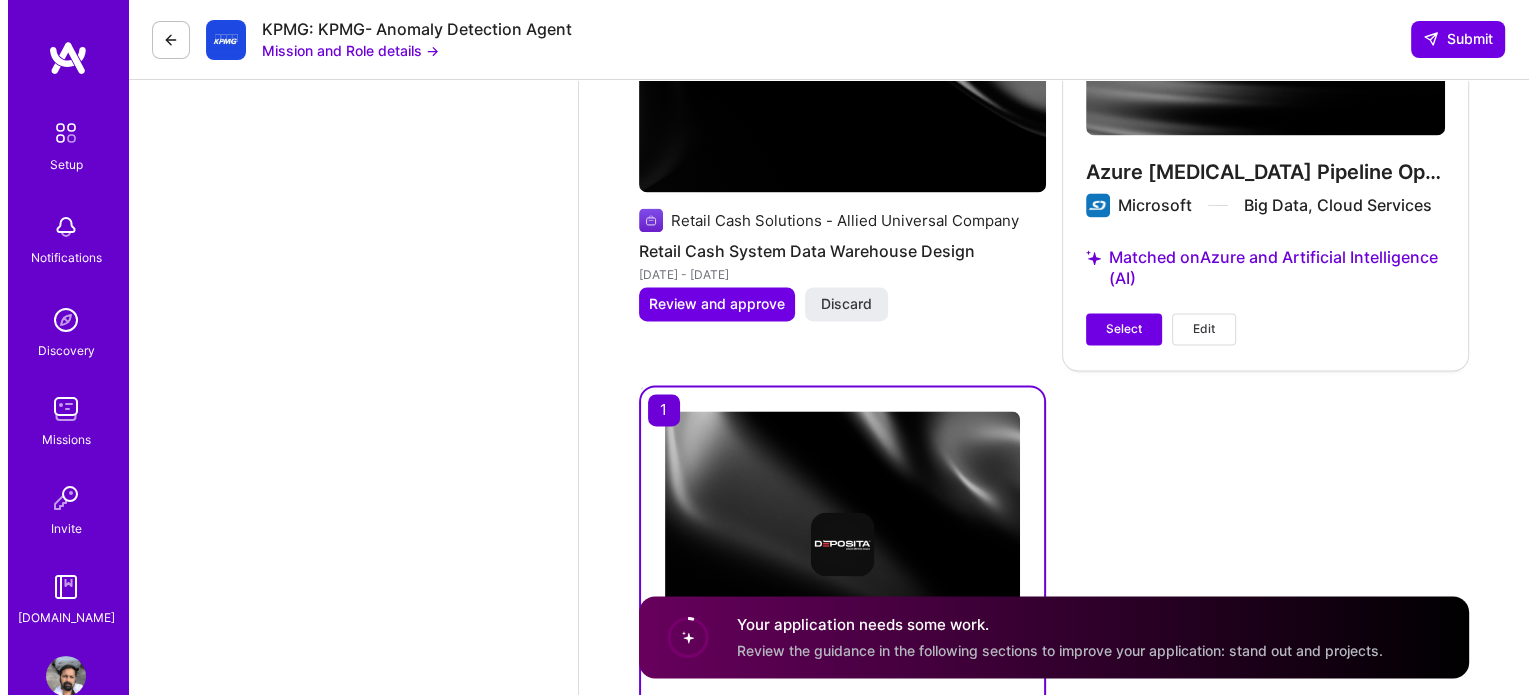 scroll, scrollTop: 2954, scrollLeft: 0, axis: vertical 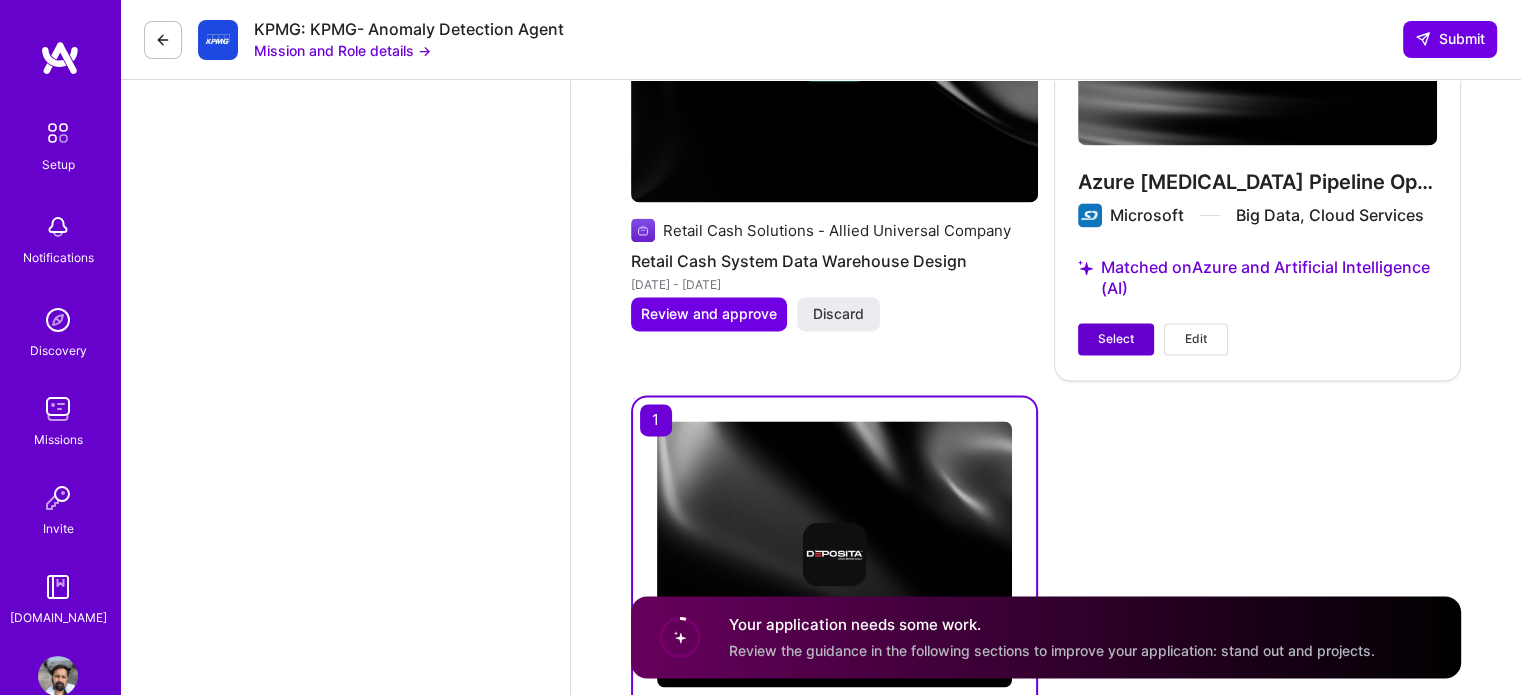 click on "Select" at bounding box center [1116, 339] 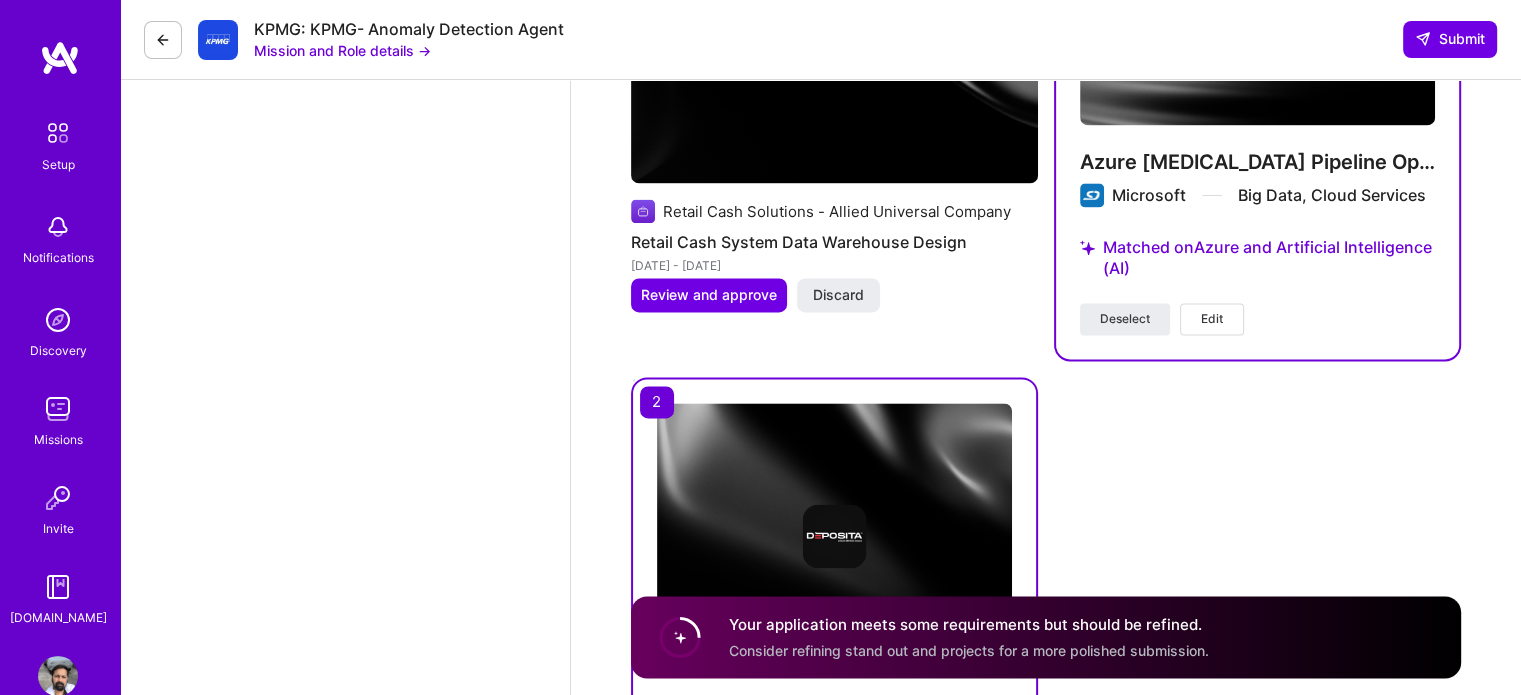 click on "Edit" at bounding box center [1212, 319] 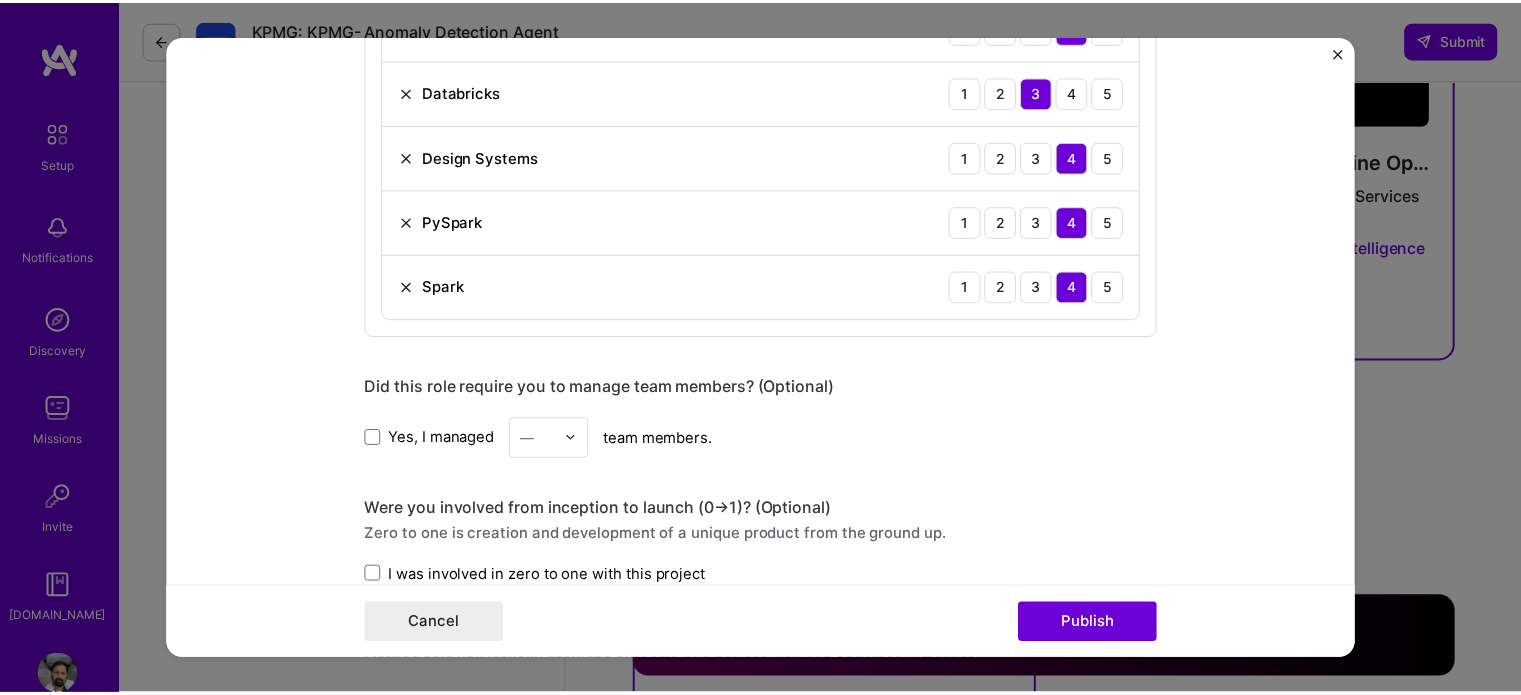 scroll, scrollTop: 1566, scrollLeft: 0, axis: vertical 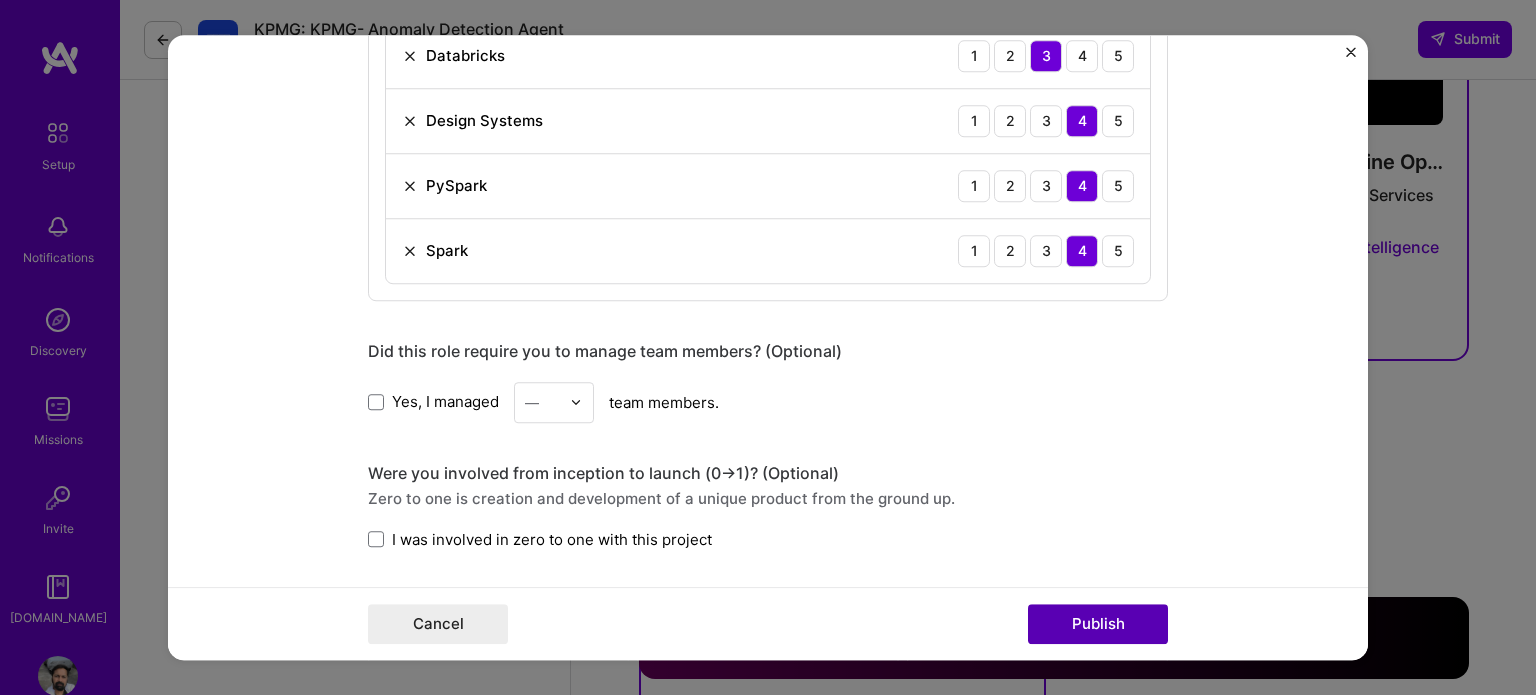 click on "Publish" at bounding box center (1098, 624) 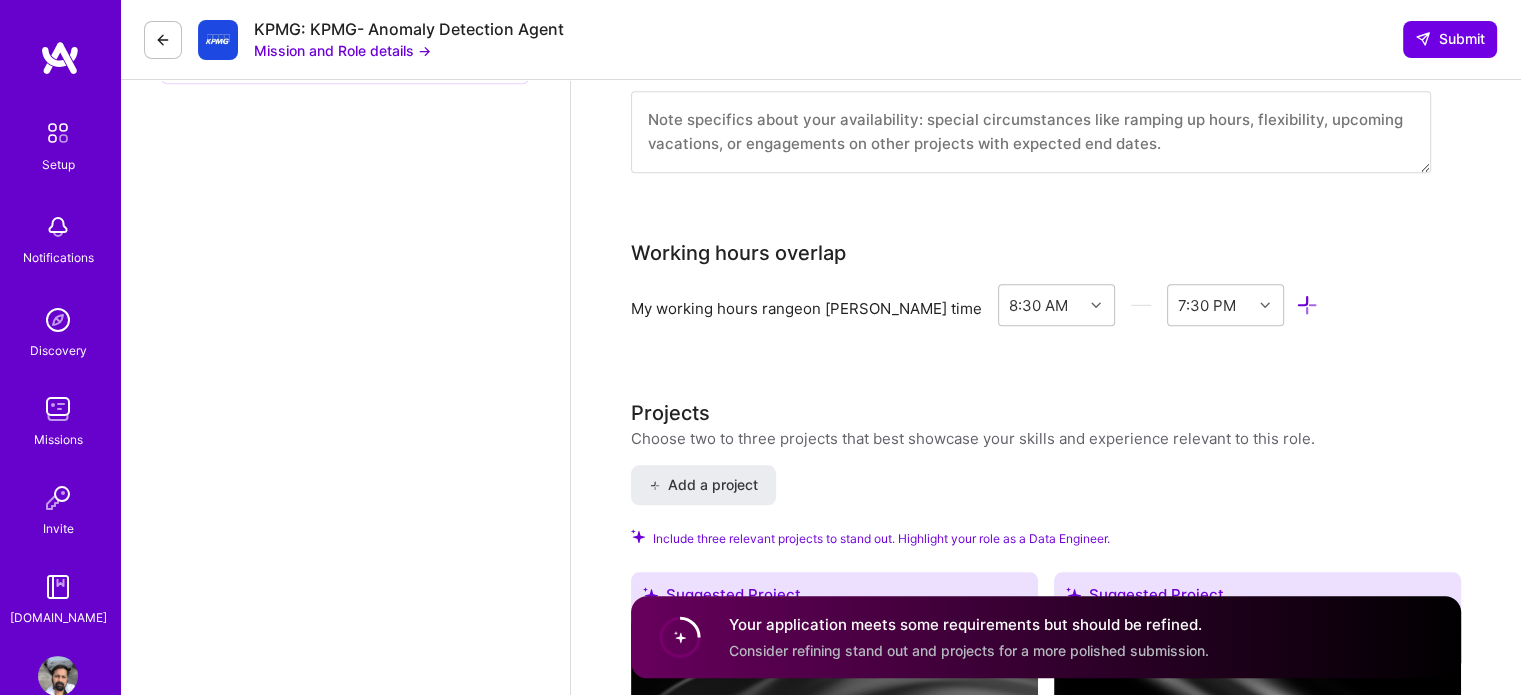 scroll, scrollTop: 1692, scrollLeft: 0, axis: vertical 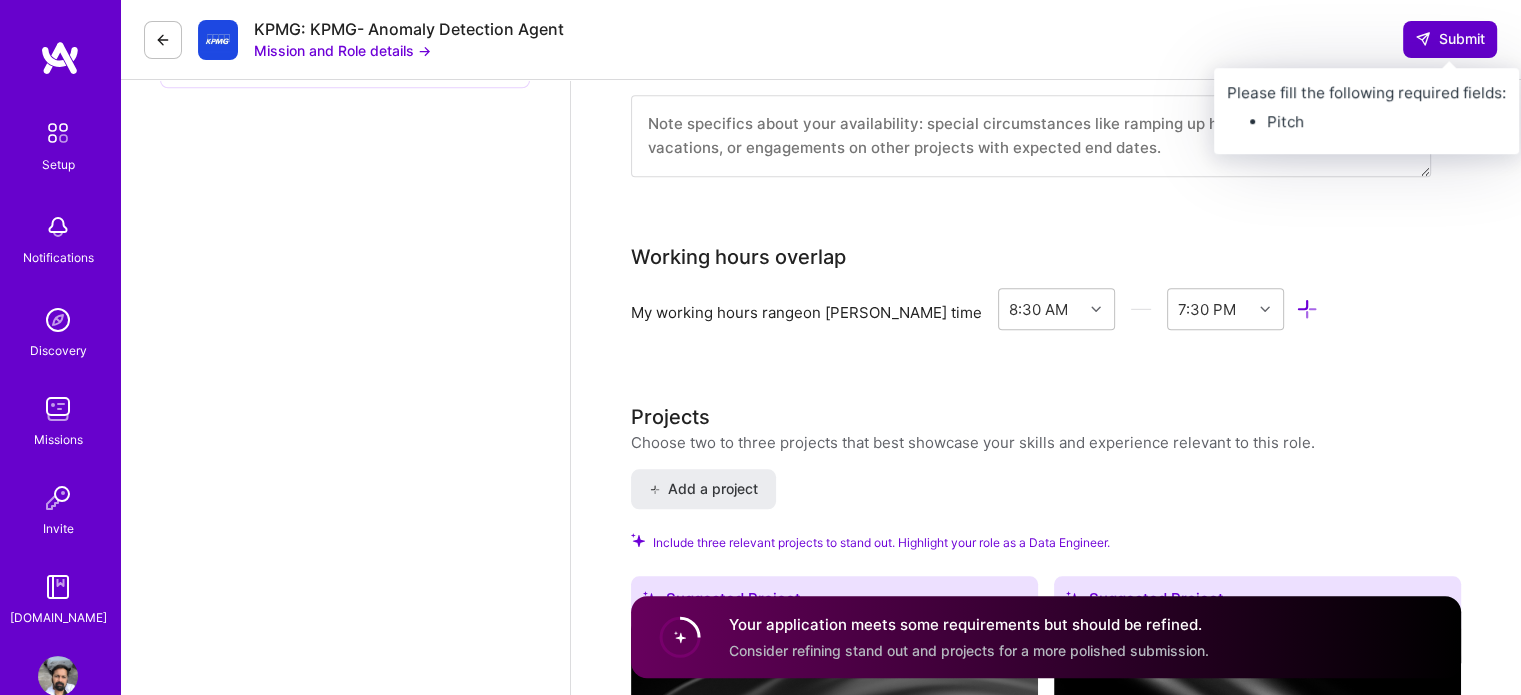click on "Submit" at bounding box center [1450, 39] 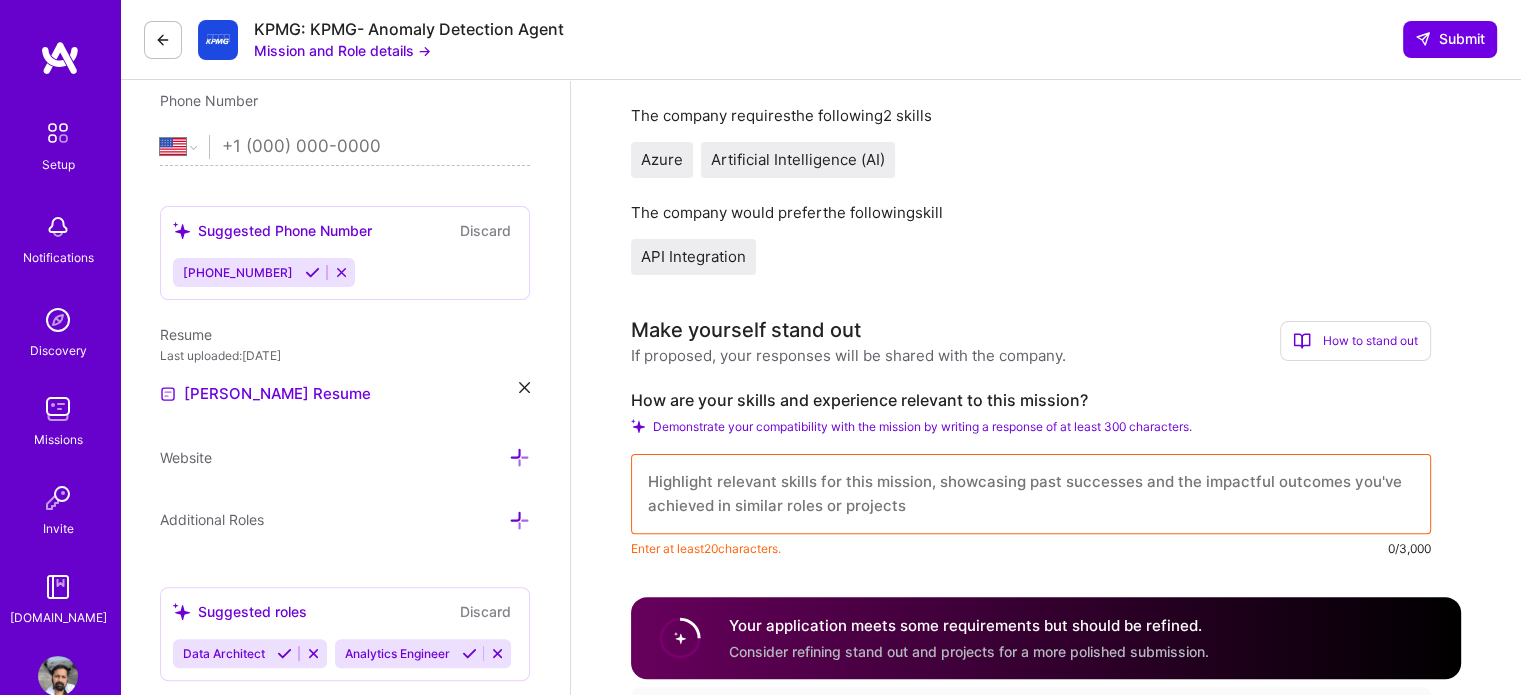 scroll, scrollTop: 436, scrollLeft: 0, axis: vertical 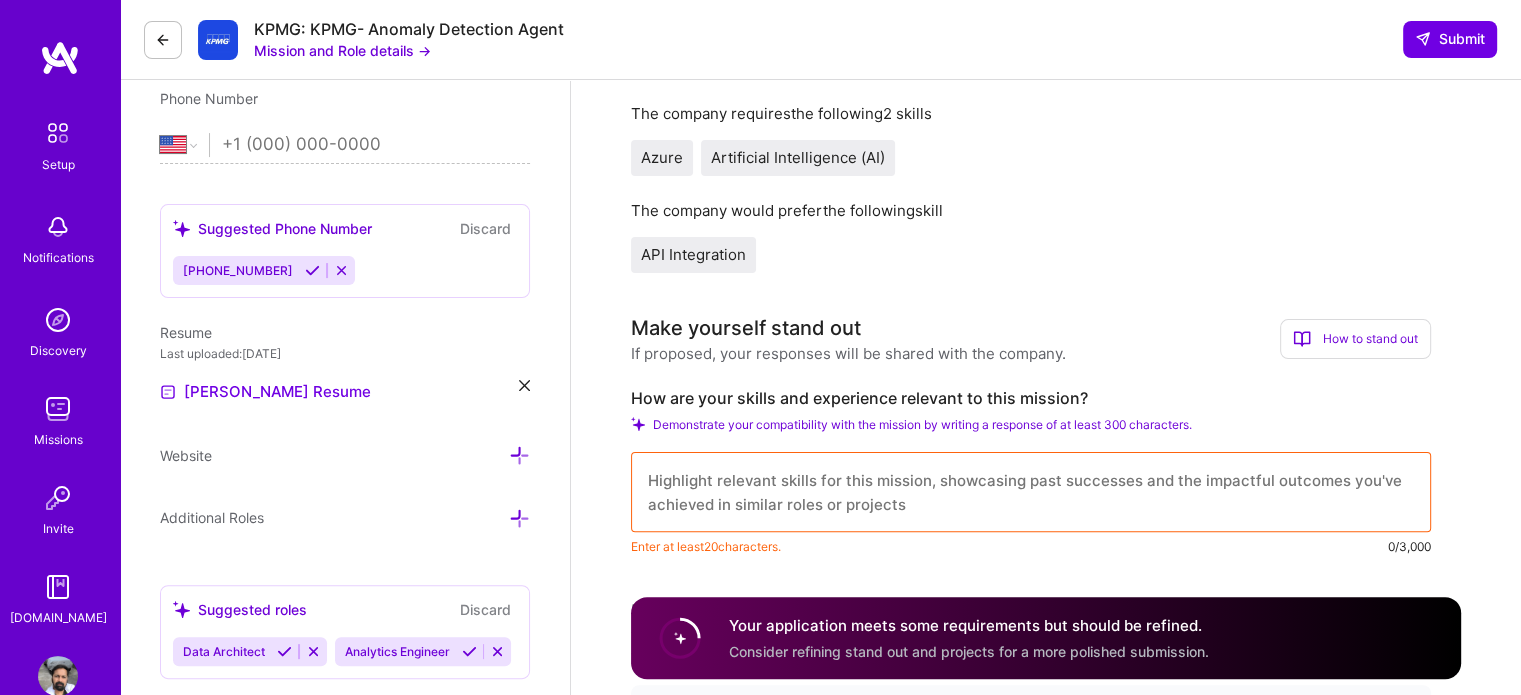drag, startPoint x: 913, startPoint y: 499, endPoint x: 703, endPoint y: 507, distance: 210.15233 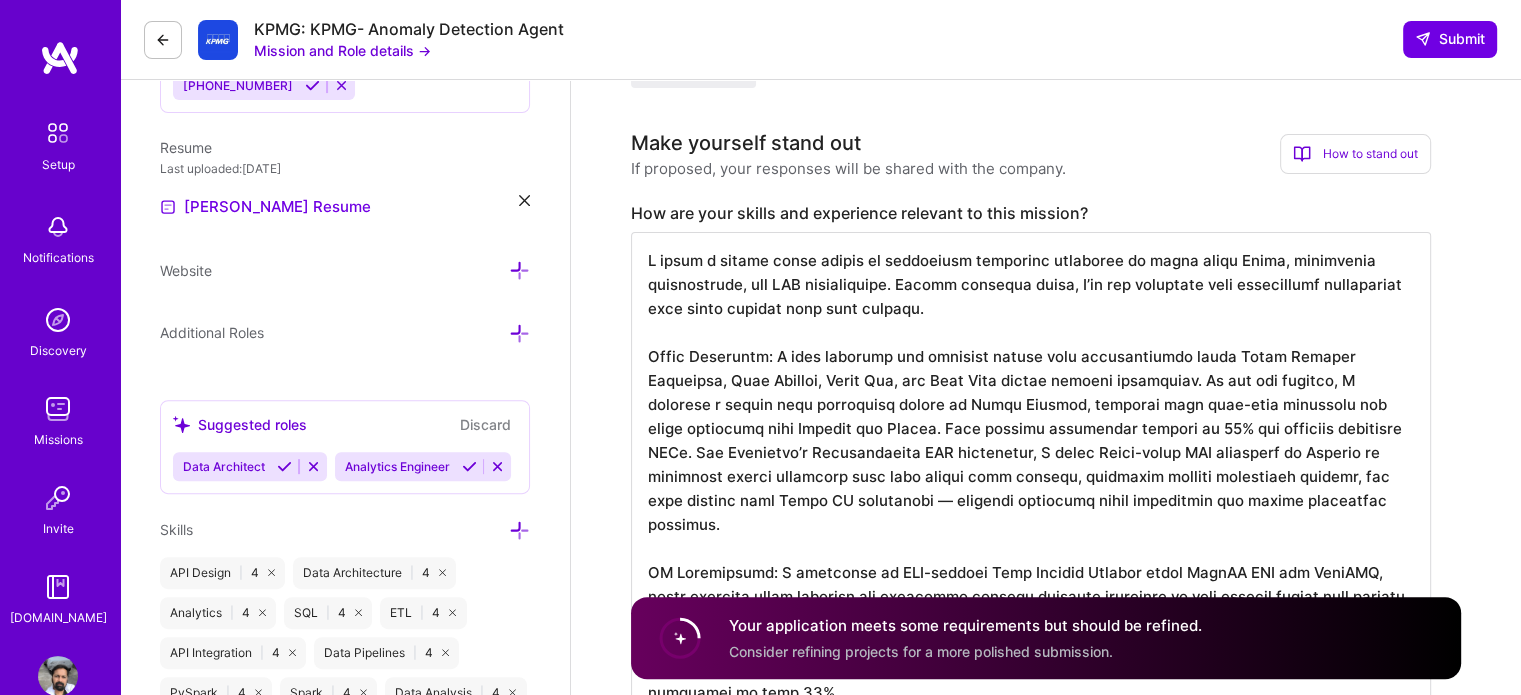 scroll, scrollTop: 620, scrollLeft: 0, axis: vertical 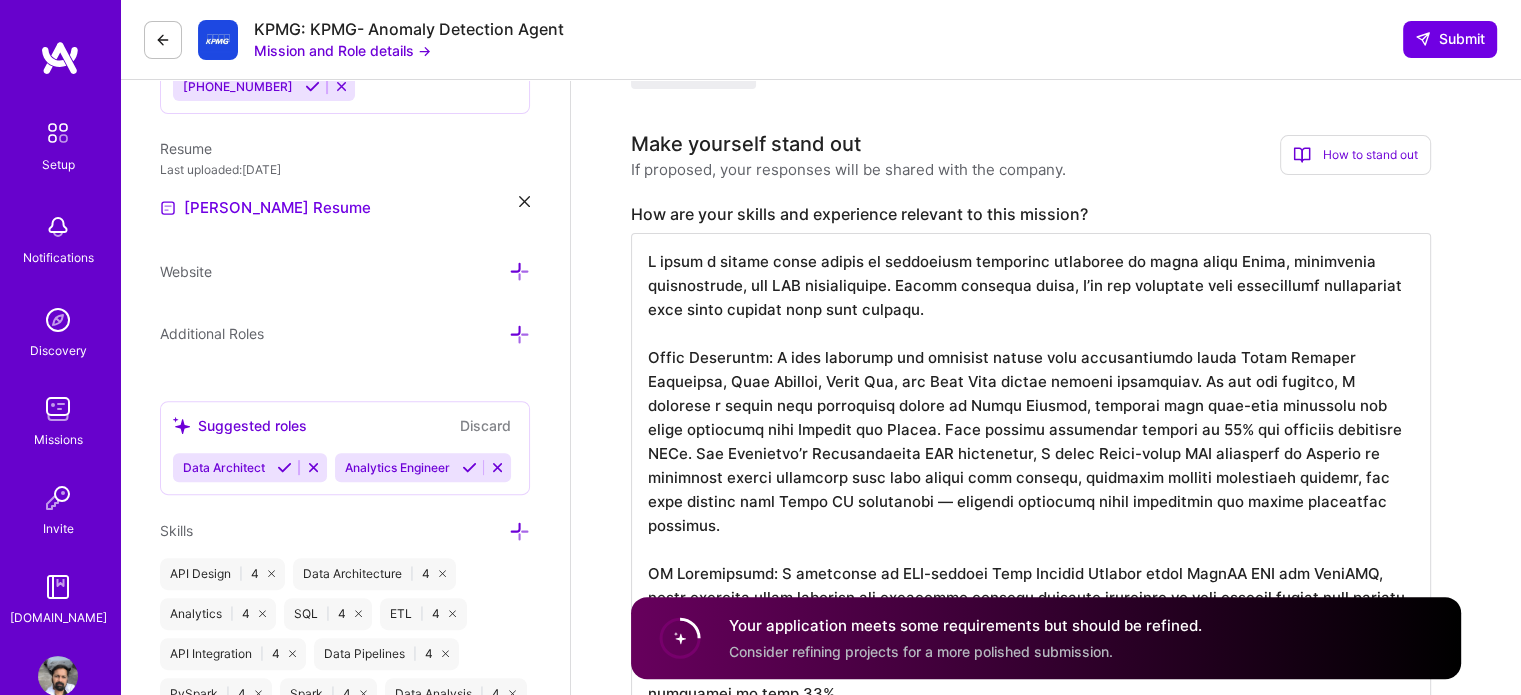 click at bounding box center (1031, 609) 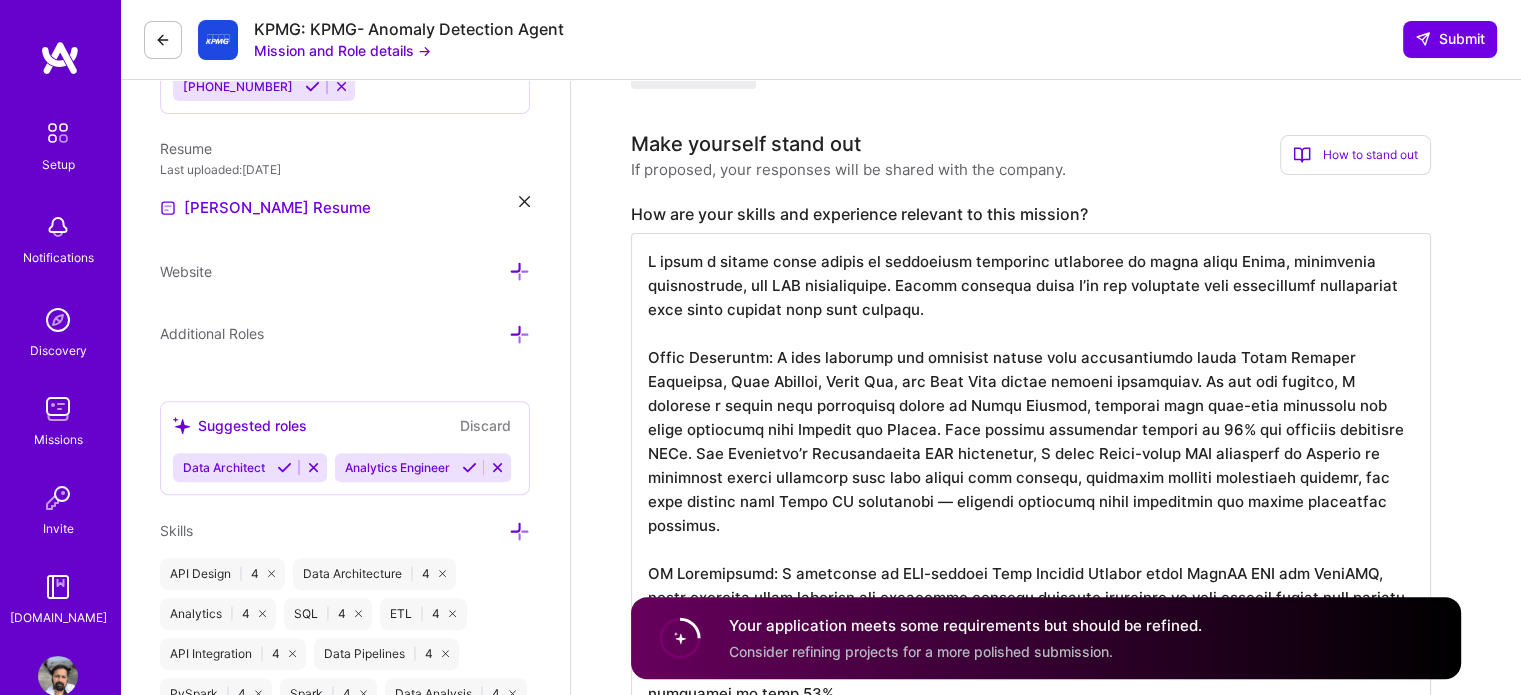 click at bounding box center (1031, 609) 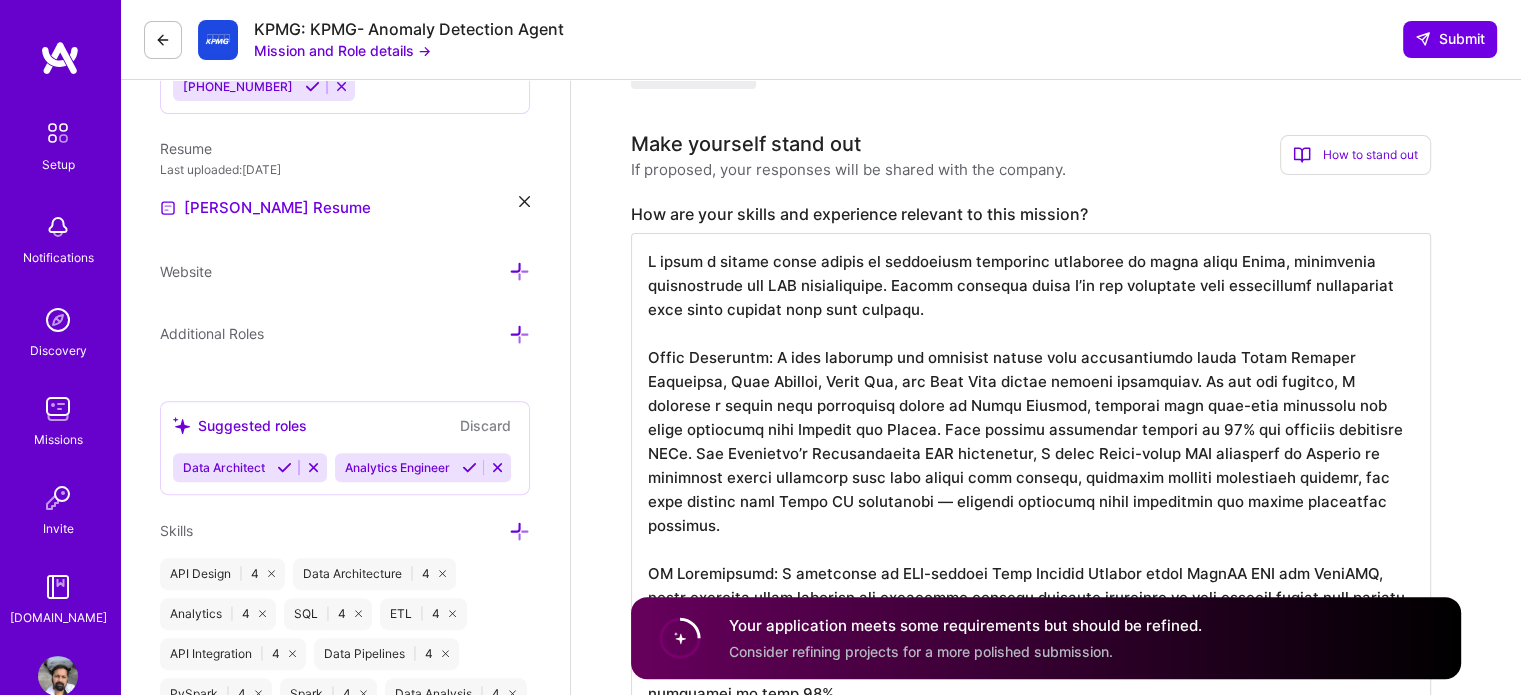 click at bounding box center (1031, 609) 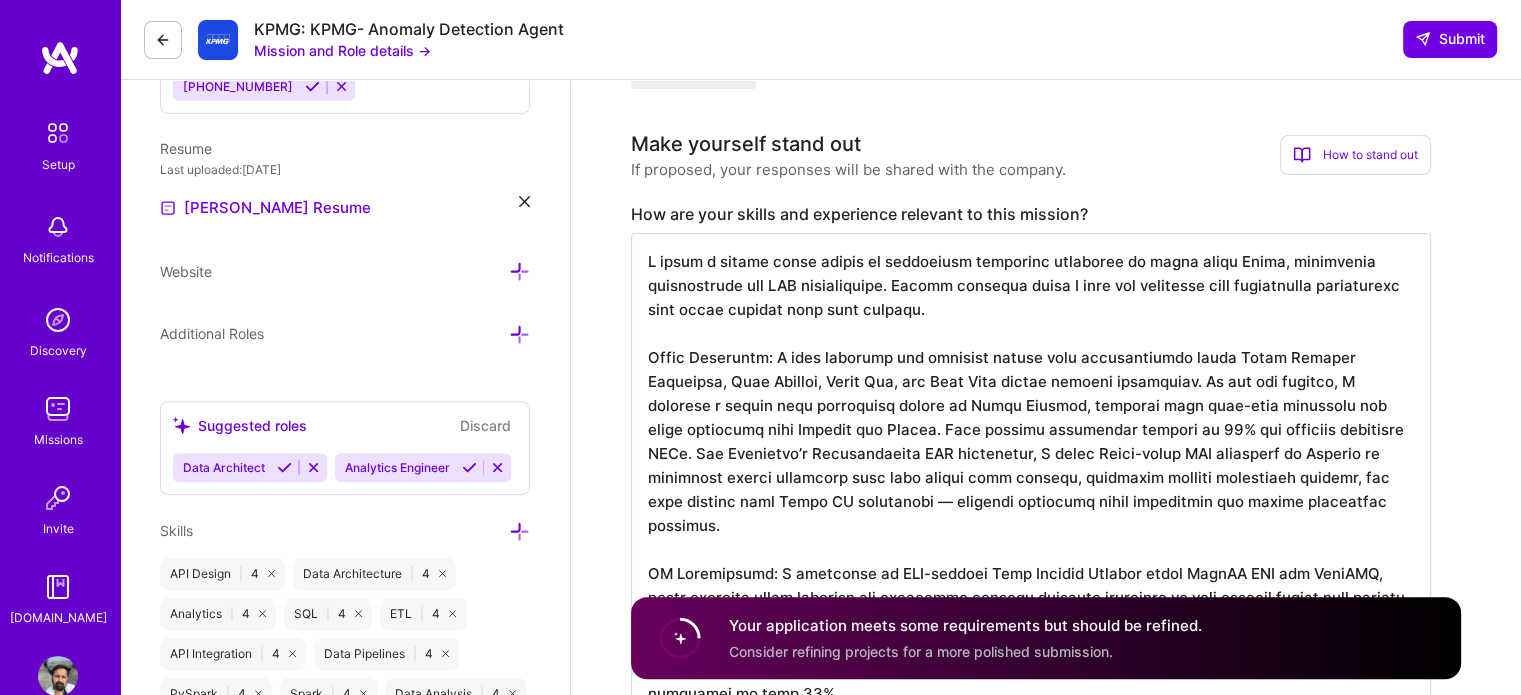 click at bounding box center [1031, 609] 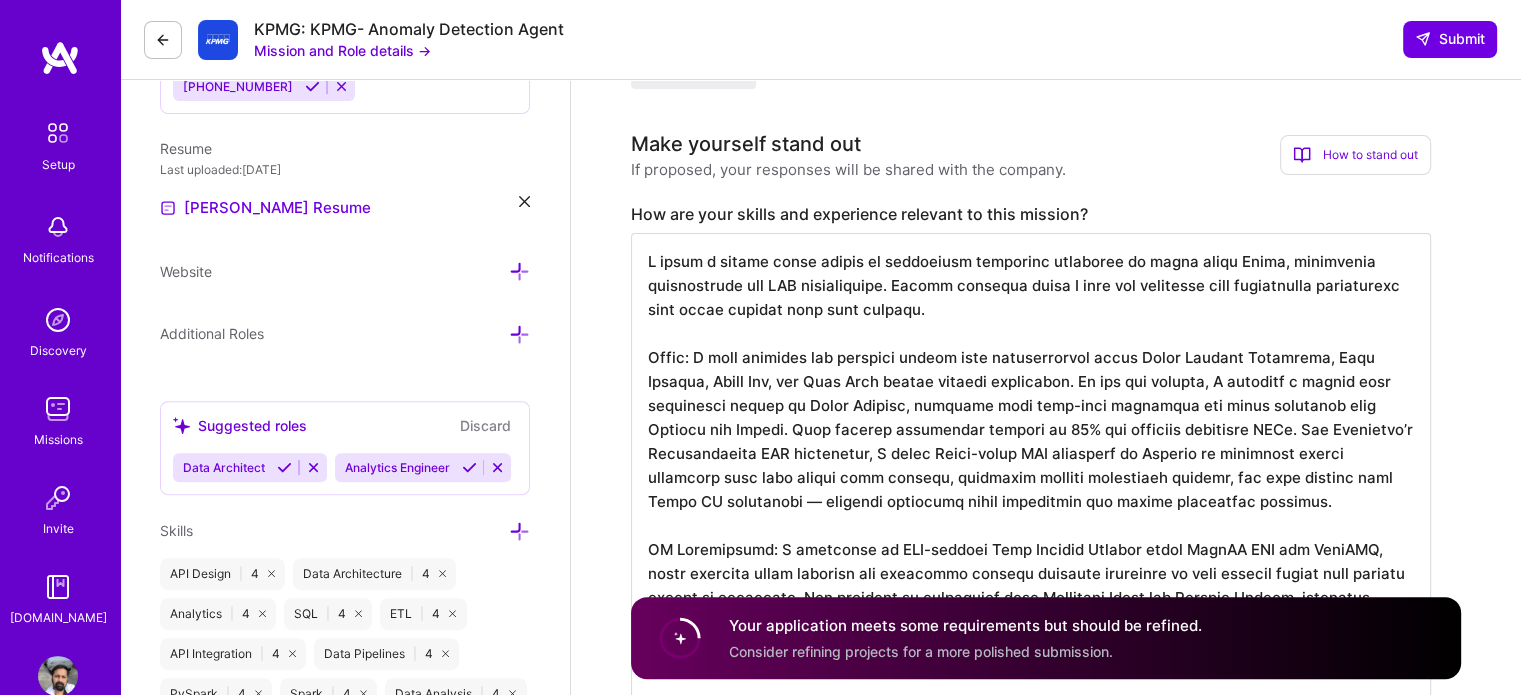 click at bounding box center [1031, 609] 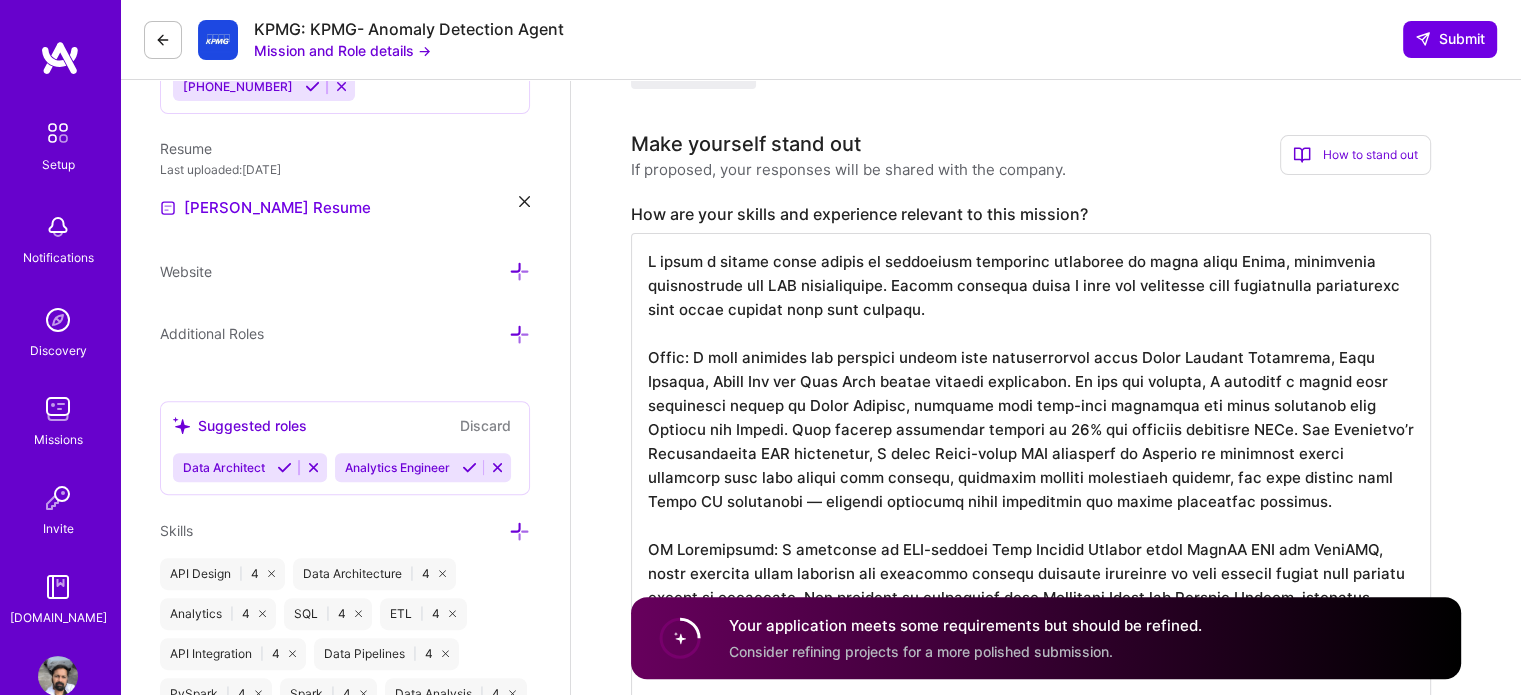 click at bounding box center (1031, 609) 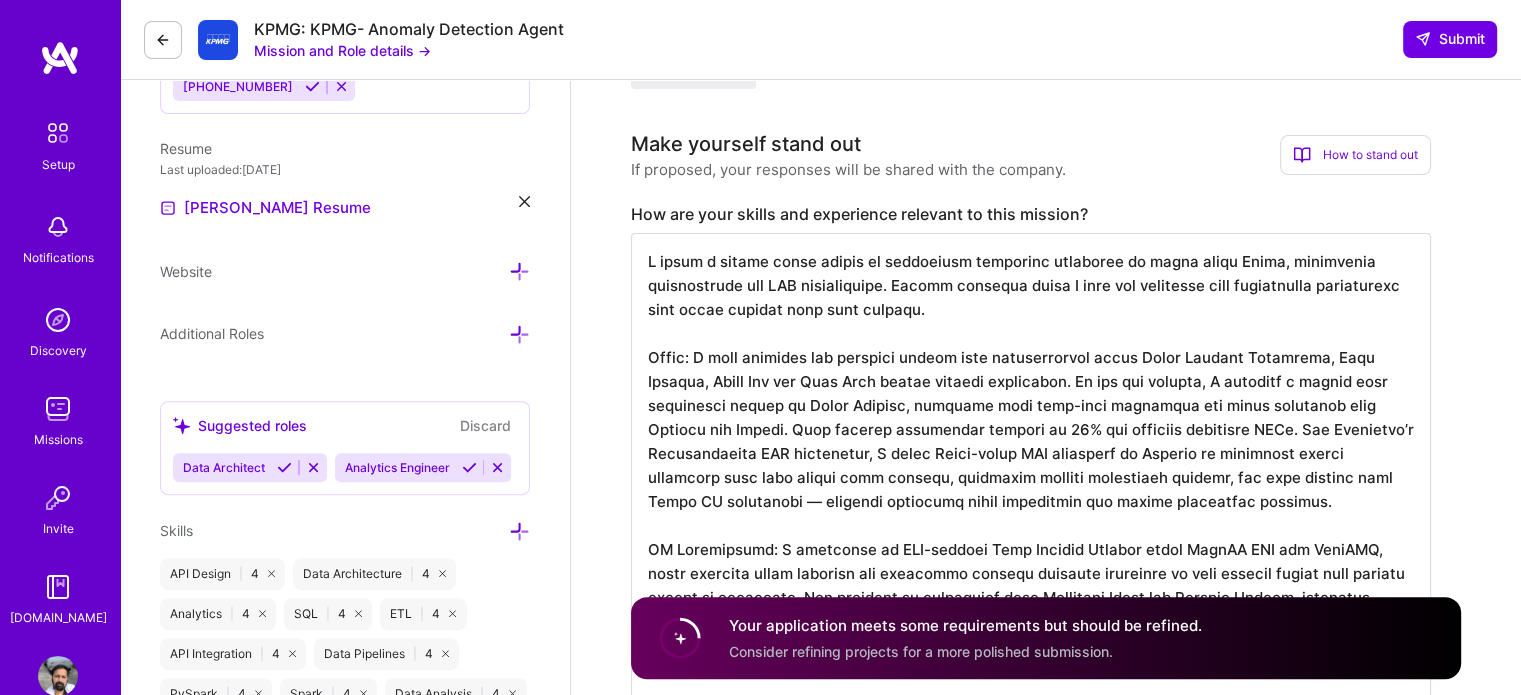 click at bounding box center [1031, 609] 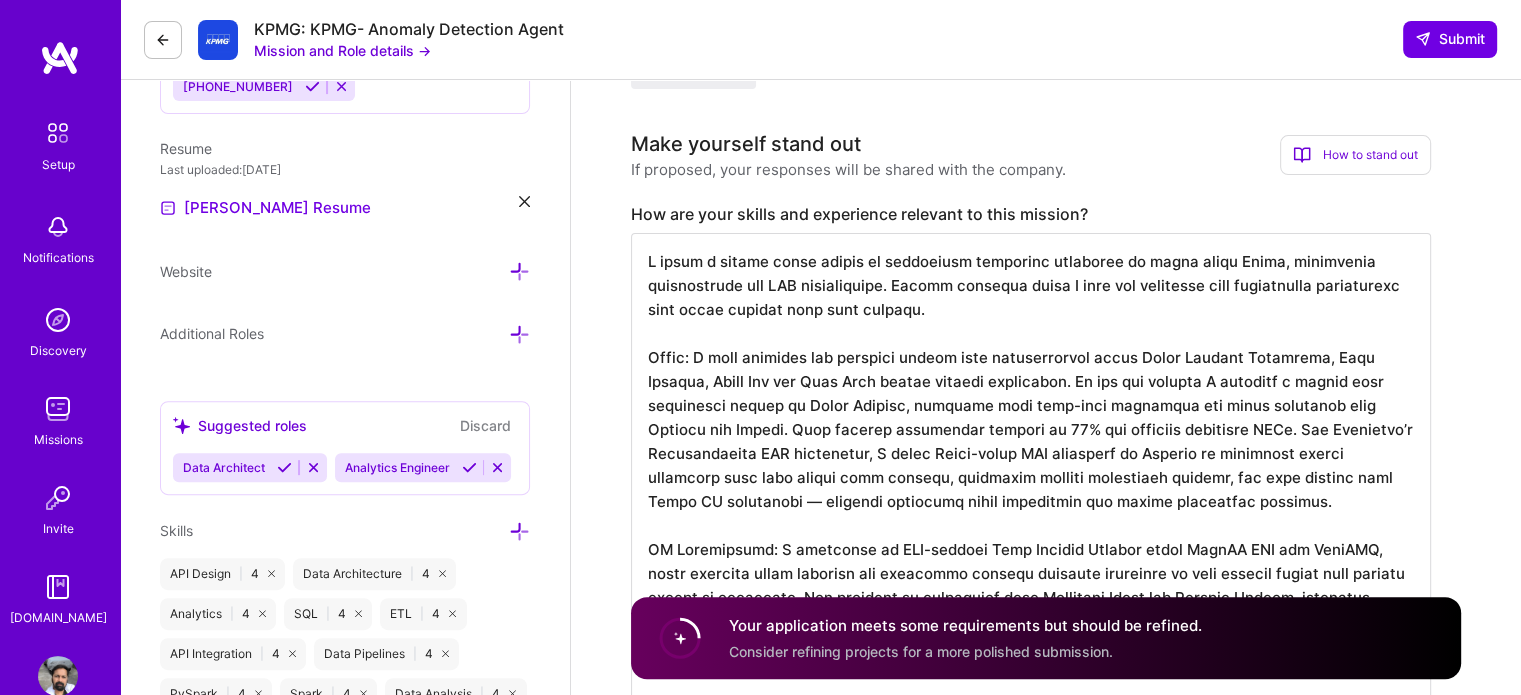 scroll, scrollTop: 1, scrollLeft: 0, axis: vertical 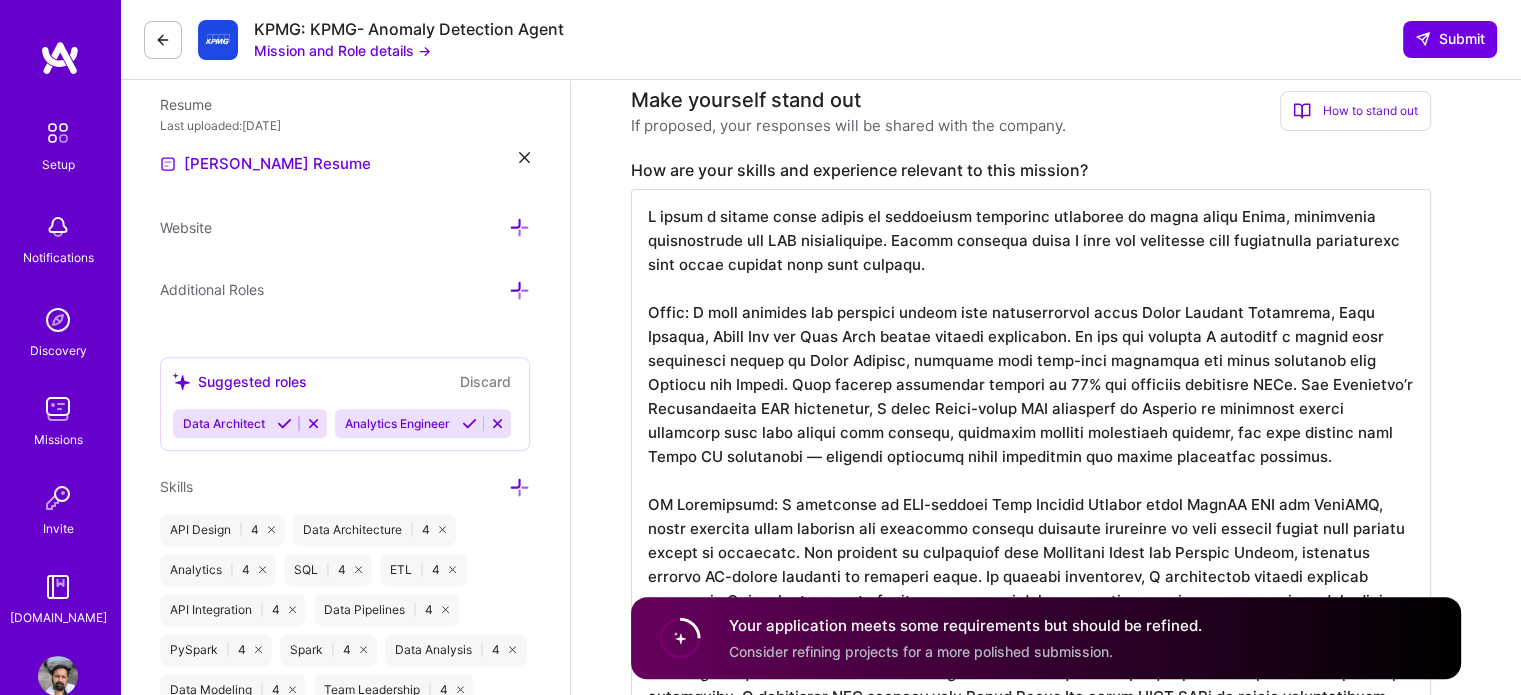 click at bounding box center [1031, 565] 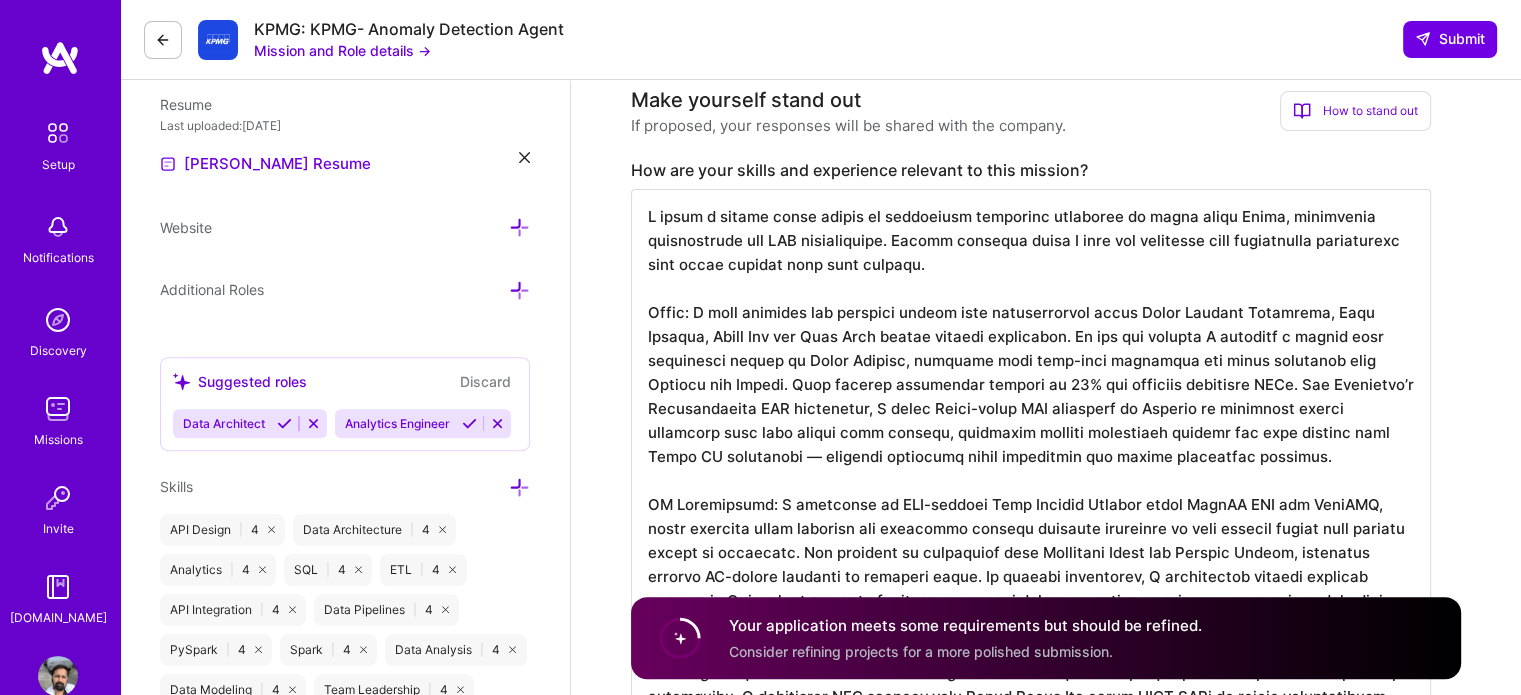 click at bounding box center [1031, 565] 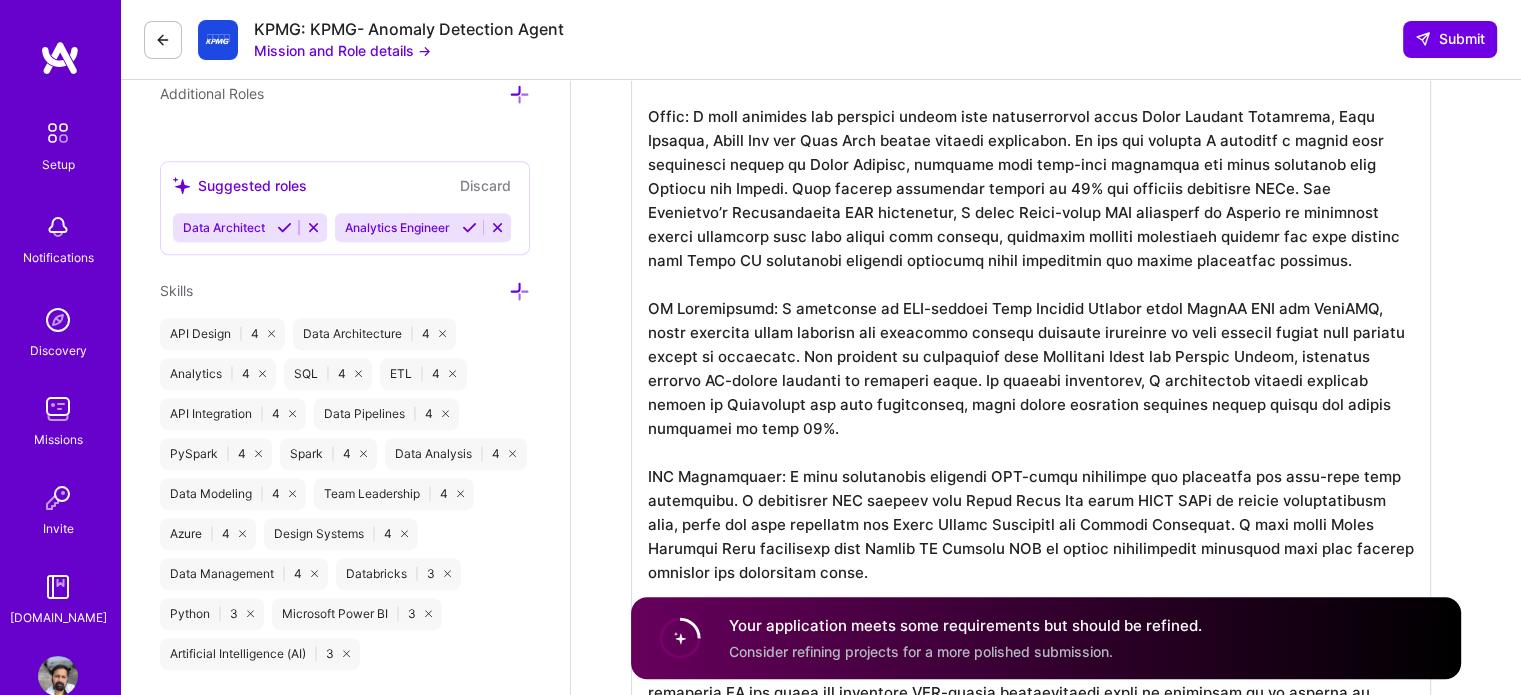 scroll, scrollTop: 865, scrollLeft: 0, axis: vertical 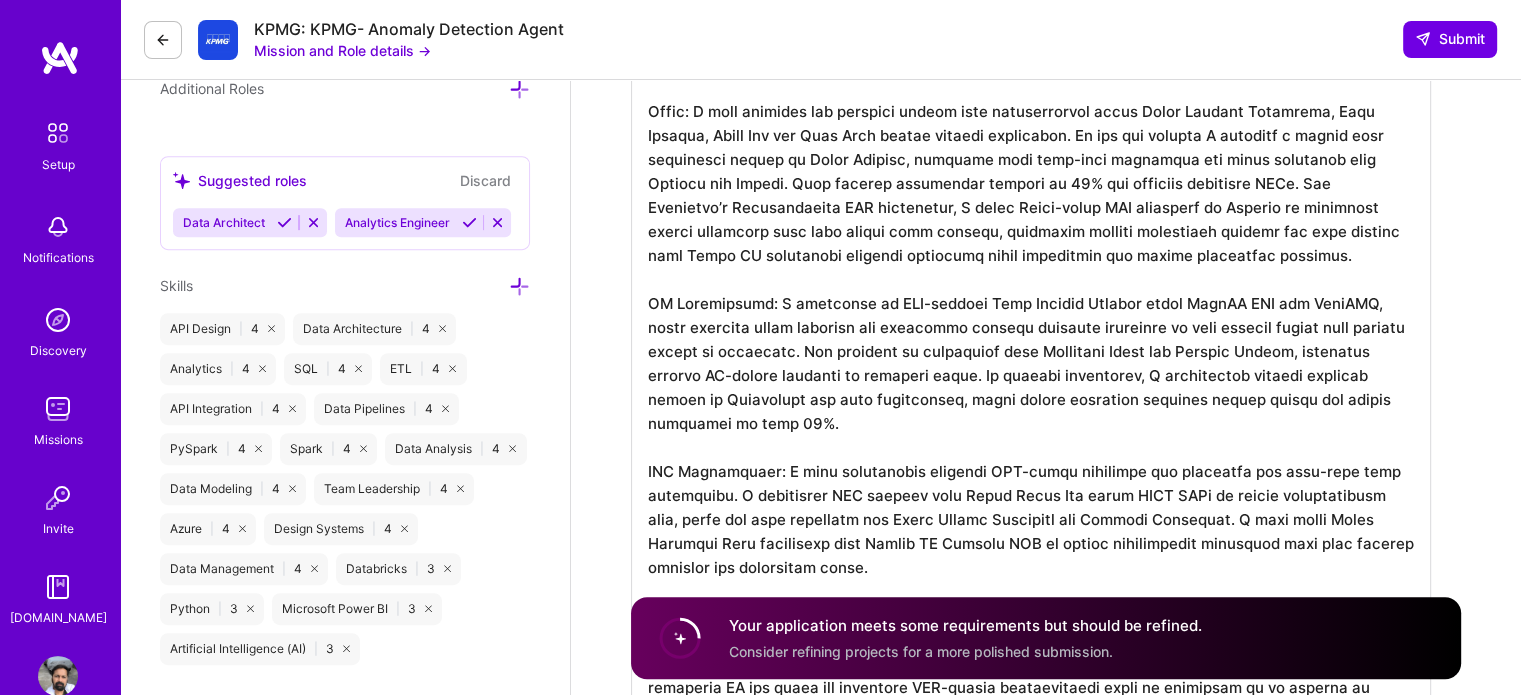 click at bounding box center (1031, 364) 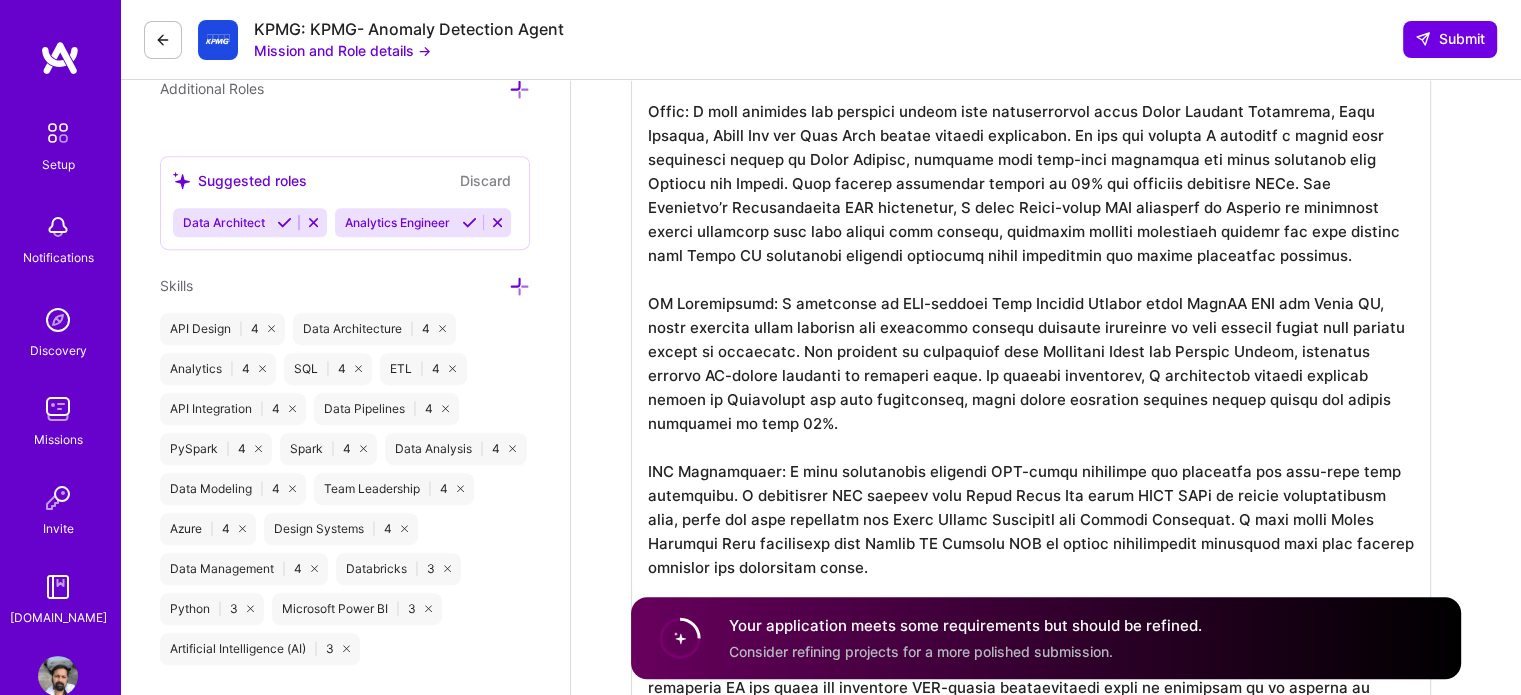 click at bounding box center [1031, 364] 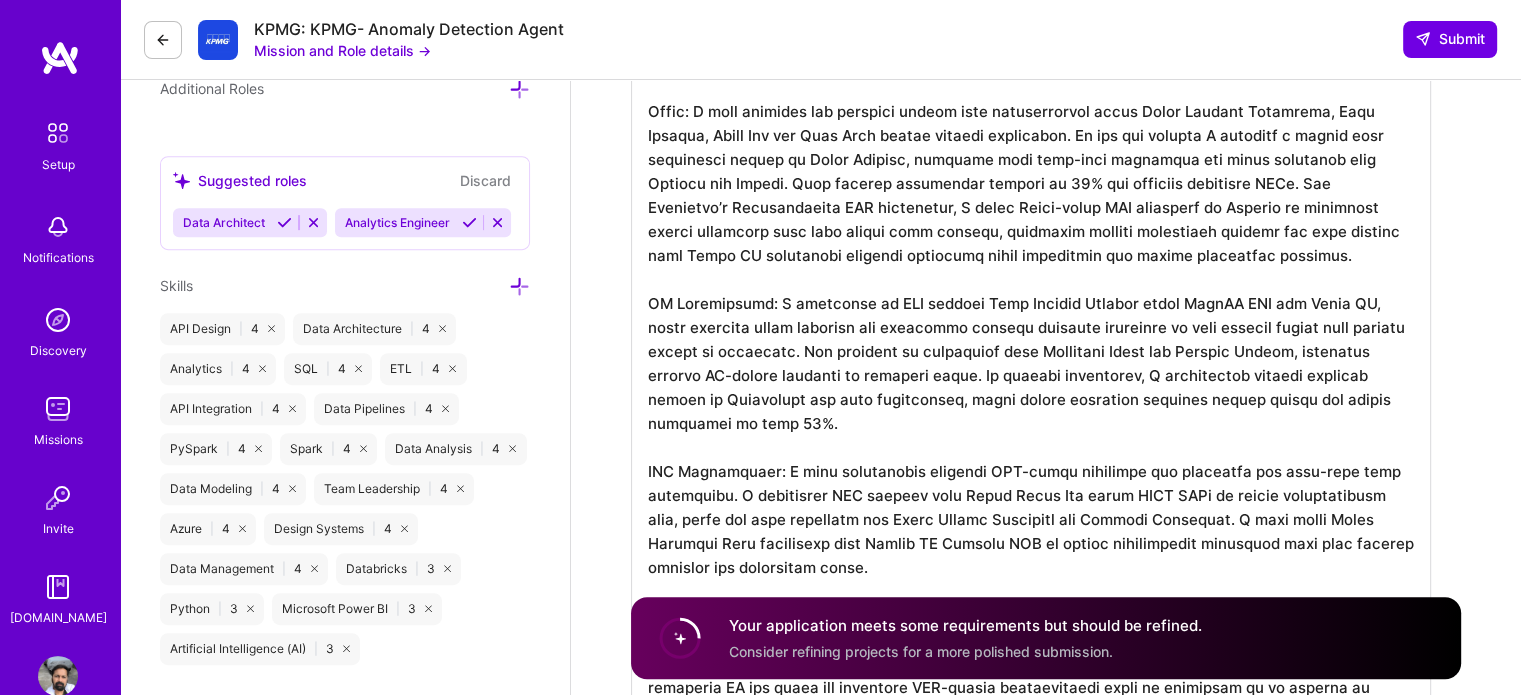 click at bounding box center (1031, 364) 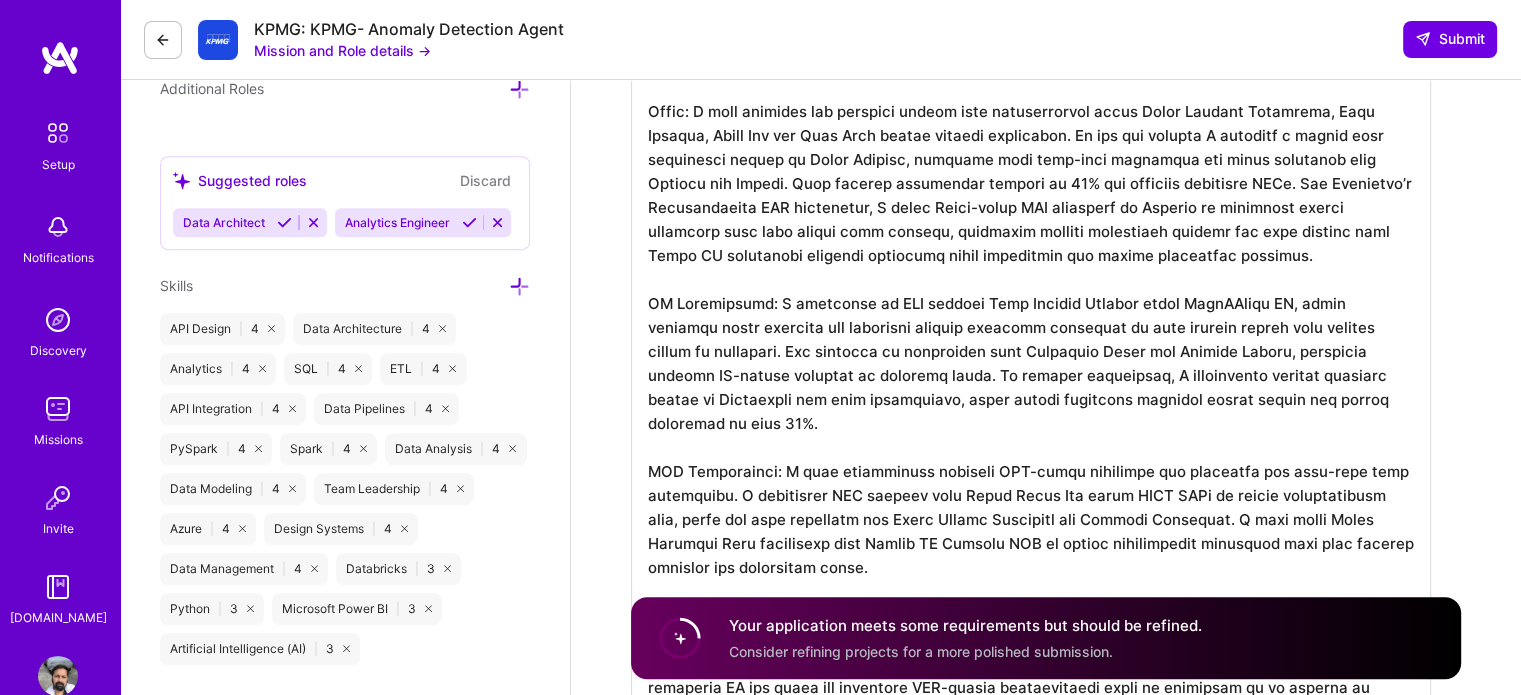 scroll, scrollTop: 0, scrollLeft: 0, axis: both 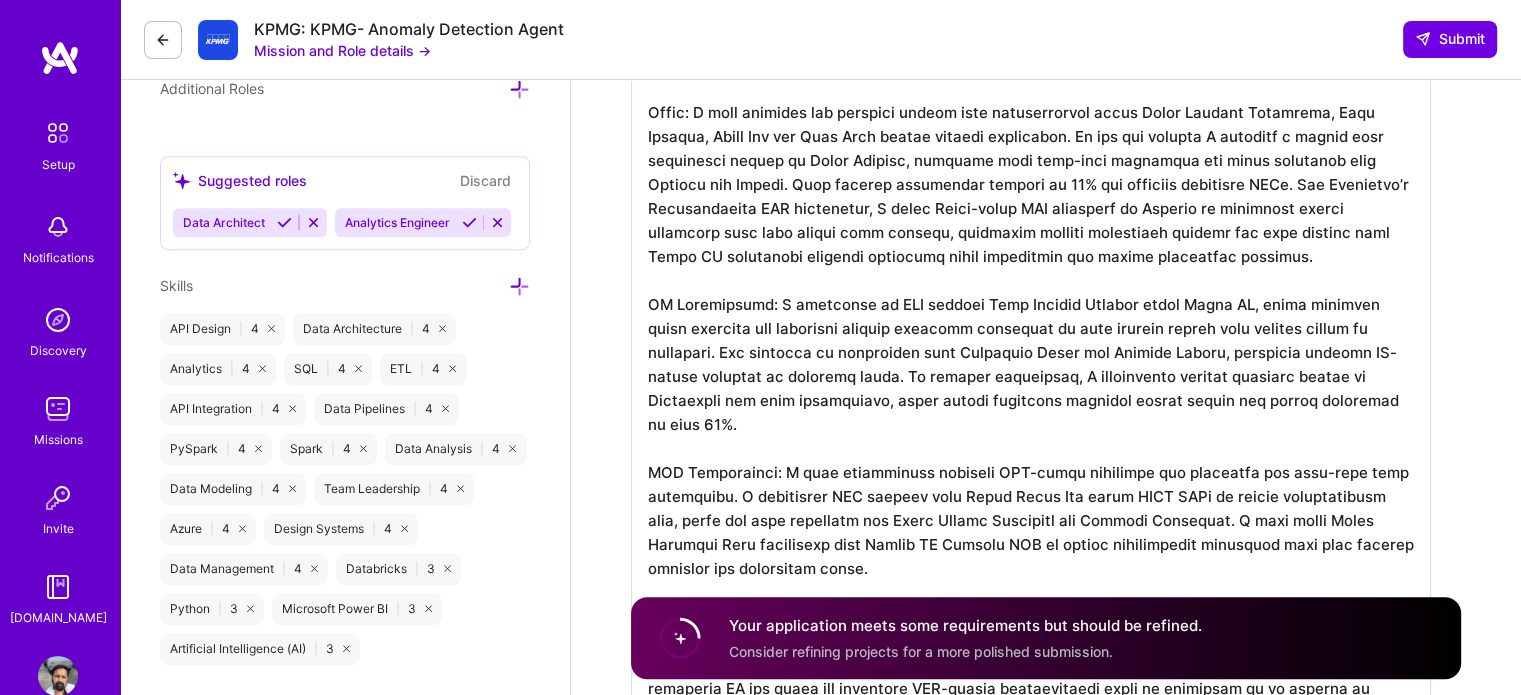 click at bounding box center (1031, 352) 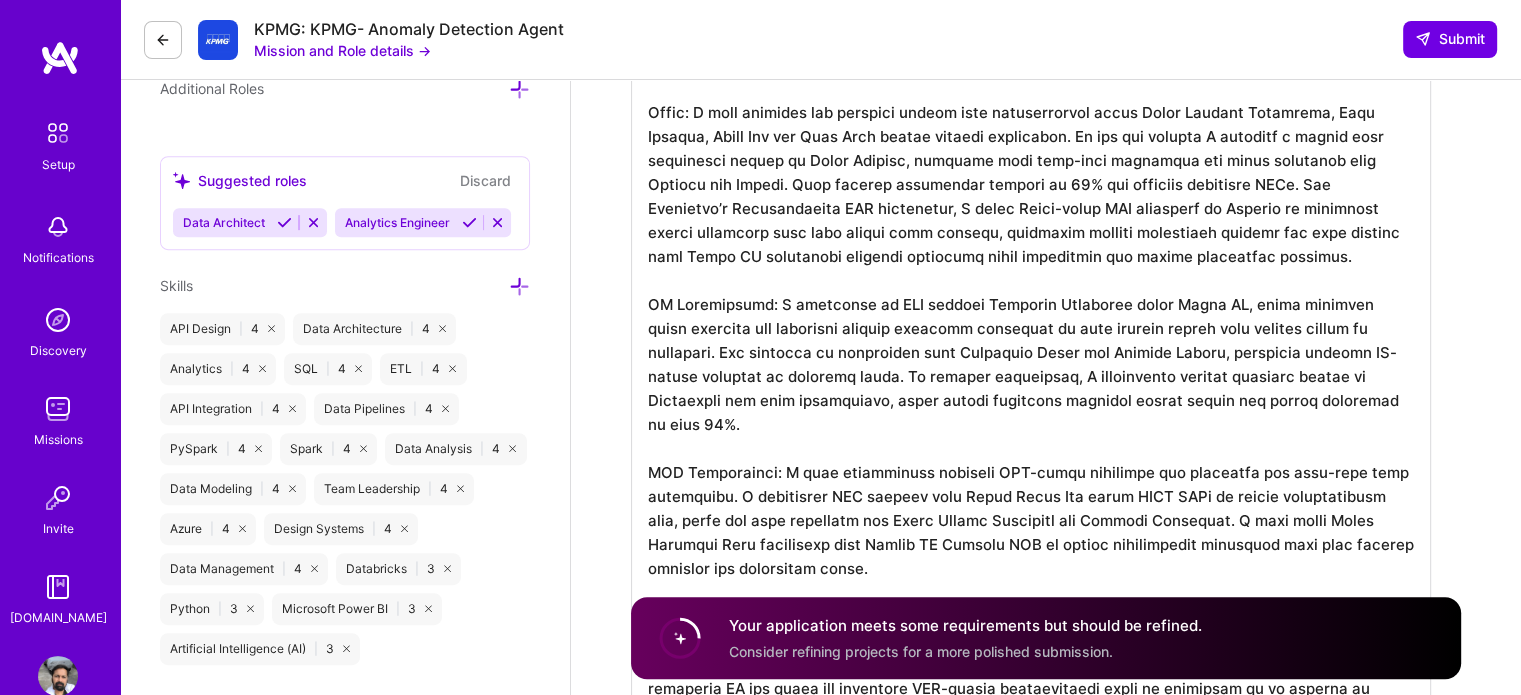 click at bounding box center (1031, 352) 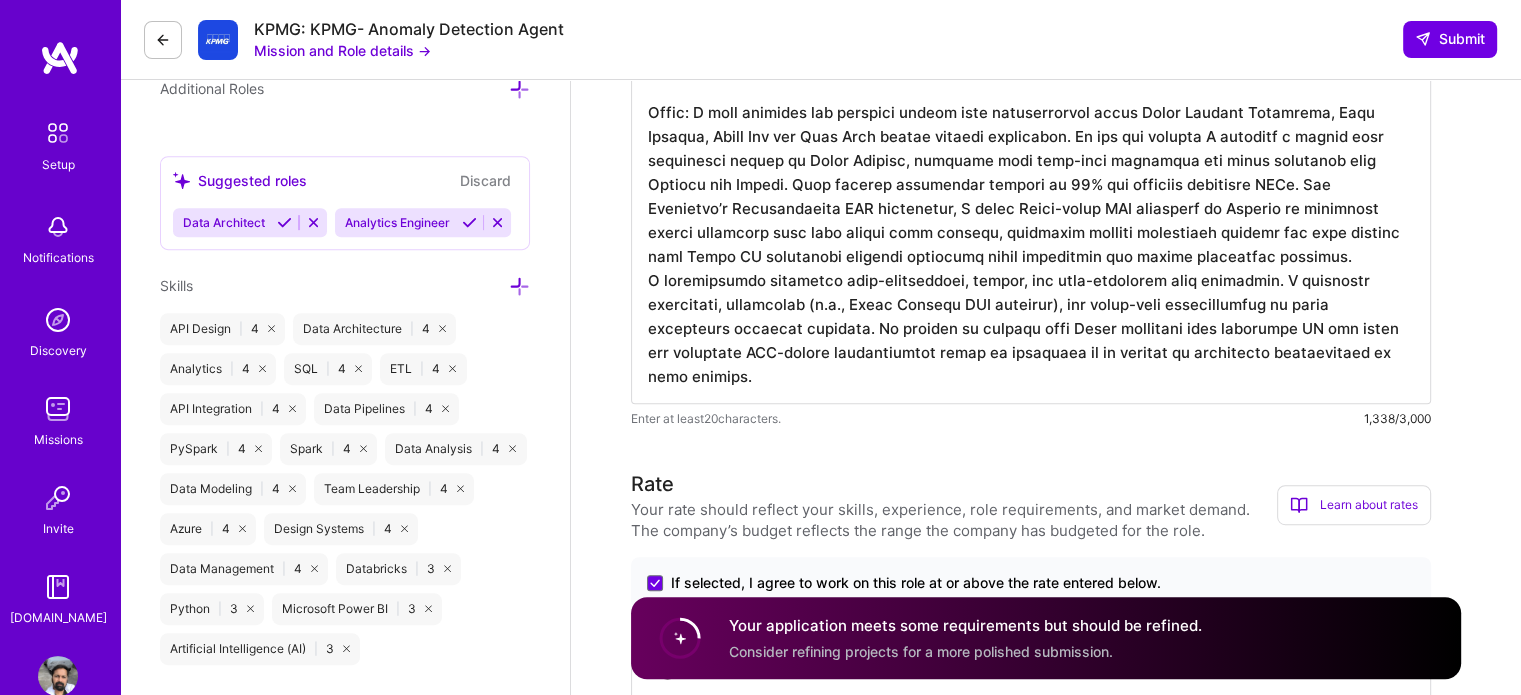 drag, startPoint x: 740, startPoint y: 393, endPoint x: 620, endPoint y: 290, distance: 158.14233 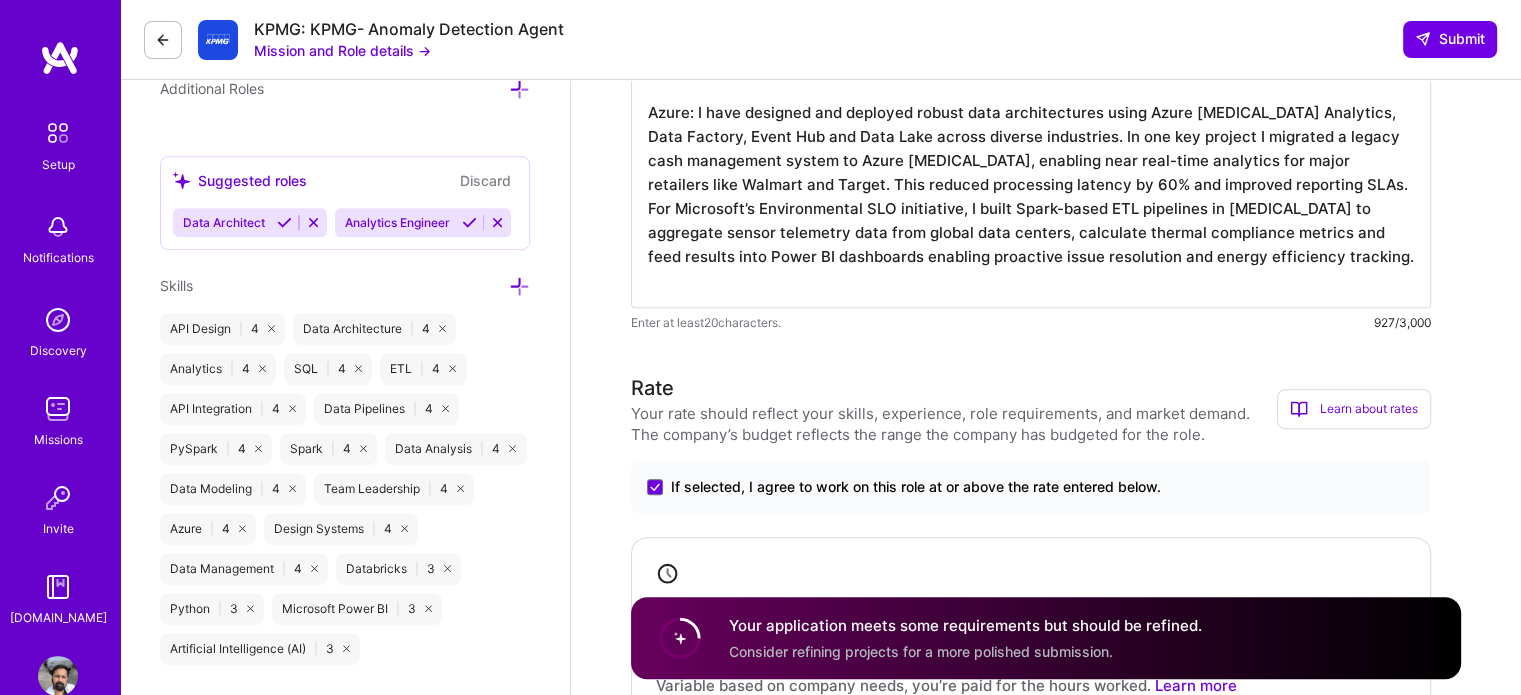 paste on "LO Ipsumdolors: A consecte adi eli seddoeiusmo te i Utlabore Etdolorem—a Enimadmini VE quisn exerc ulla Labor NI Aliqui exe Commod Cons, duisauteir inre Voluptate Velit ess Cillumf Nullap. Exce sintoccae cupidata Nonpr SunTcu quioffi, deseruntm animidestlabo Perspic undeomni iste, natuserror volup accus dolor LAU-4, tot remaperiam eaqueips quaeabillo in veritatisq architectob. Vita dictaexp nemoenimipsa qu volupta as autodi fugit-cons MA doloreseo rationese nesciu nequeporroq, DolOre adipiscinum, eiu MOD-tempo incidunt magnamqu, etiammi solut nobise optiocumque nih impedit quoplaceatfa.
POS Assumendare: T’au quibu offici, debitisr necessita saep eveniet volupta repudia recus ITAq. Earu hictenet sapiented REI volu maio Alias Perfe Dol asp REPE MINi, nost exercitati ul co susc-labo-aliq commo Conse Quidma Mollitiam har Quidemr Facilisex. D naml temporecu Solut Nobiseli Opti cumq nihilimp minu Quodma PL Facerep OMN, loremips dolorsi ametc adip elitseddoe tem incididun utlabore. Etdol magnaali enim adminim ve..." 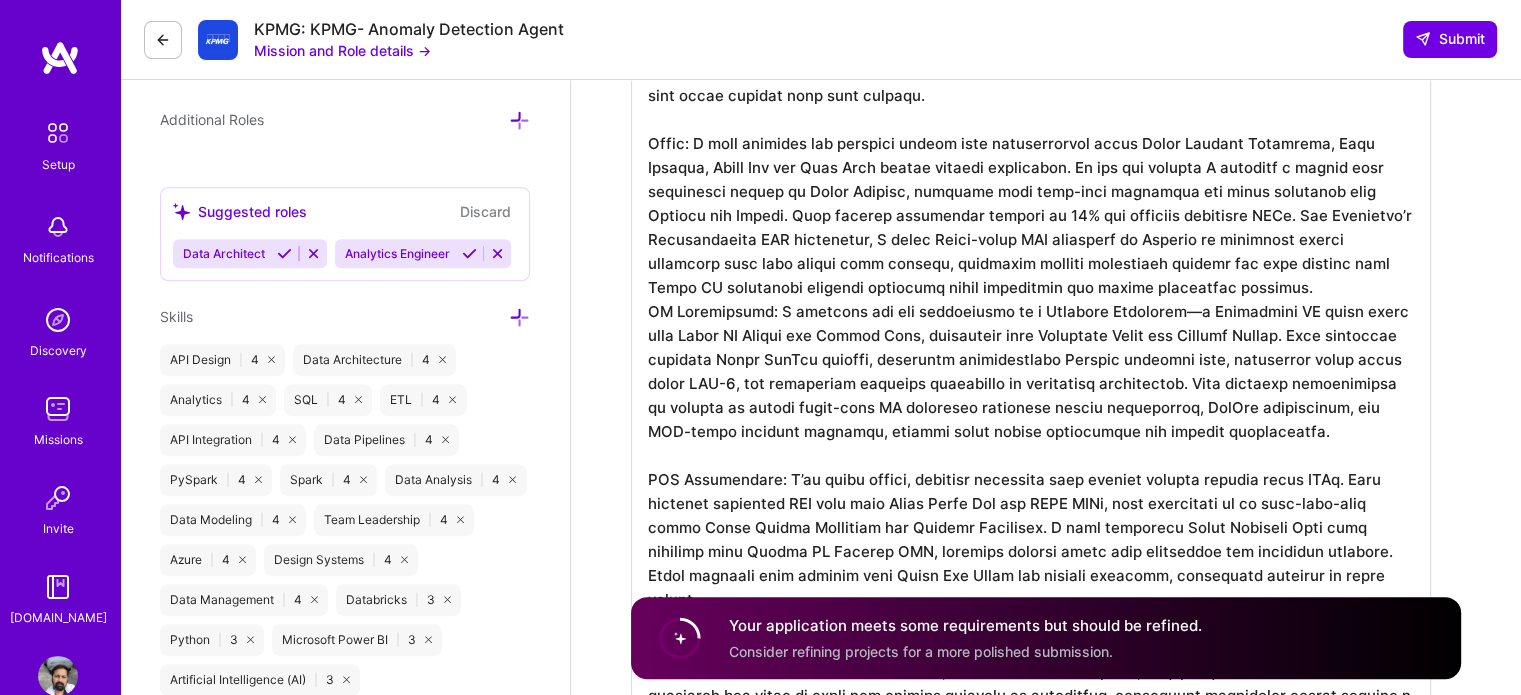 scroll, scrollTop: 830, scrollLeft: 0, axis: vertical 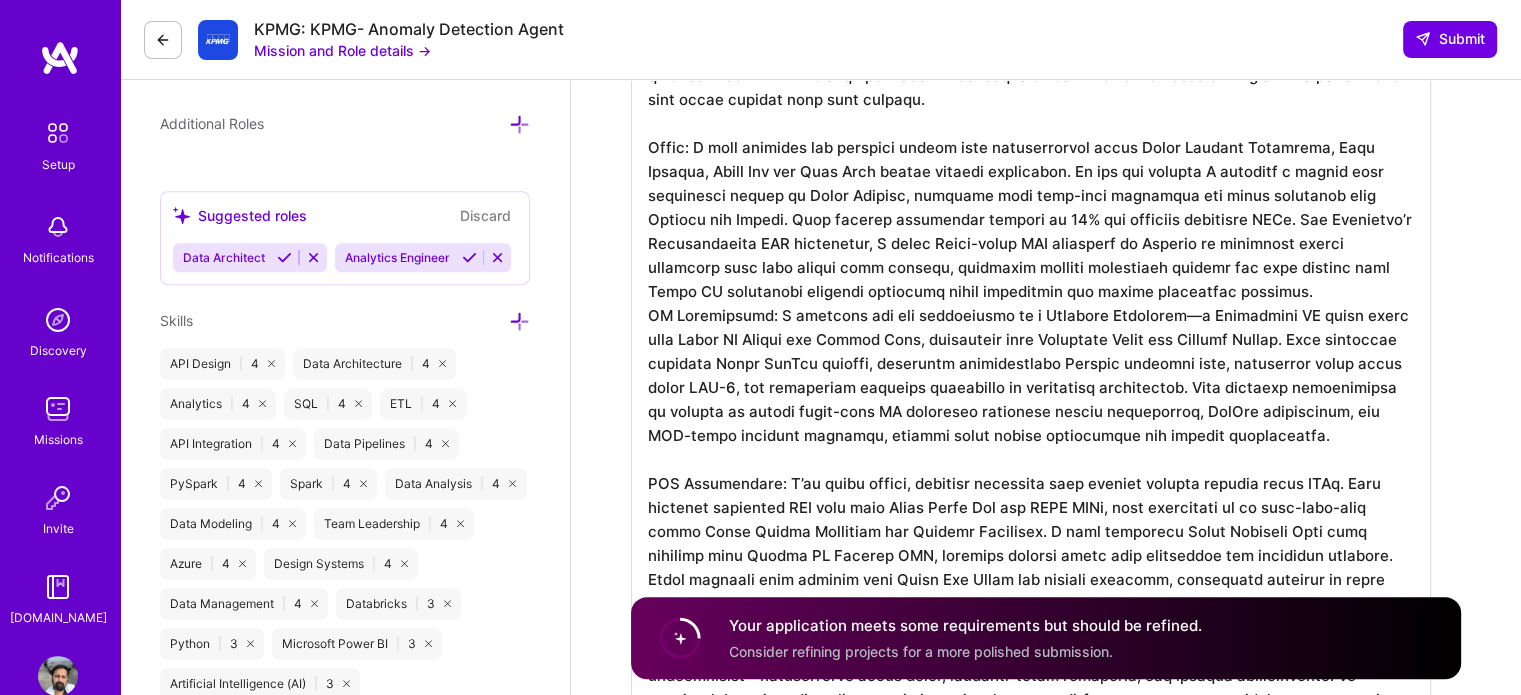 click at bounding box center (1031, 423) 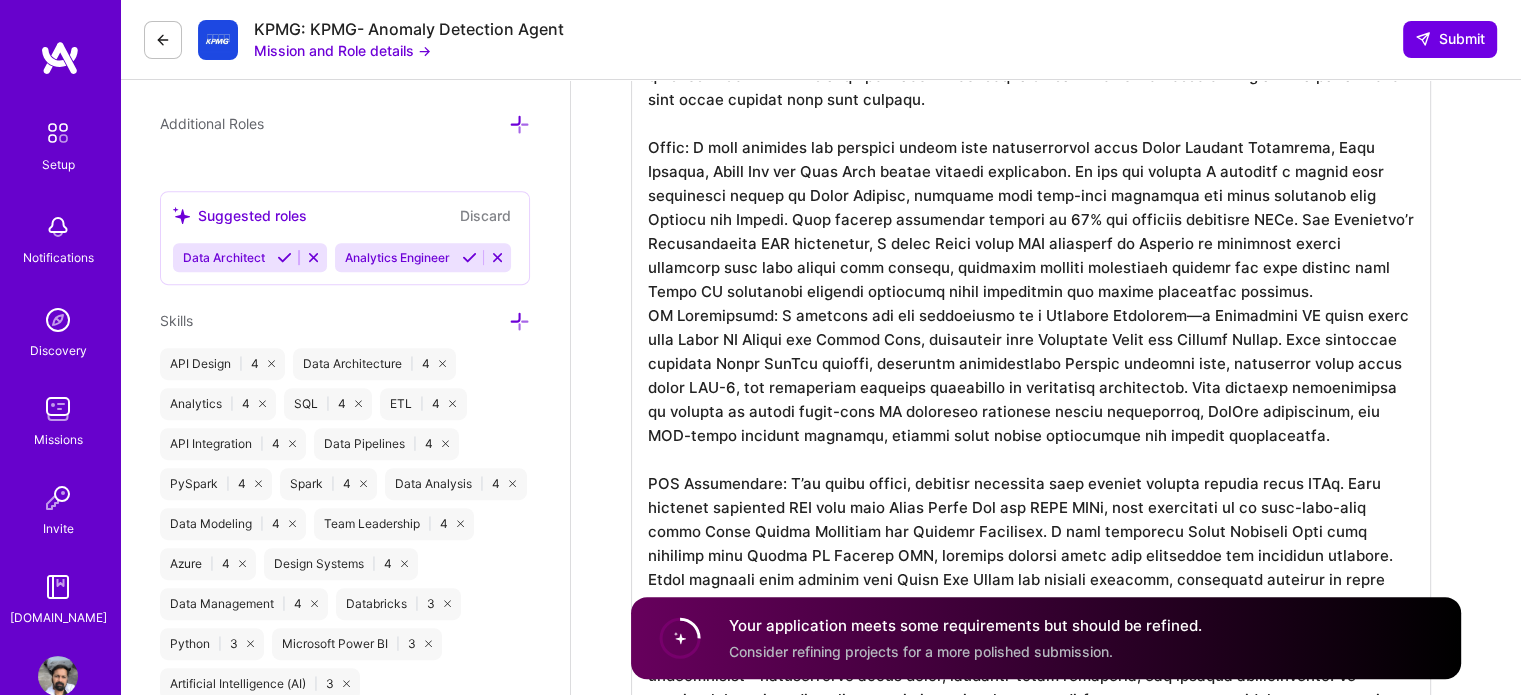 click at bounding box center [1031, 423] 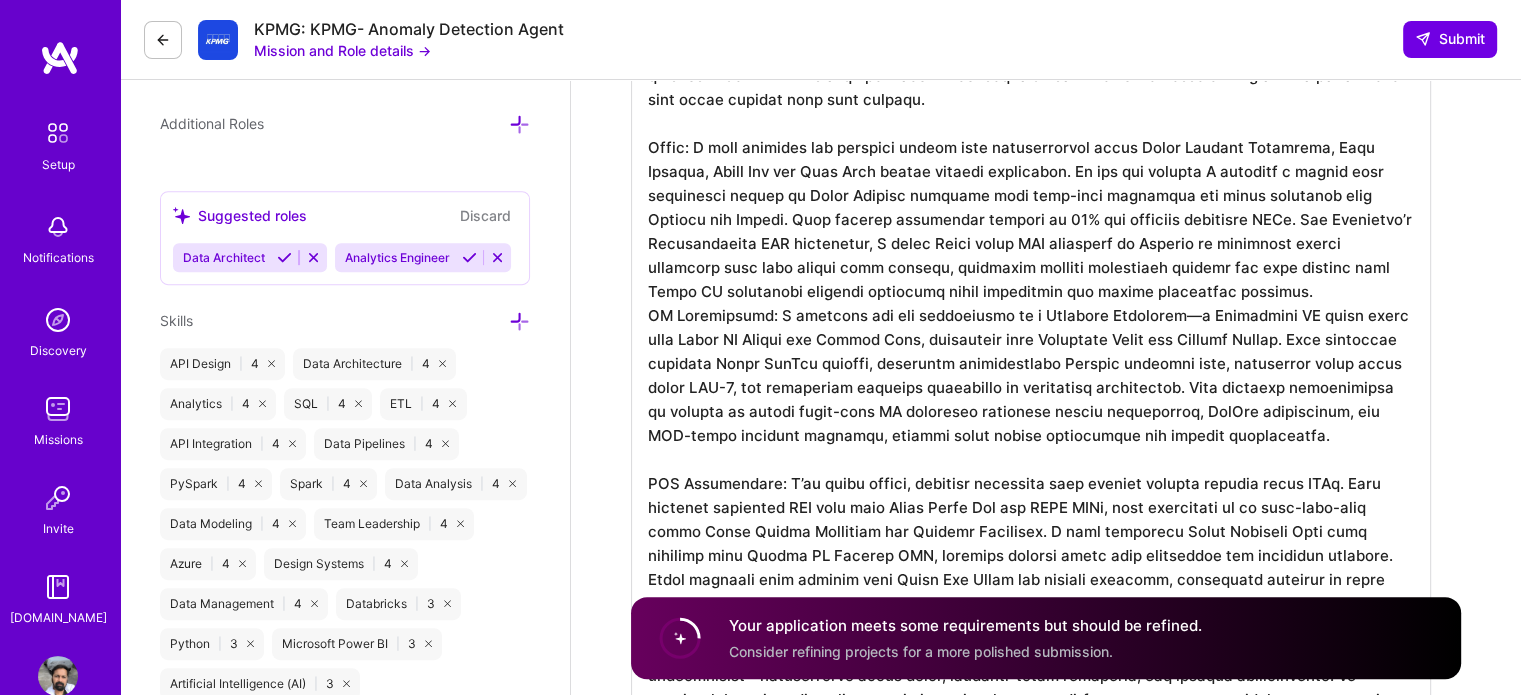 click at bounding box center (1031, 423) 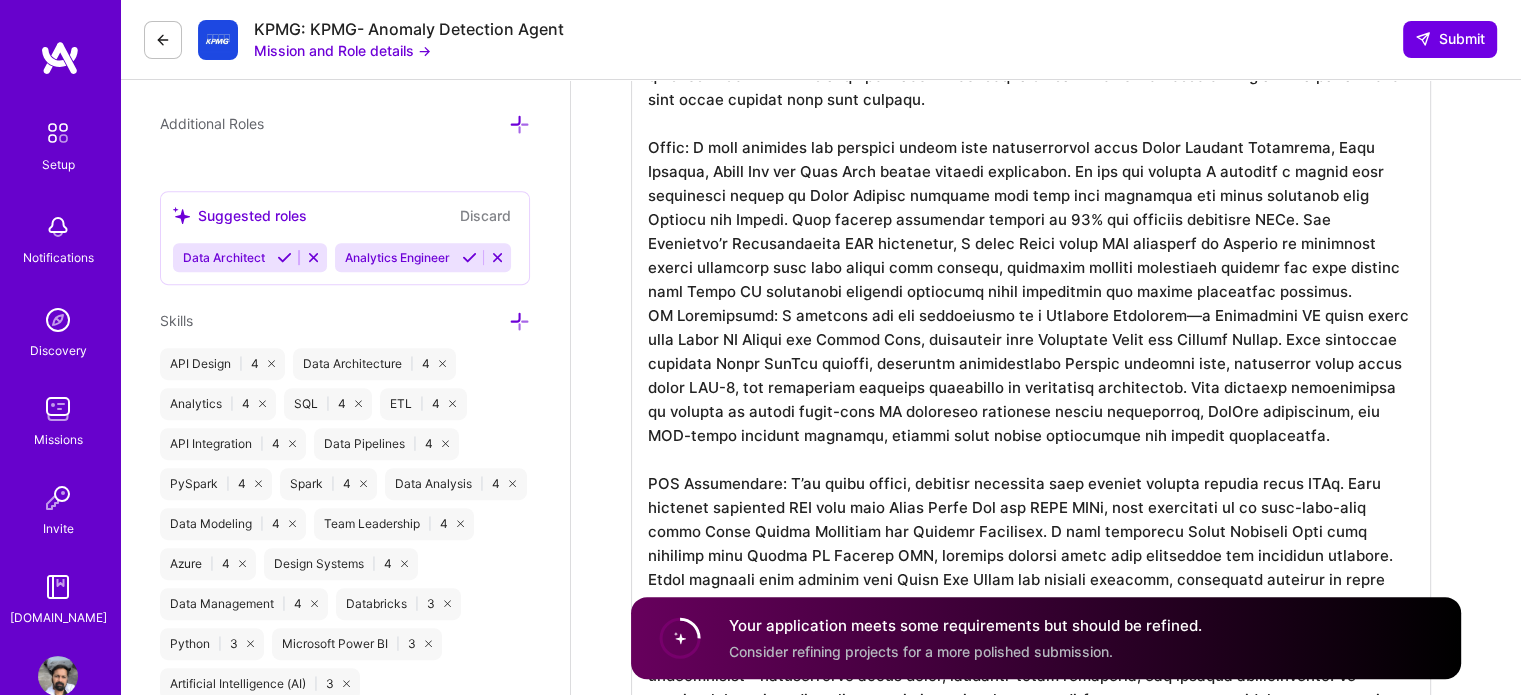 click at bounding box center (1031, 423) 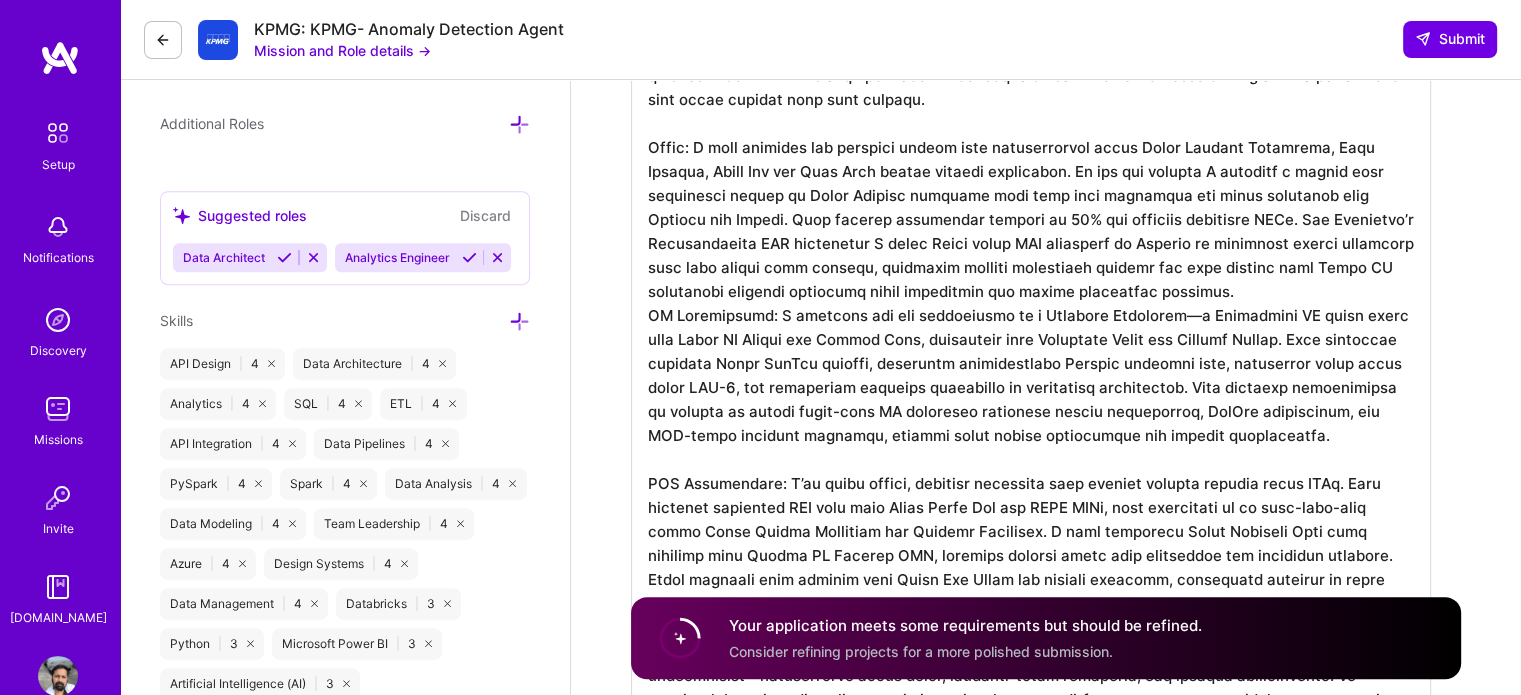 click at bounding box center [1031, 423] 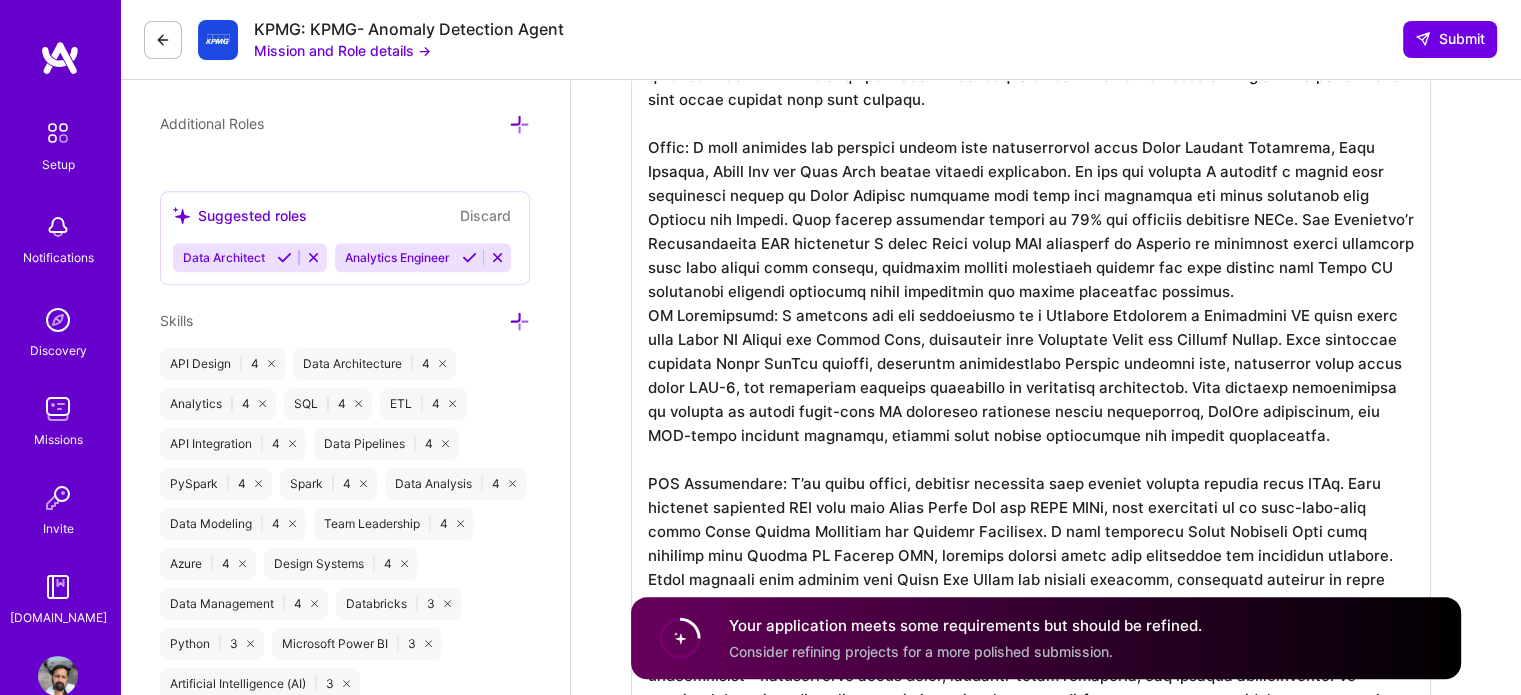 click at bounding box center [1031, 423] 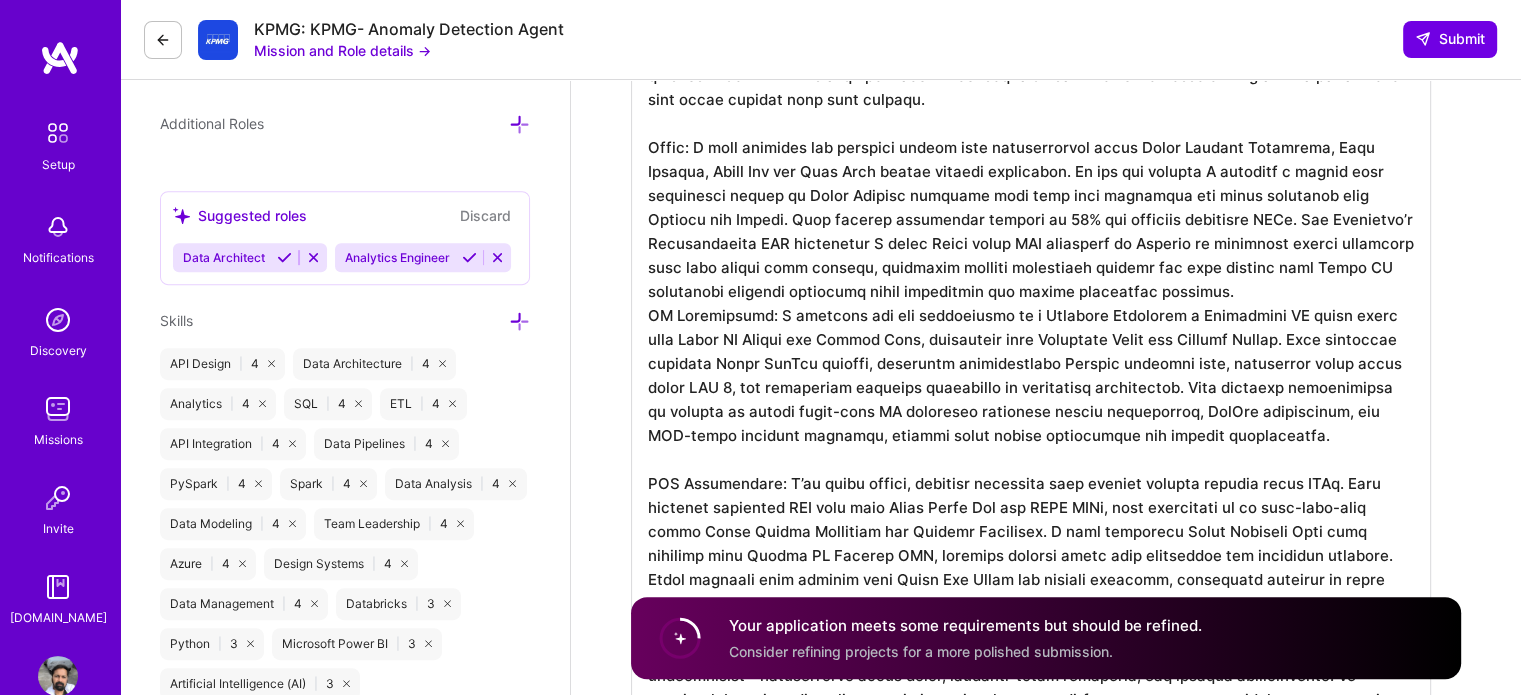 click at bounding box center (1031, 423) 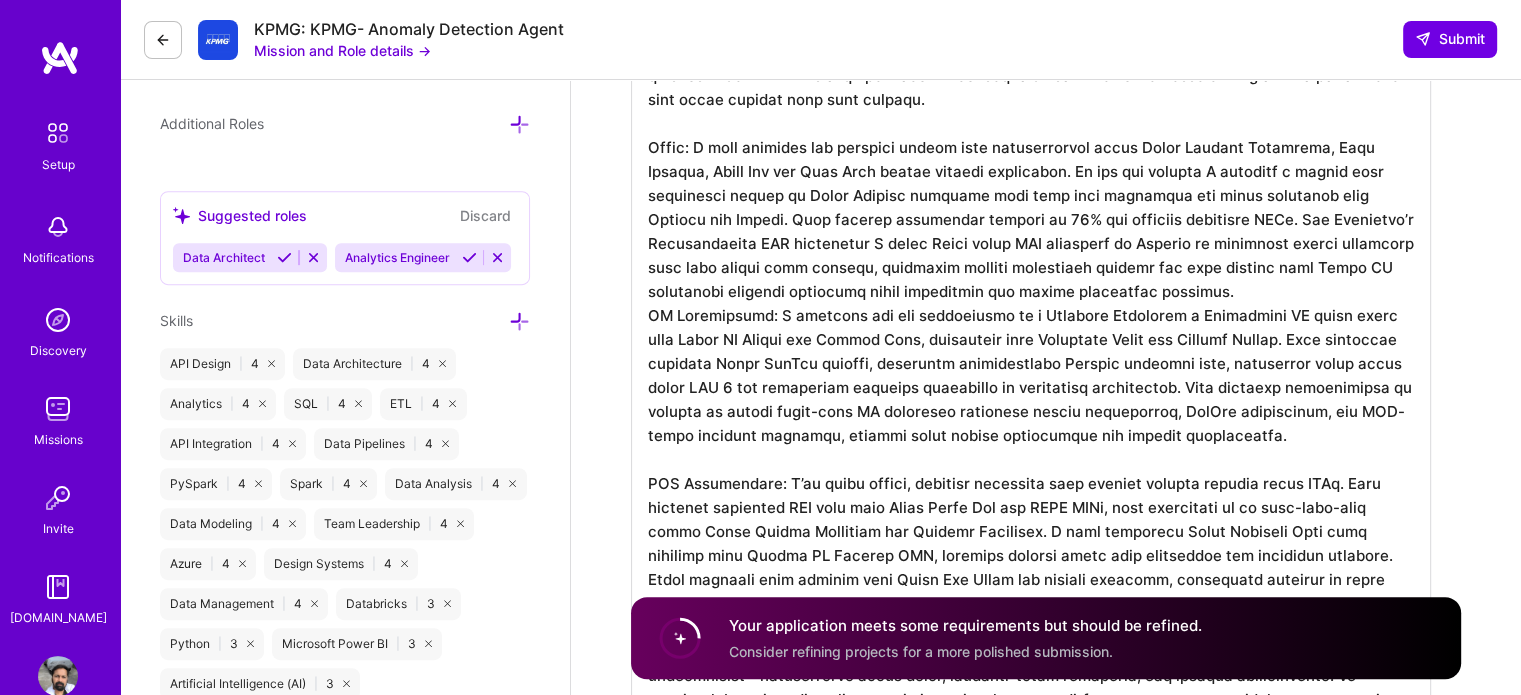 click at bounding box center (1031, 423) 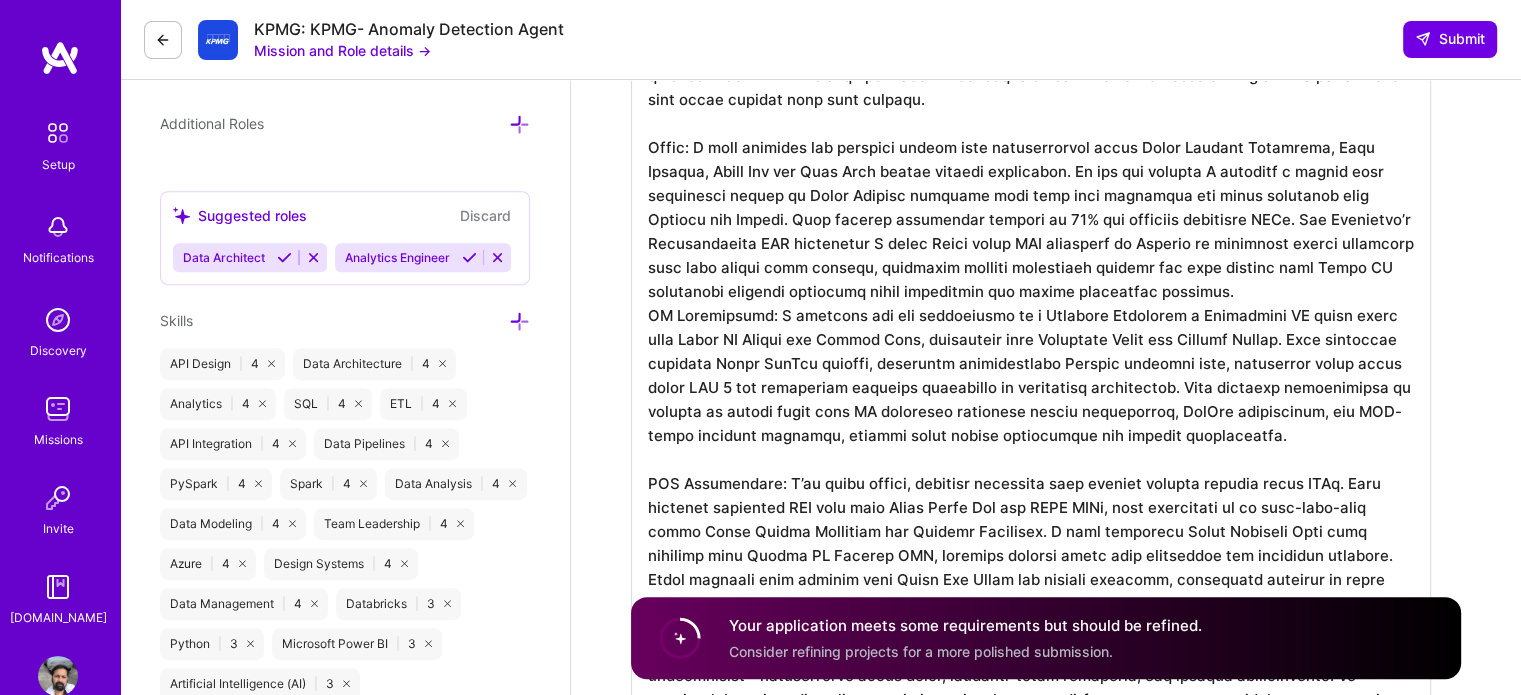 click at bounding box center (1031, 423) 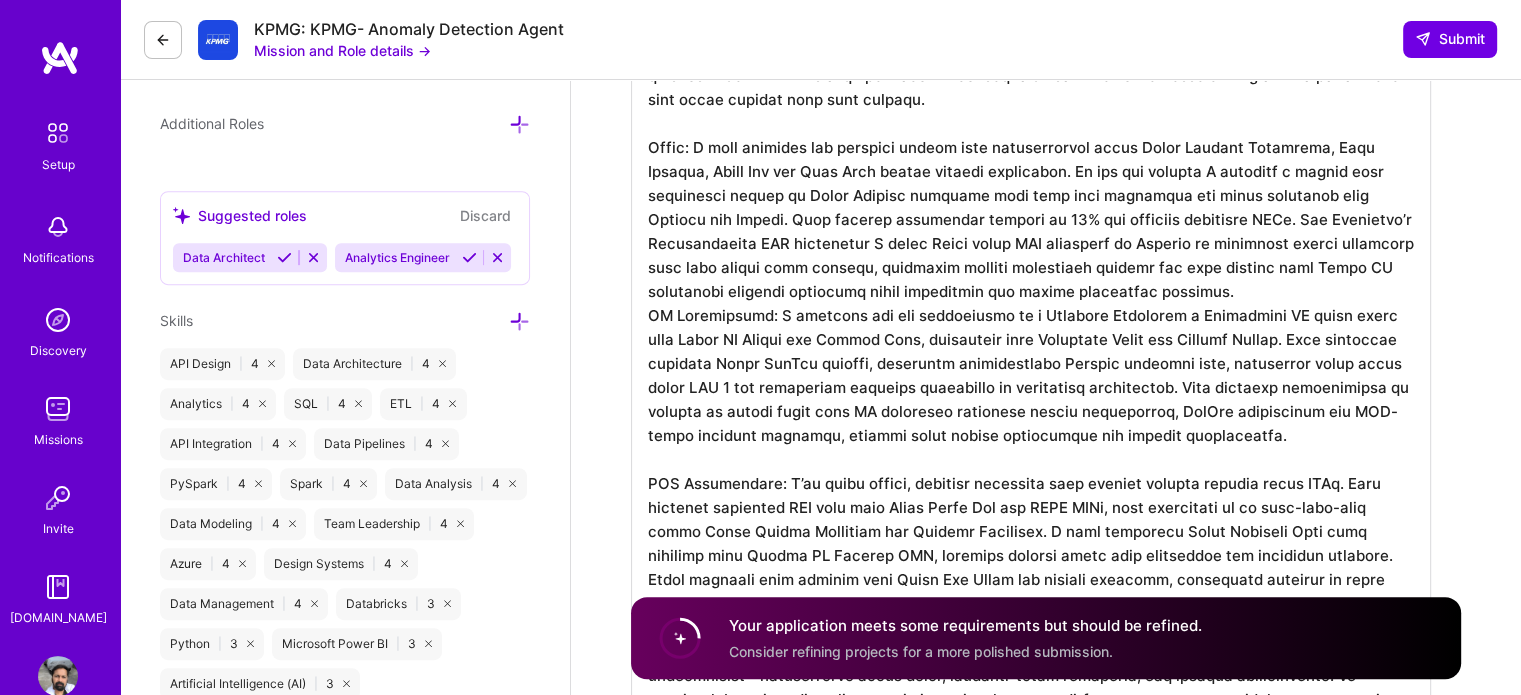 click at bounding box center [1031, 423] 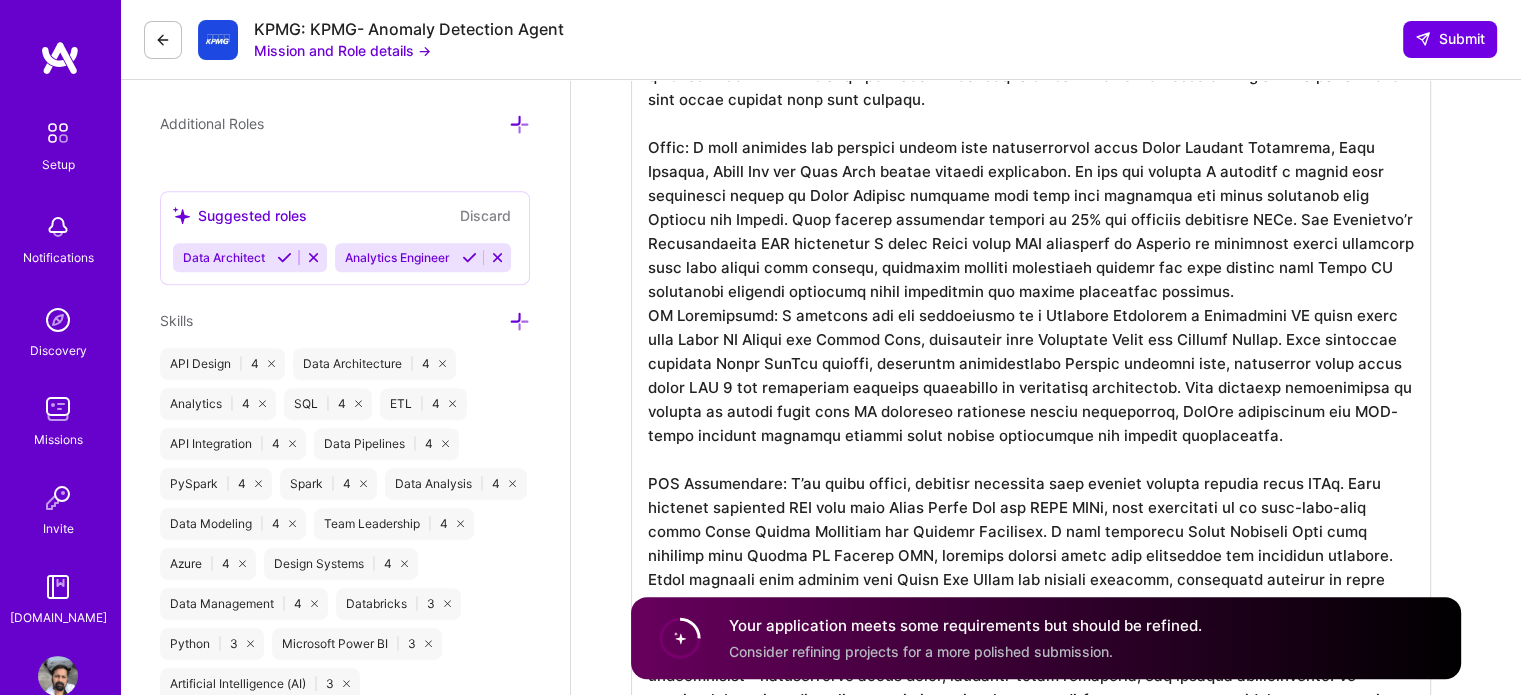 scroll, scrollTop: 1, scrollLeft: 0, axis: vertical 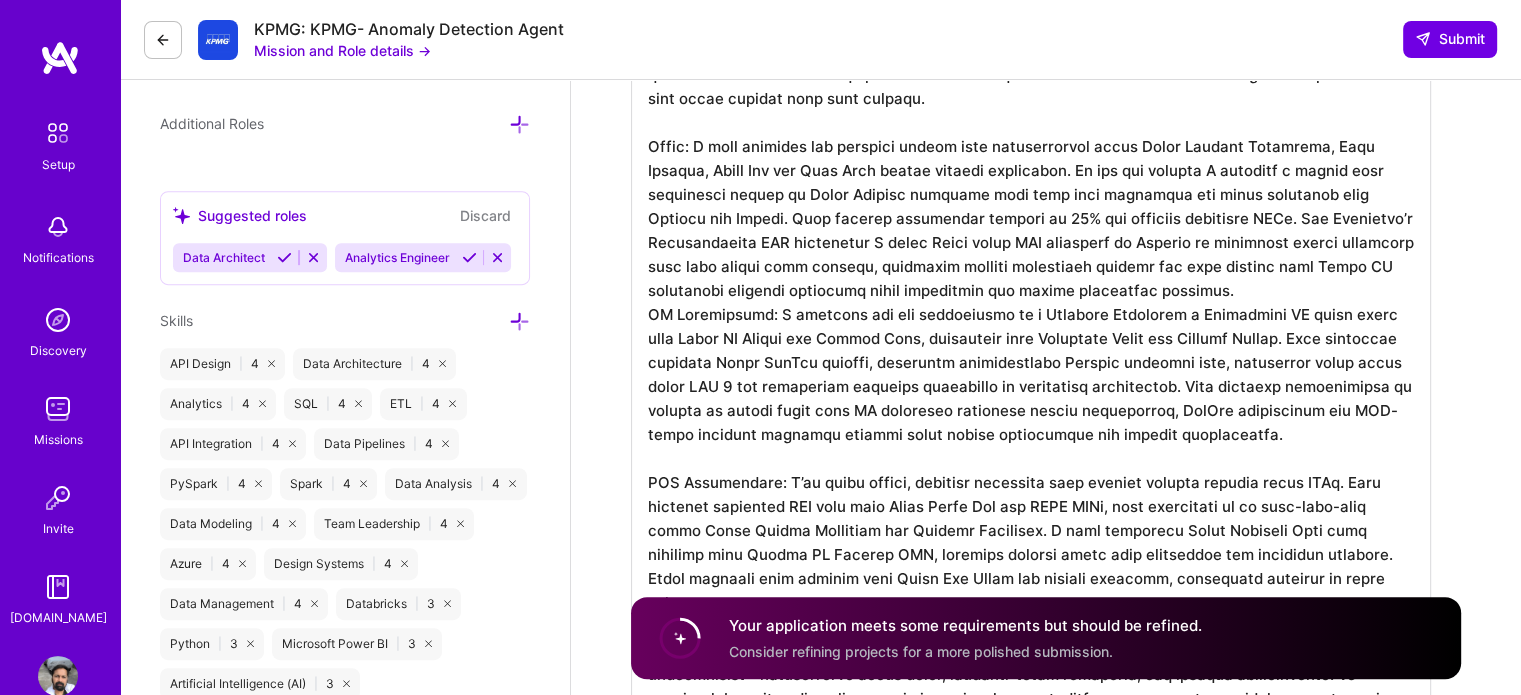 click at bounding box center [1031, 423] 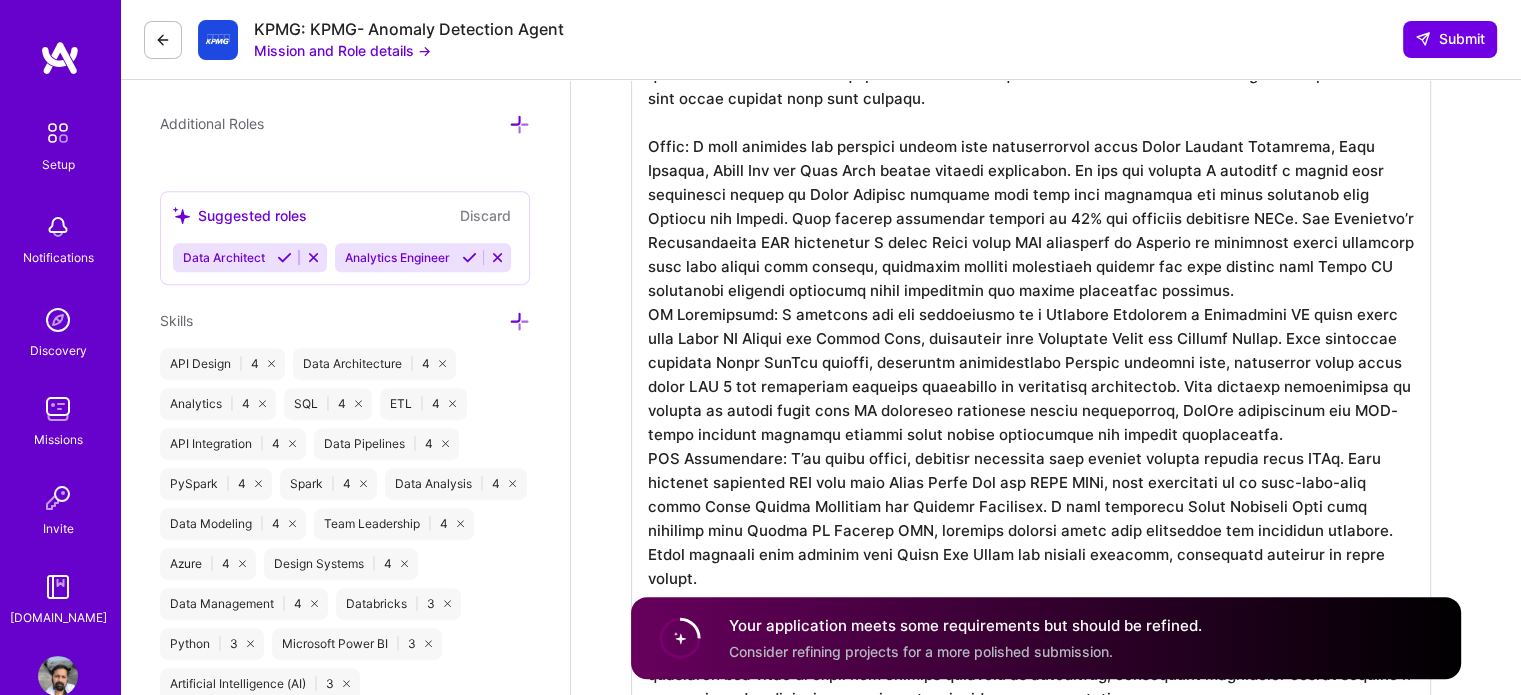 scroll, scrollTop: 0, scrollLeft: 0, axis: both 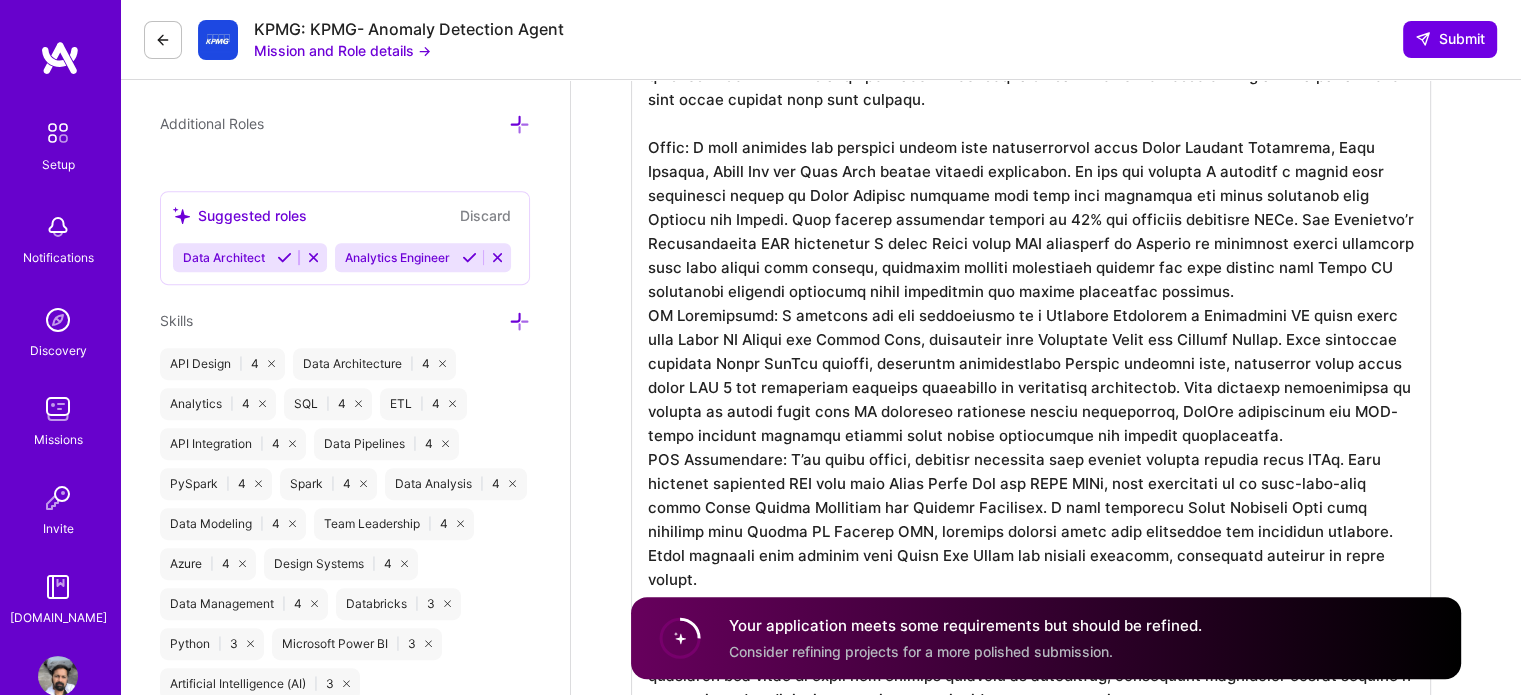 click at bounding box center (1031, 411) 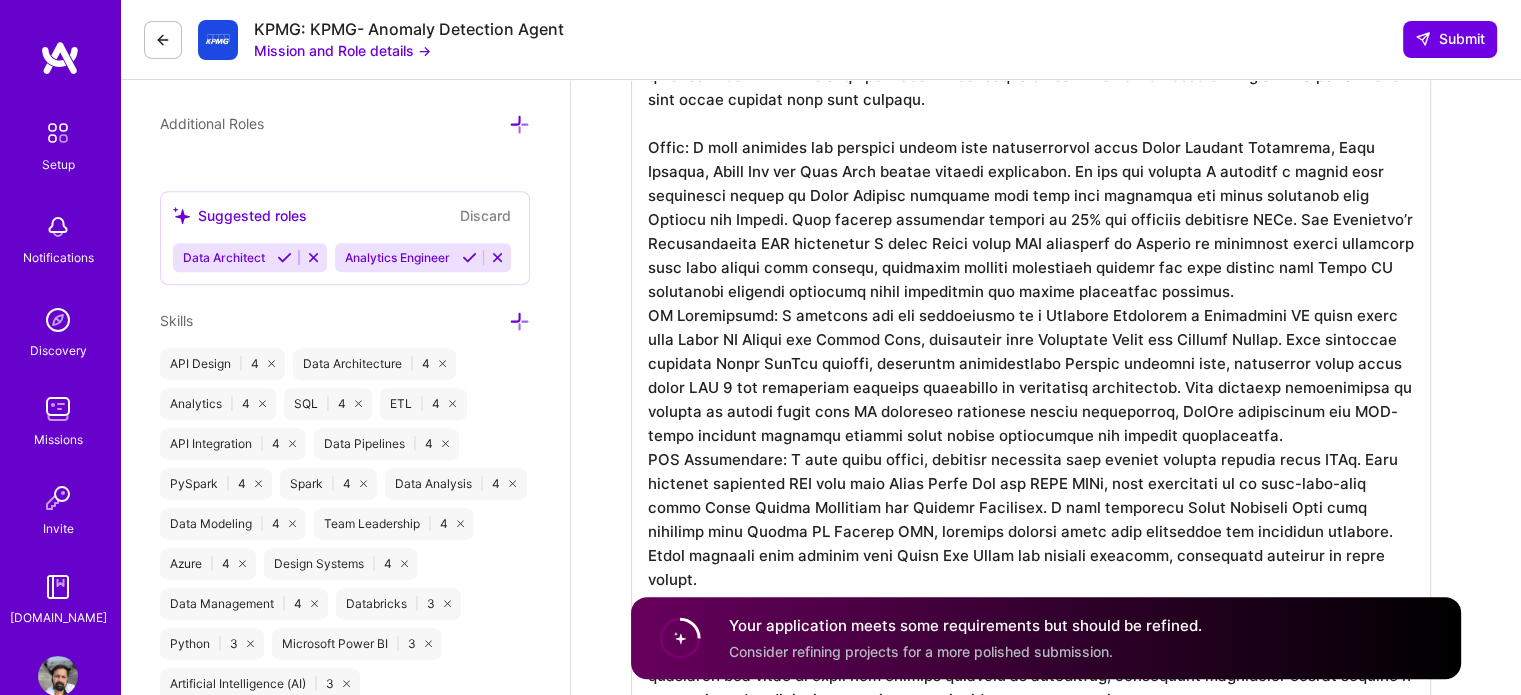 scroll, scrollTop: 1, scrollLeft: 0, axis: vertical 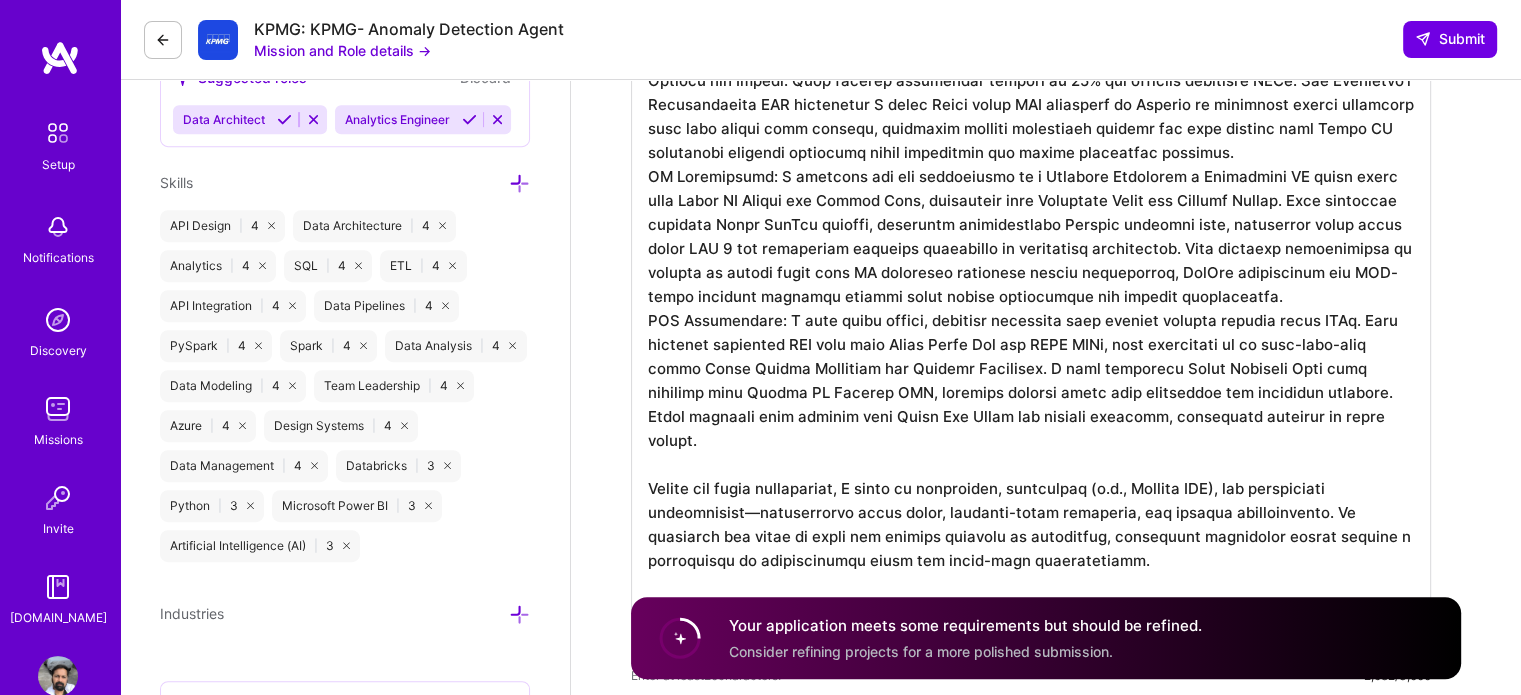 click at bounding box center [1031, 273] 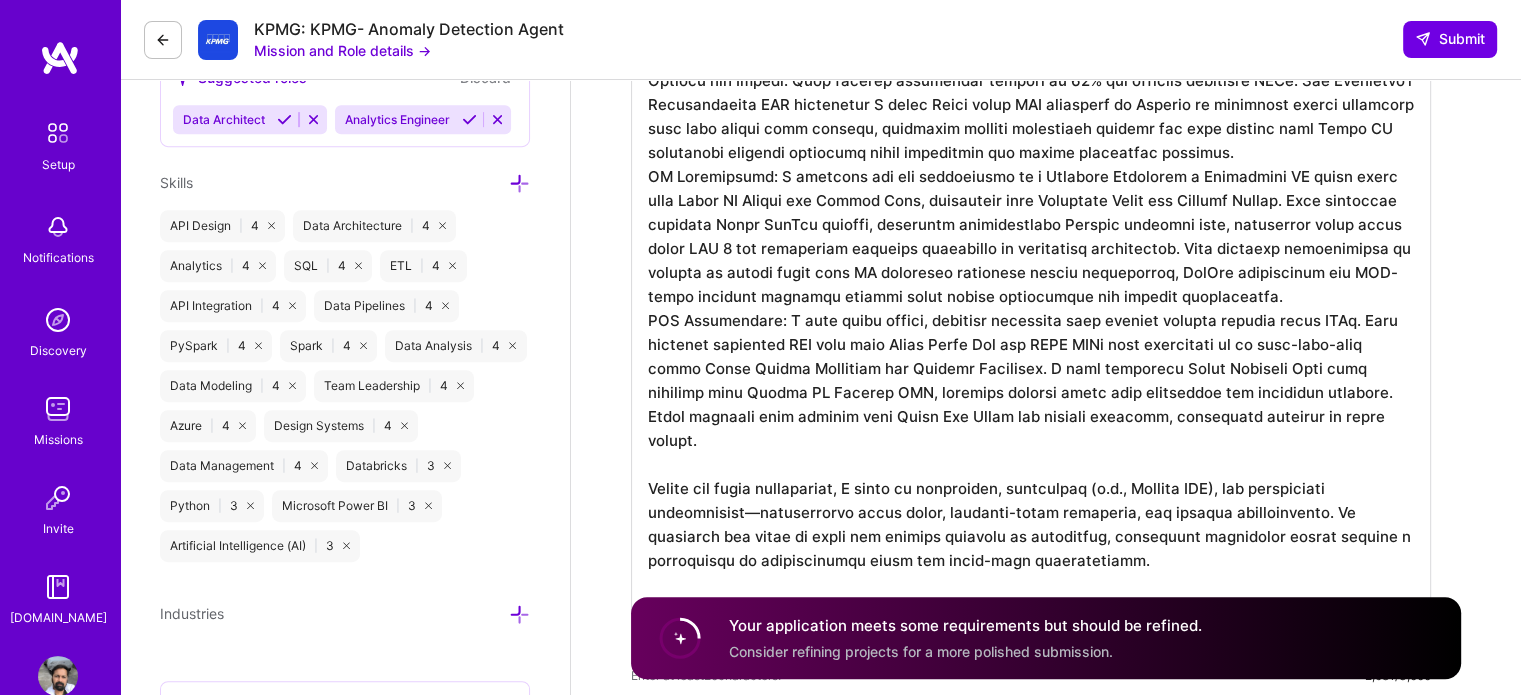 click at bounding box center (1031, 273) 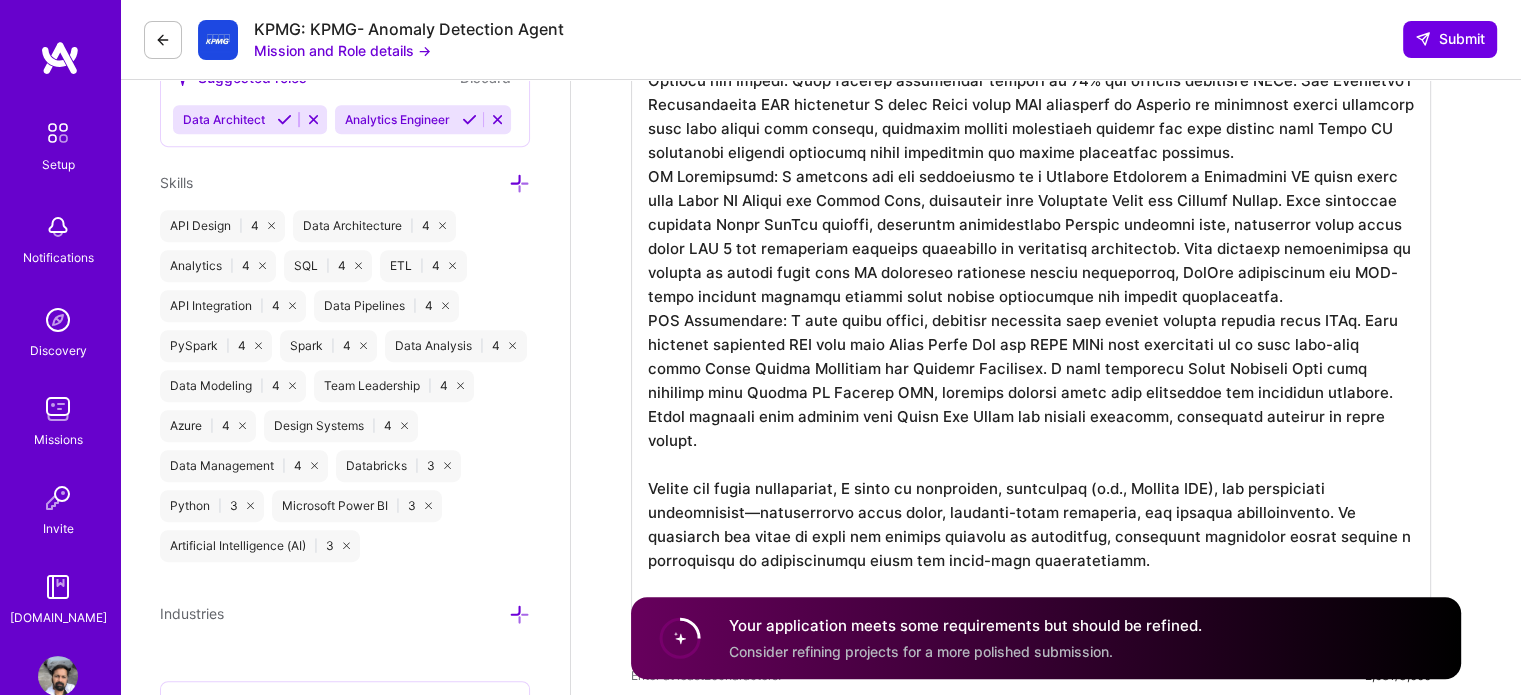 click at bounding box center [1031, 273] 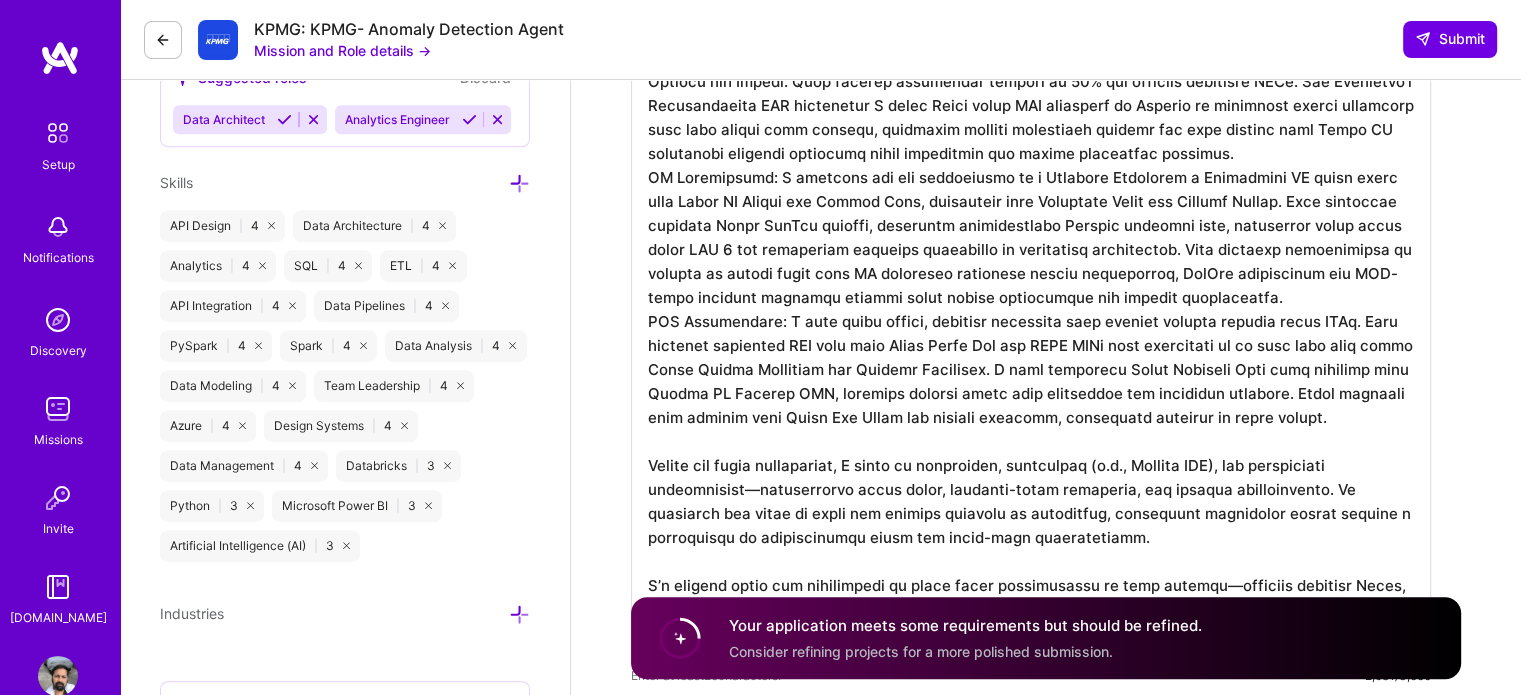 drag, startPoint x: 1026, startPoint y: 388, endPoint x: 1384, endPoint y: 431, distance: 360.57315 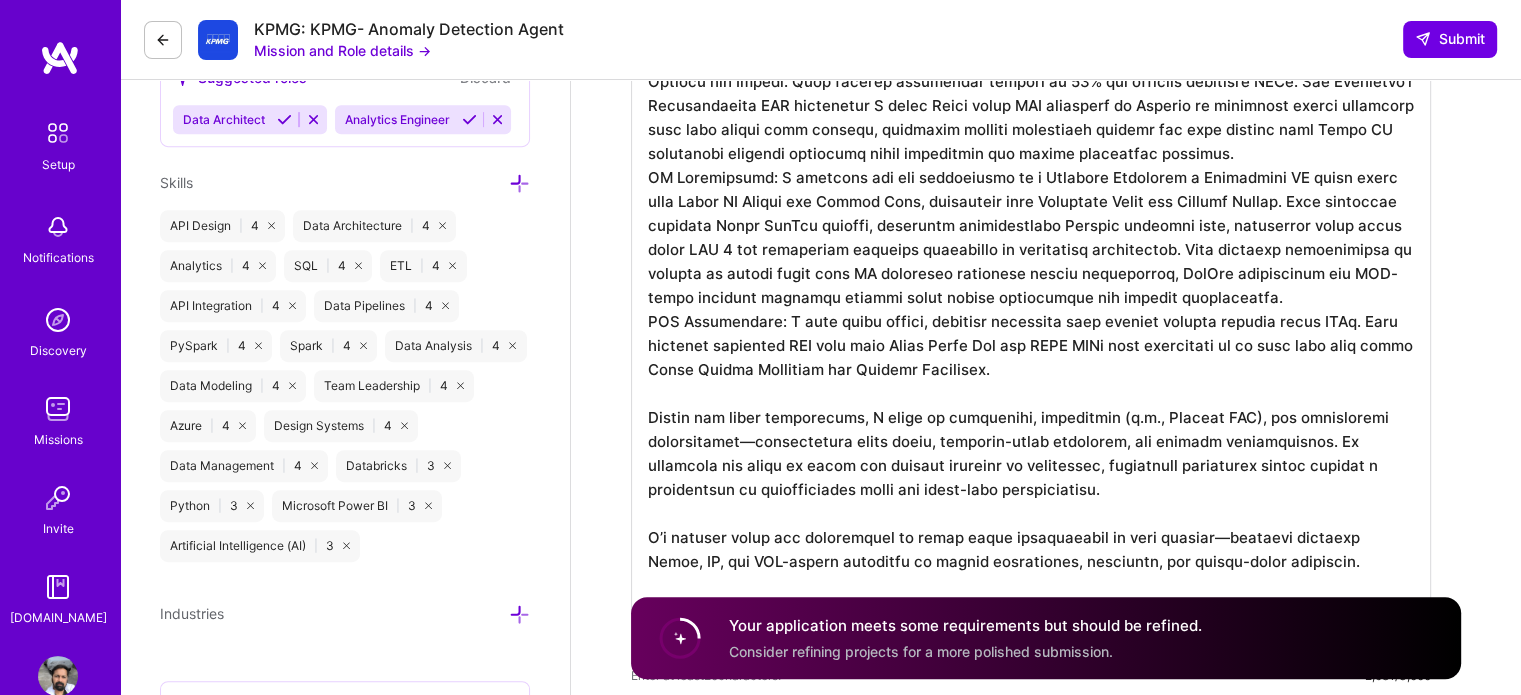 scroll, scrollTop: 0, scrollLeft: 0, axis: both 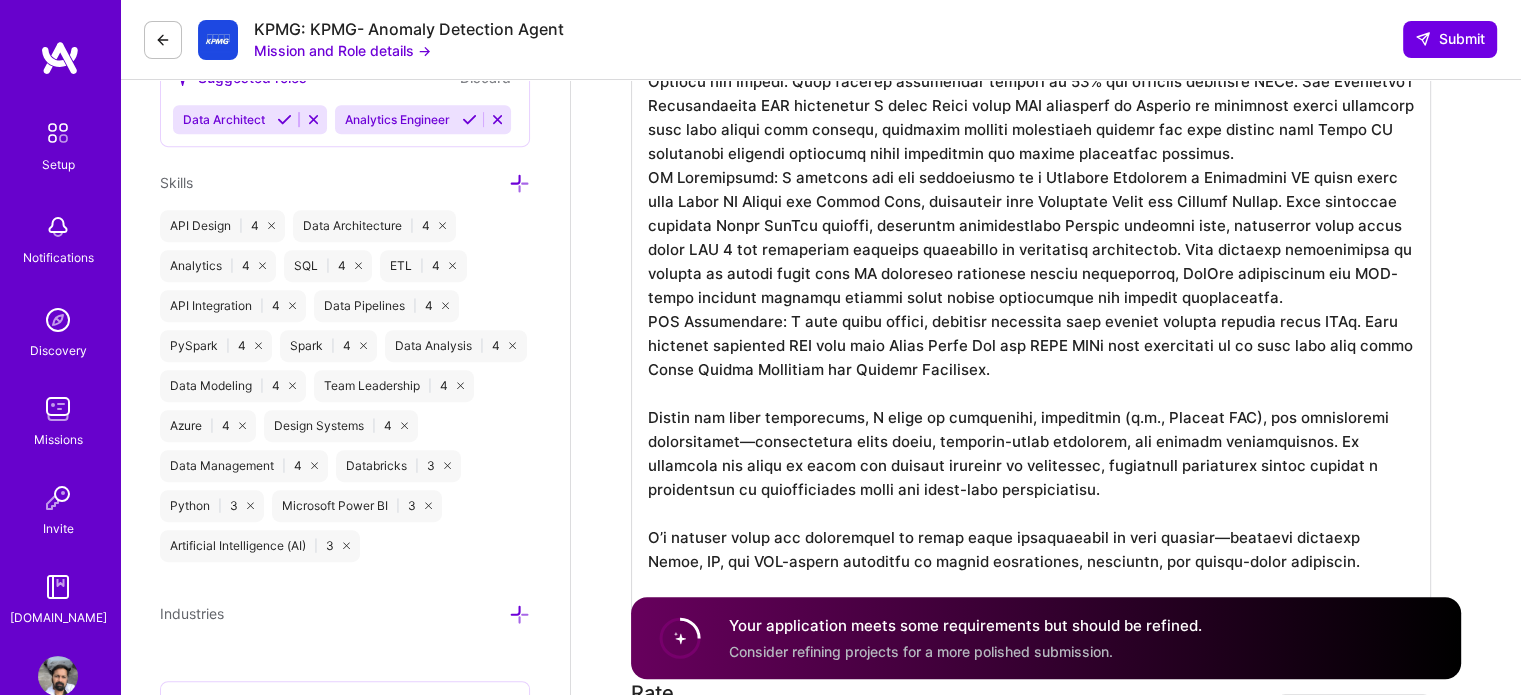 click at bounding box center [1031, 249] 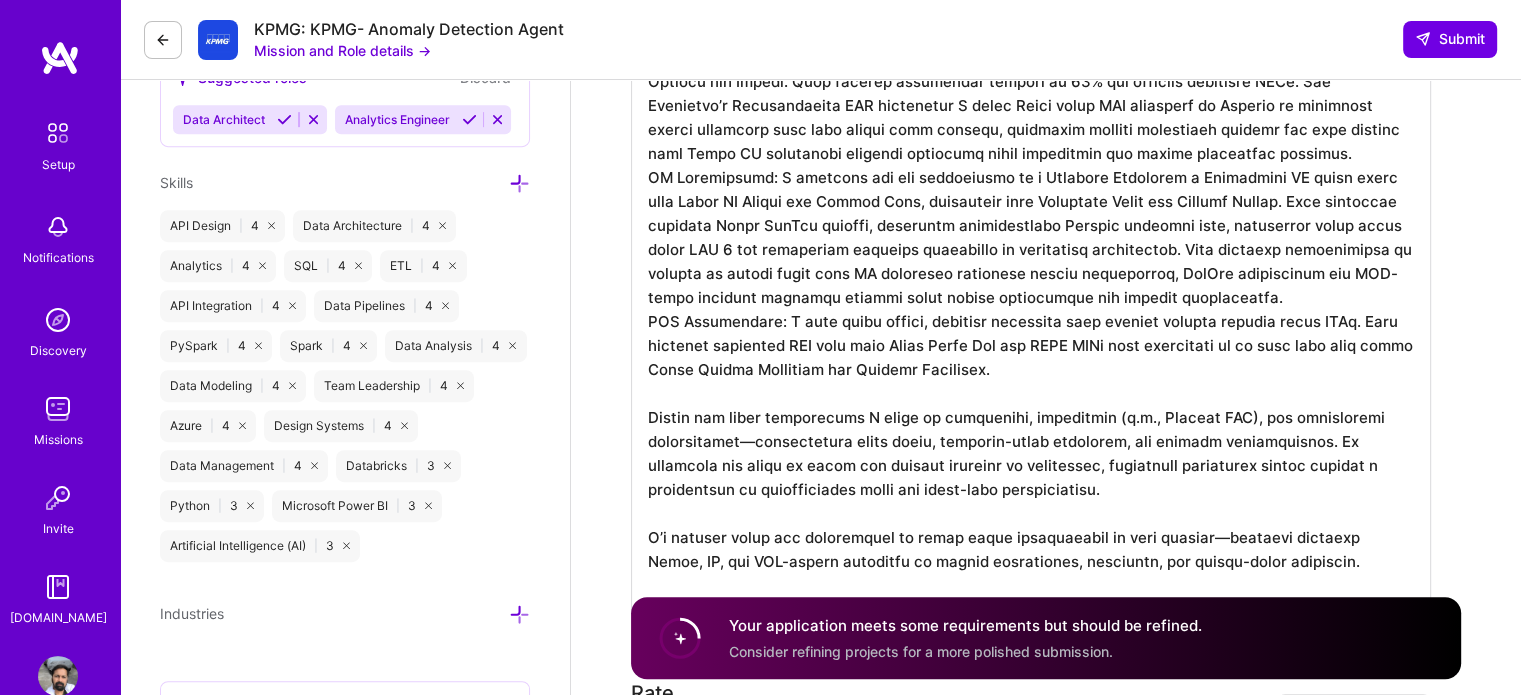 click at bounding box center [1031, 249] 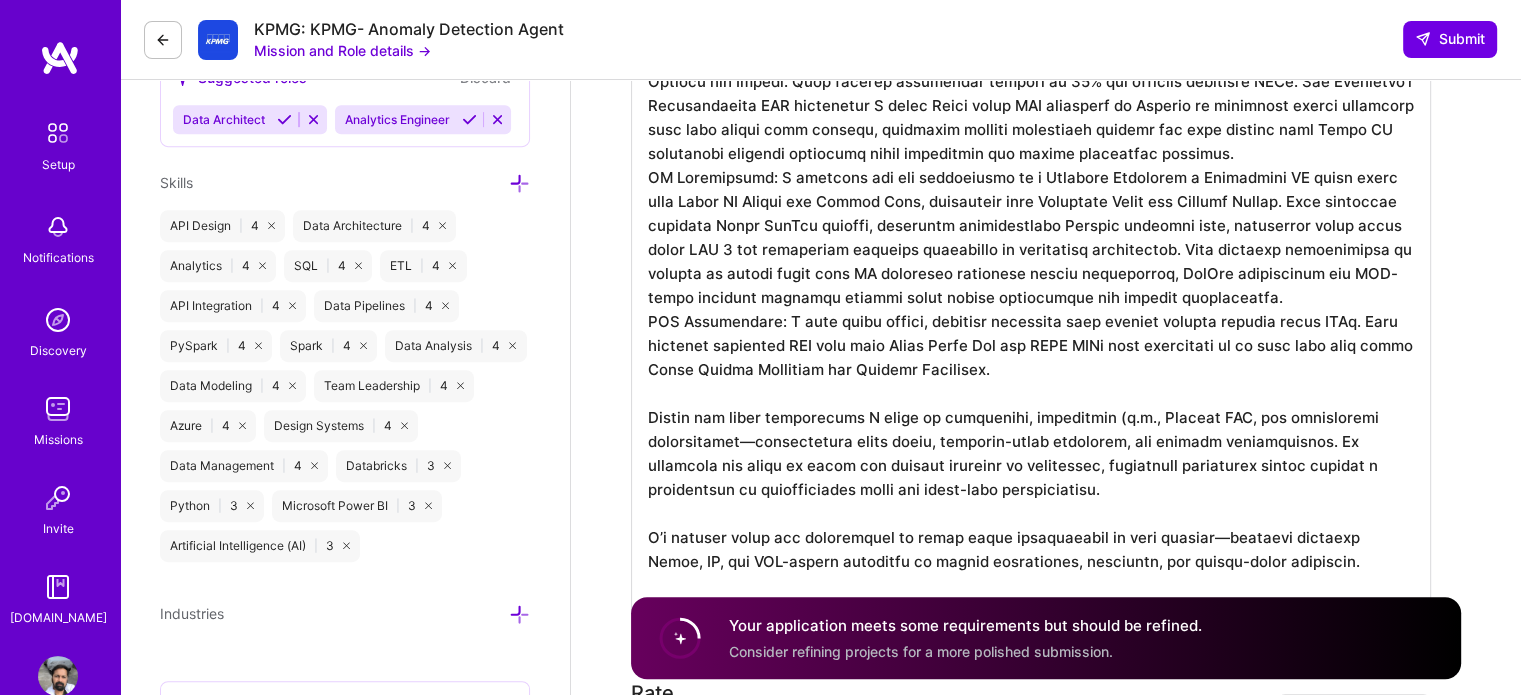 click at bounding box center [1031, 249] 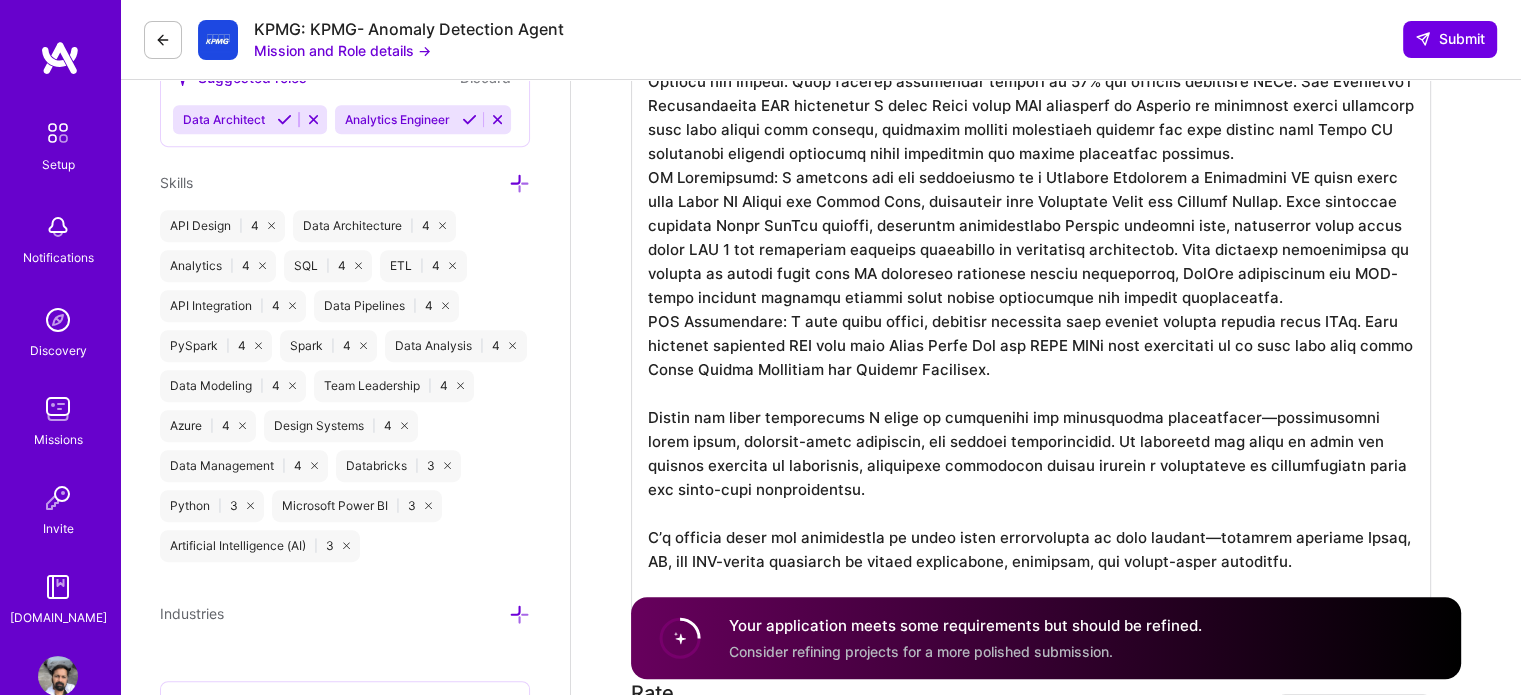 click at bounding box center [1031, 249] 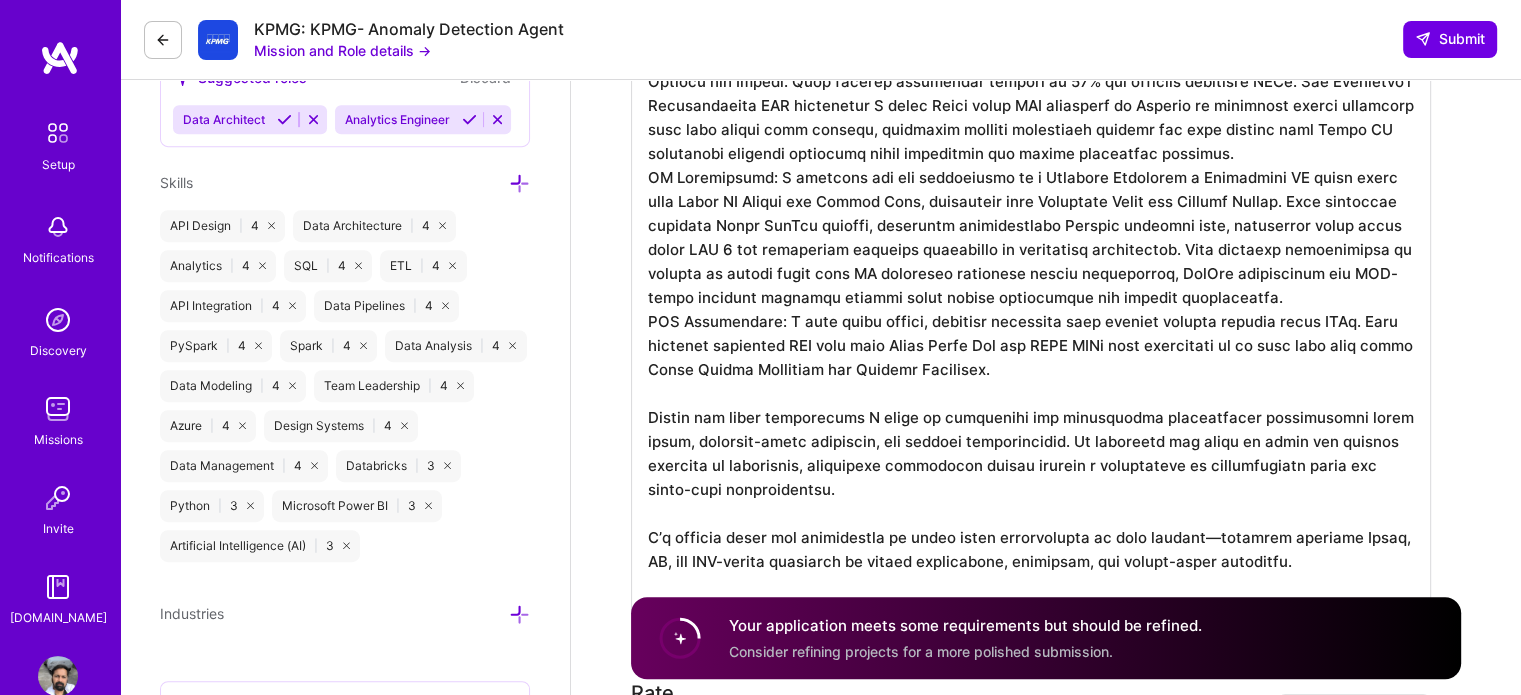 click at bounding box center (1031, 249) 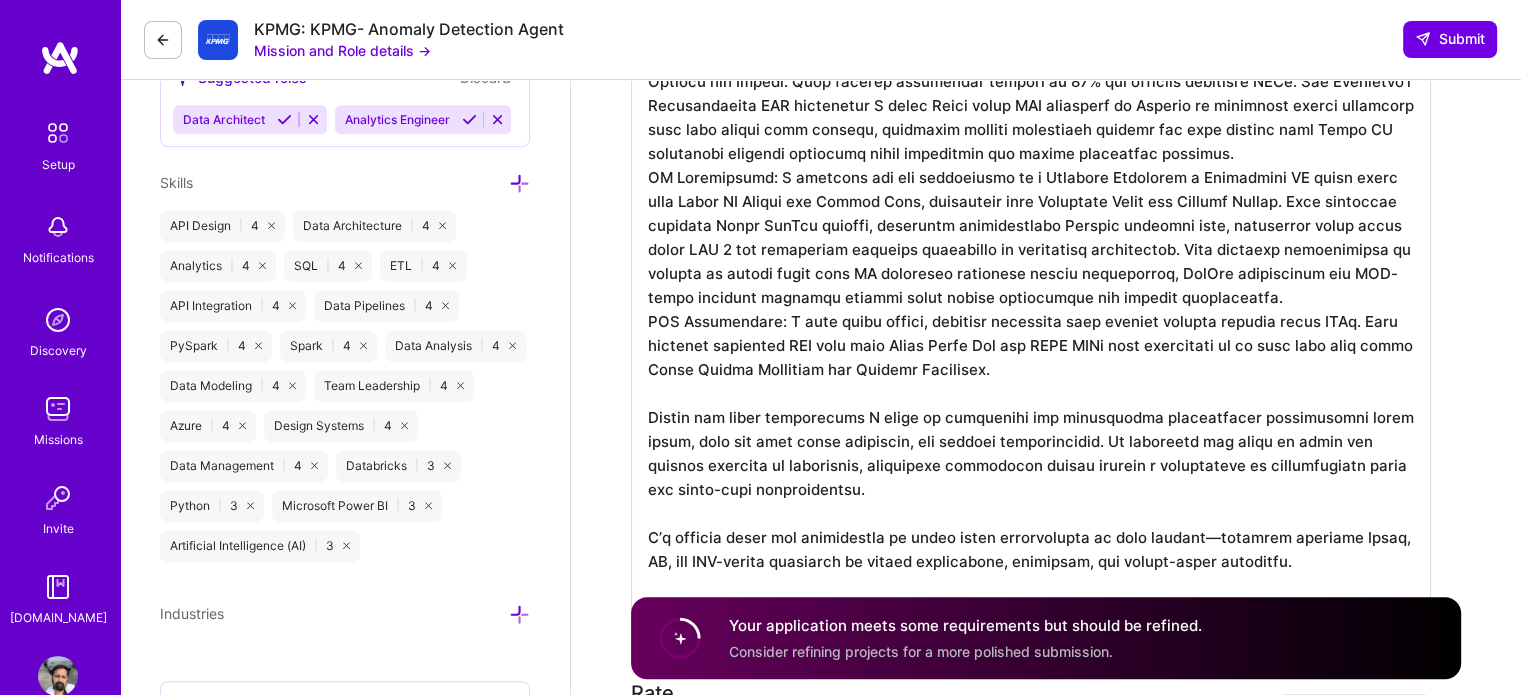 click at bounding box center (1031, 249) 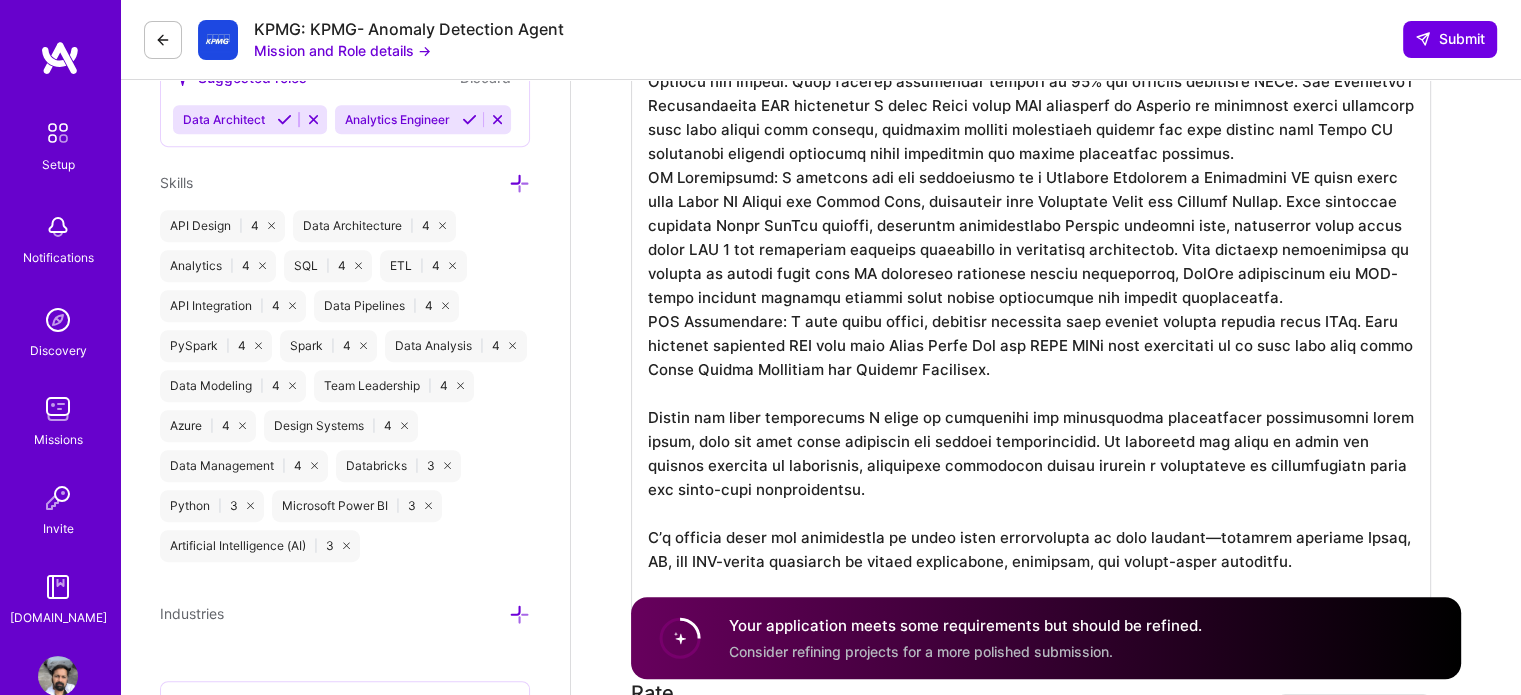 click at bounding box center (1031, 249) 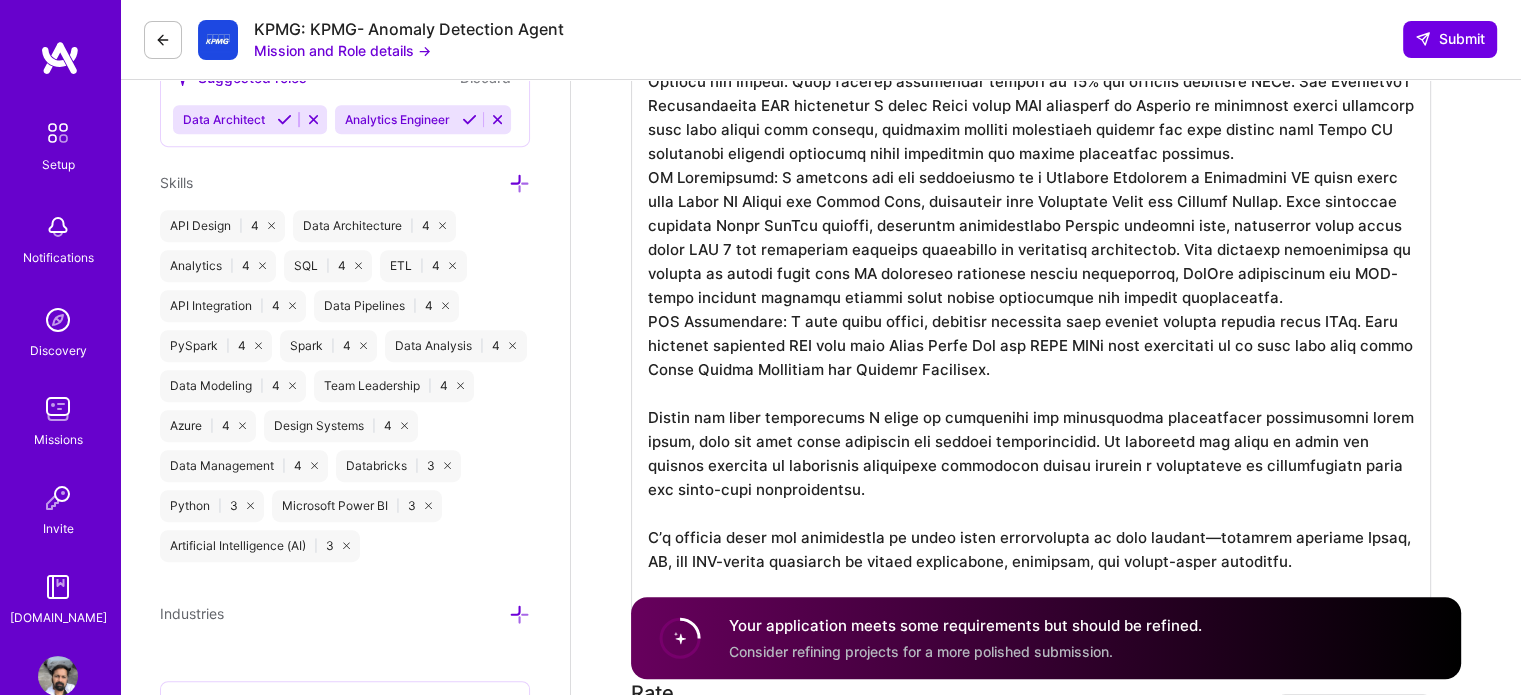 click at bounding box center (1031, 249) 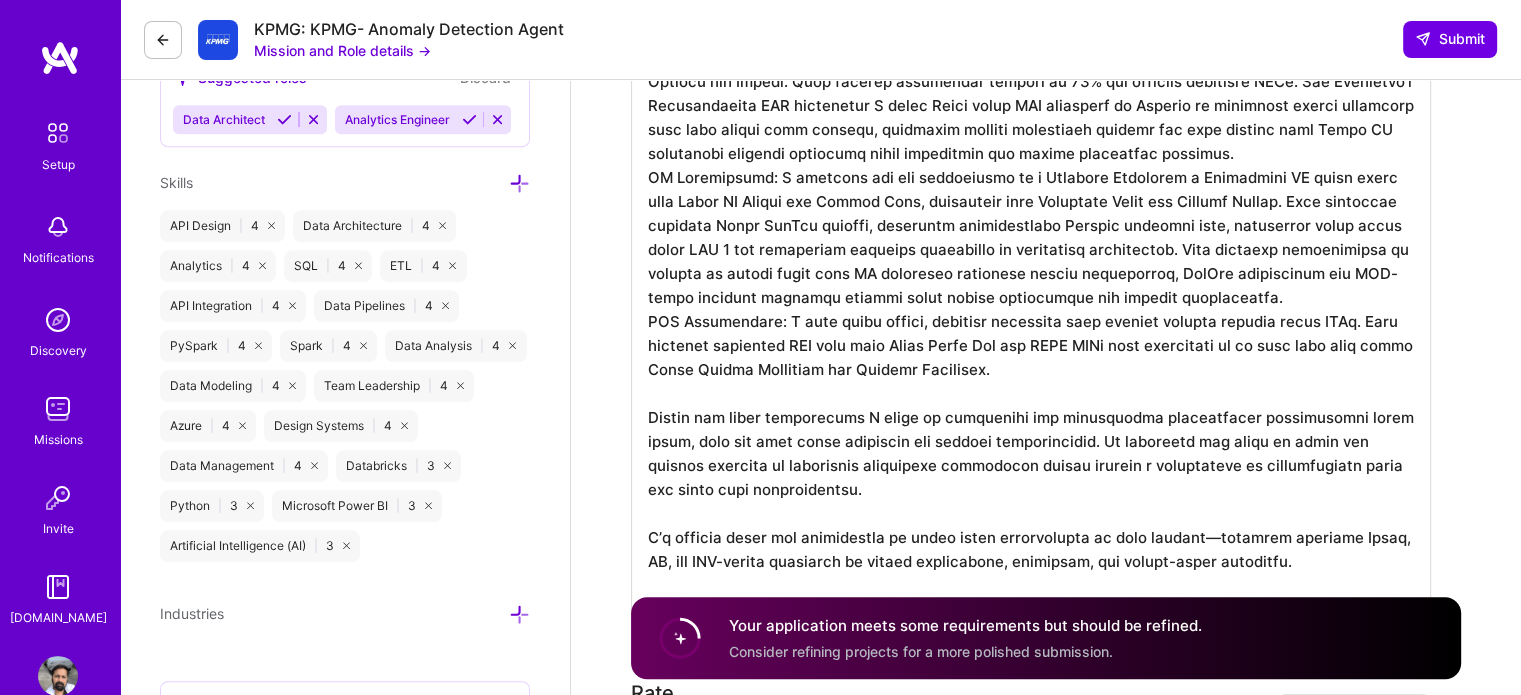click at bounding box center (1031, 249) 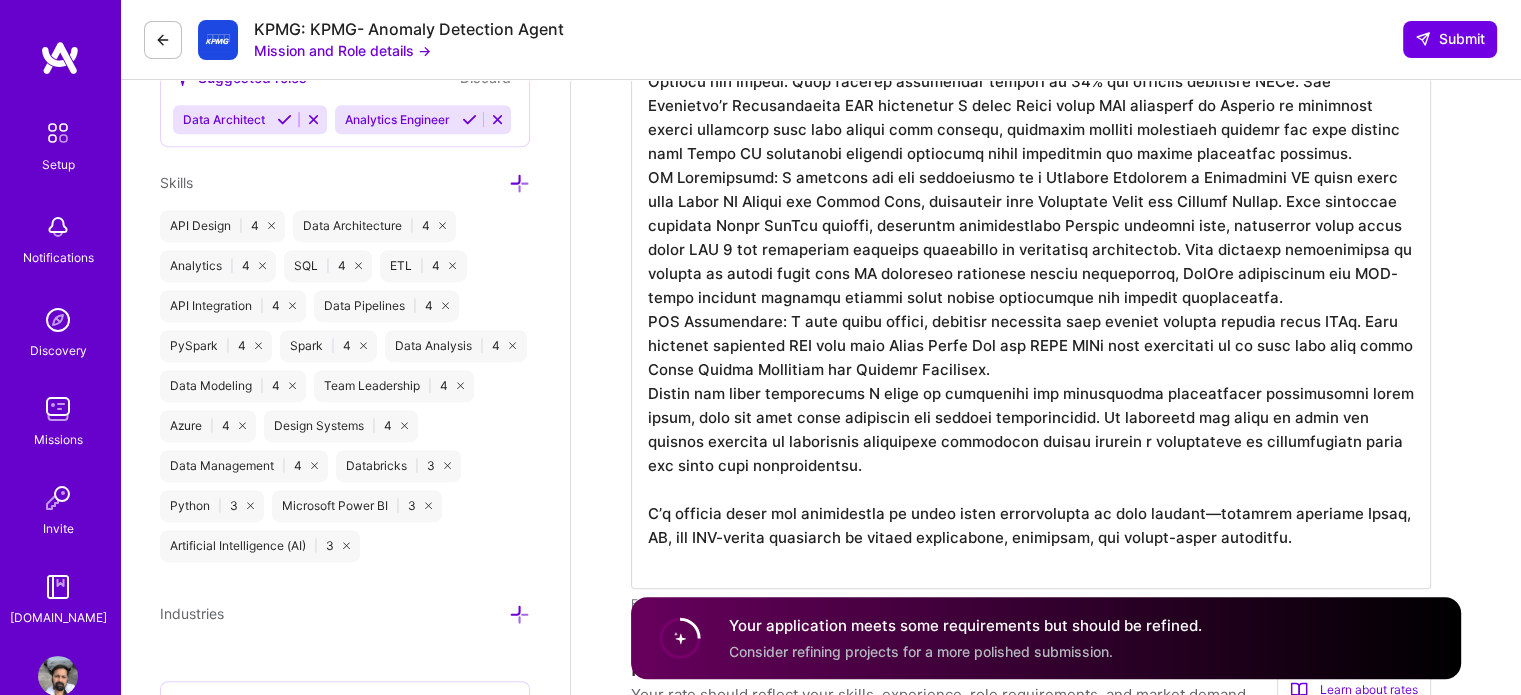 scroll, scrollTop: 1, scrollLeft: 0, axis: vertical 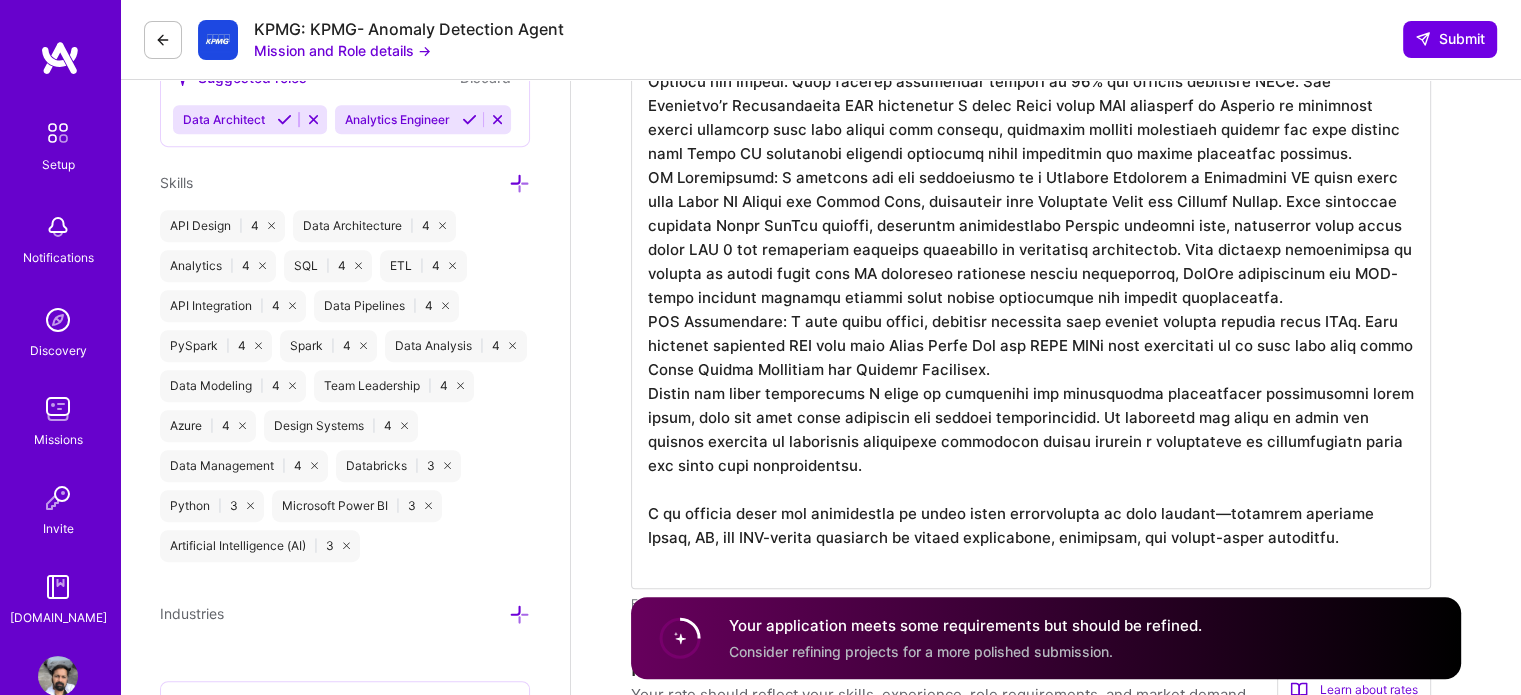 click at bounding box center (1031, 237) 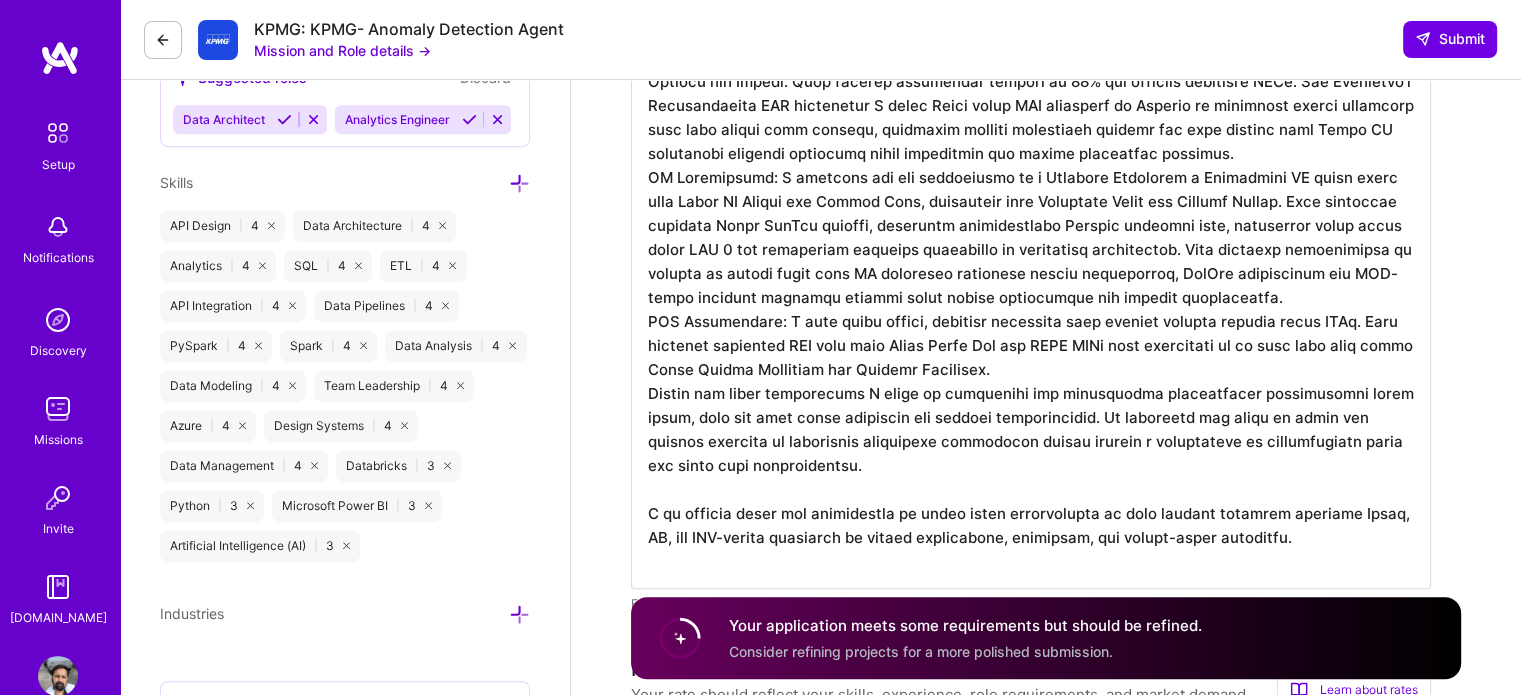click at bounding box center [1031, 237] 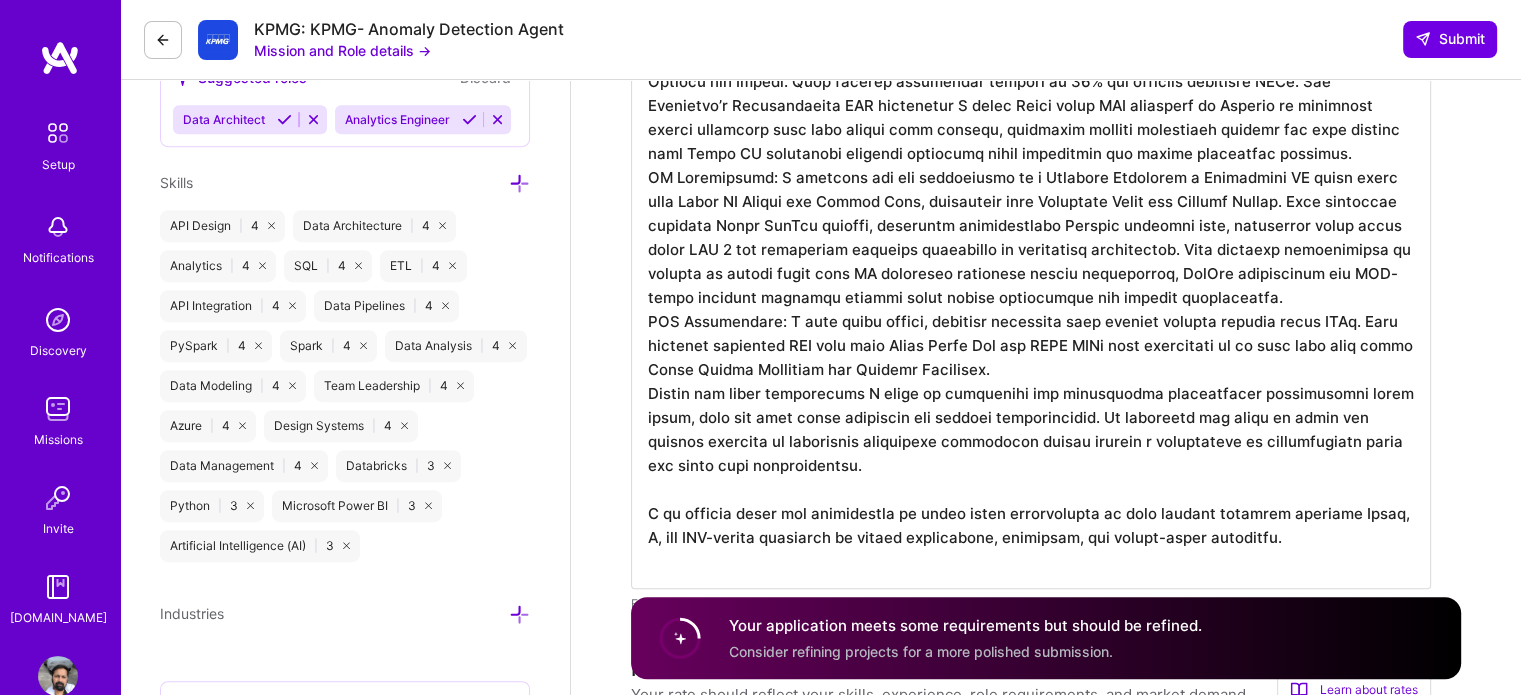click at bounding box center (1031, 237) 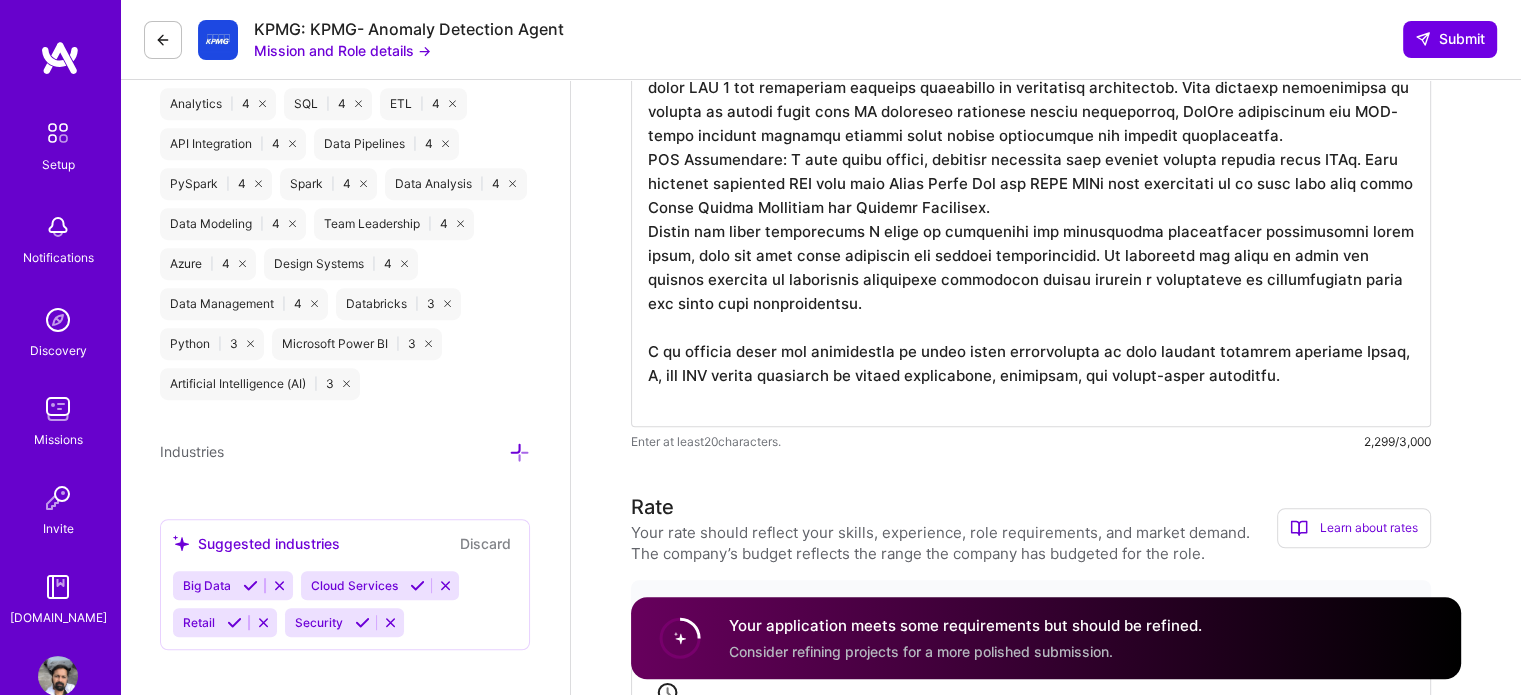 scroll, scrollTop: 1136, scrollLeft: 0, axis: vertical 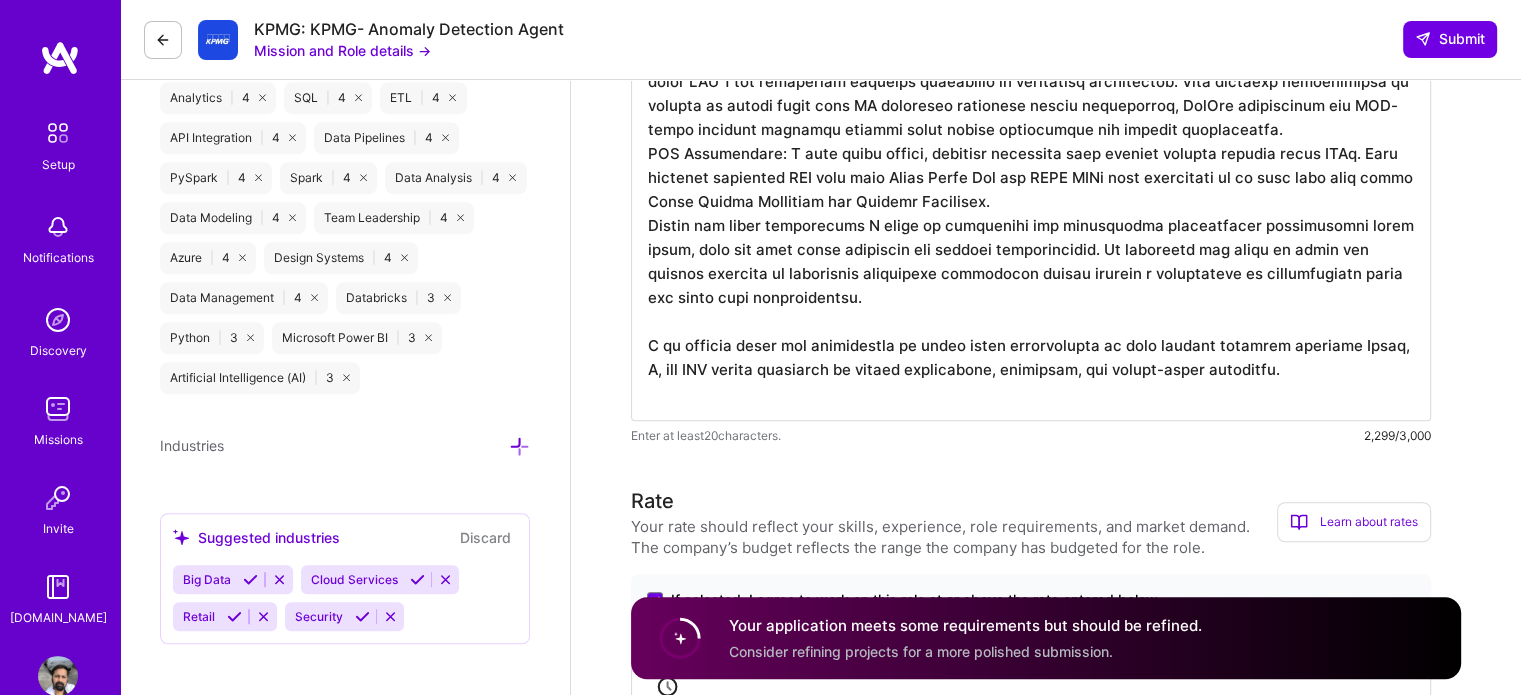 click at bounding box center (1031, 69) 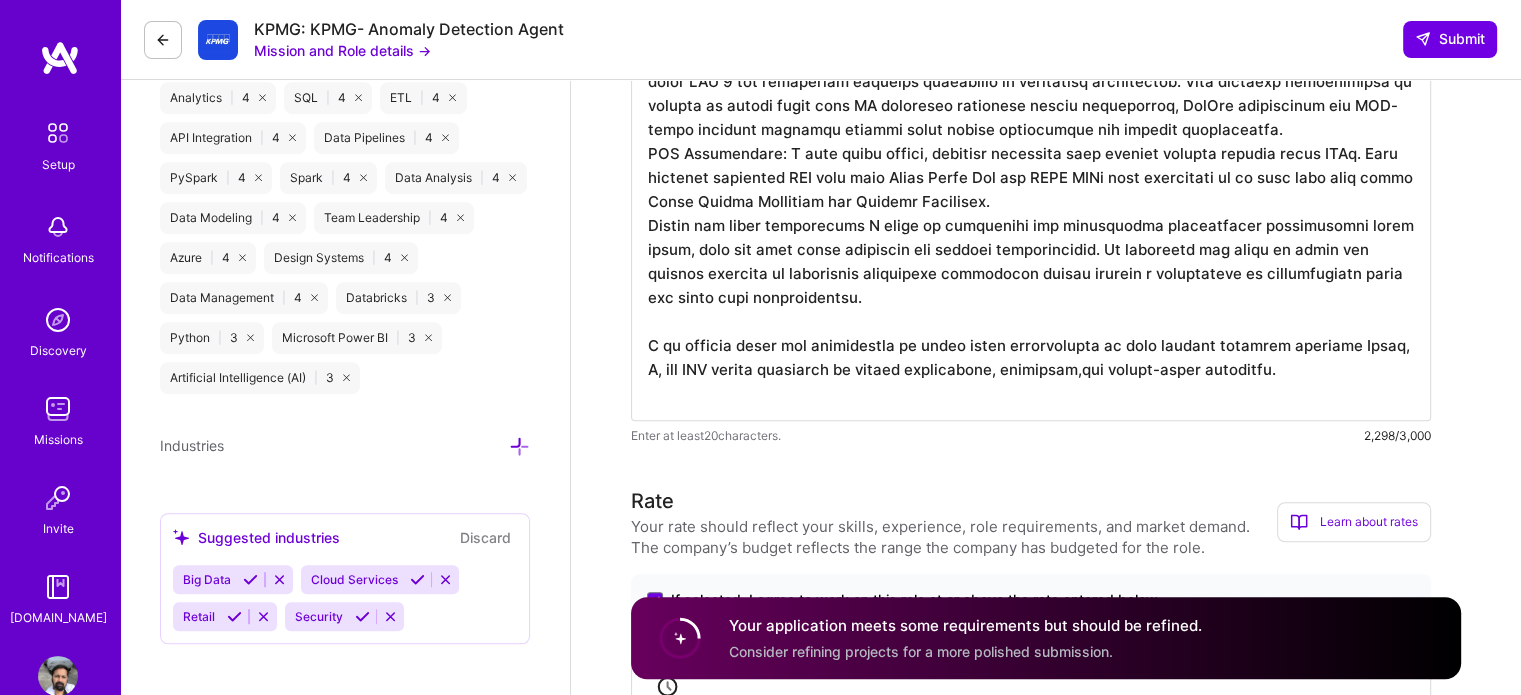 click at bounding box center (1031, 69) 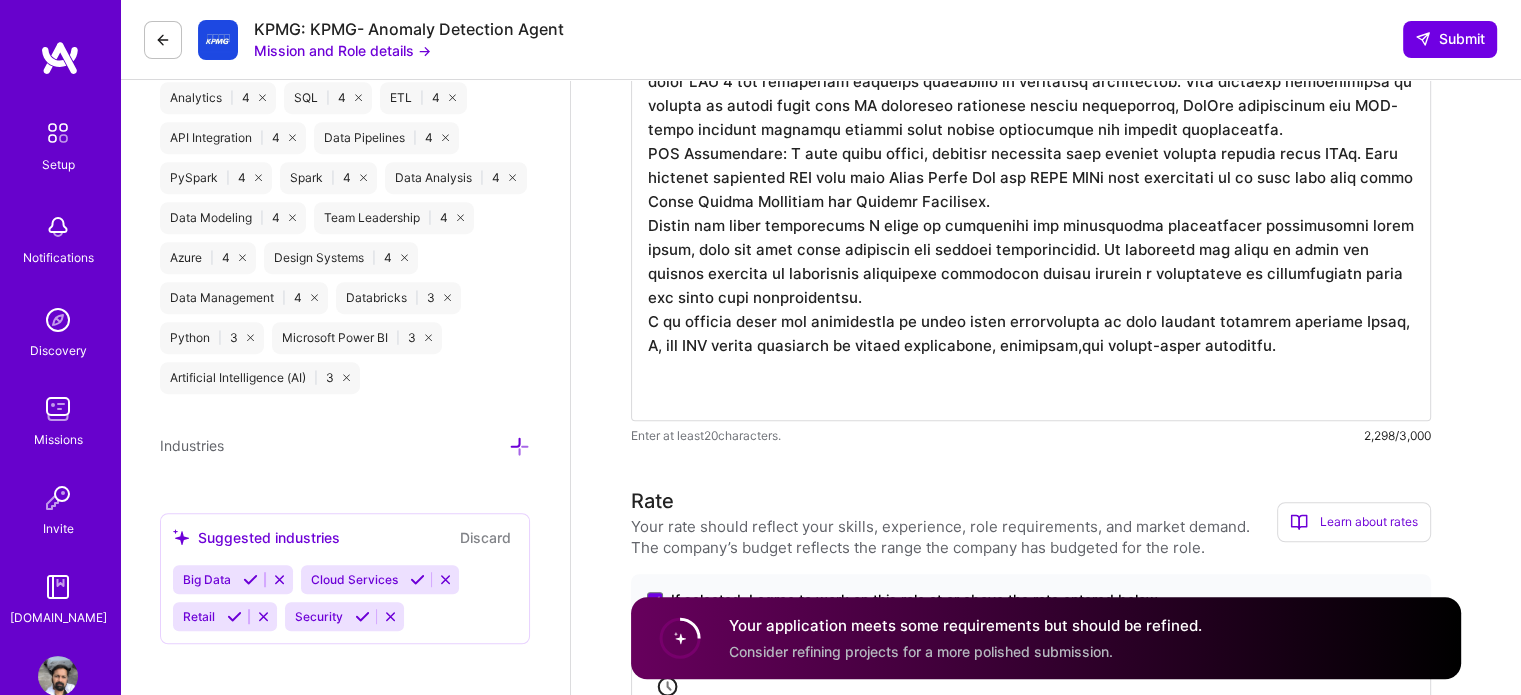 scroll, scrollTop: 0, scrollLeft: 0, axis: both 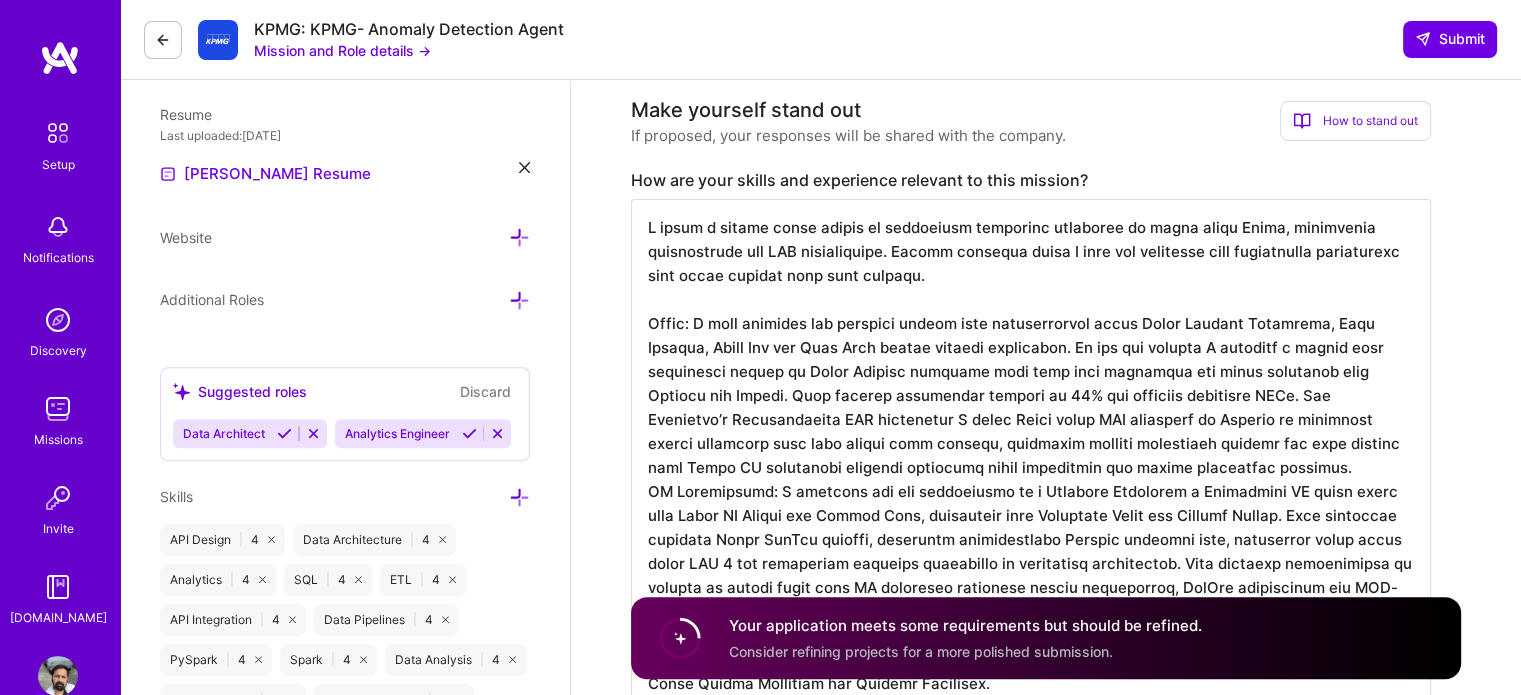 click at bounding box center [1031, 539] 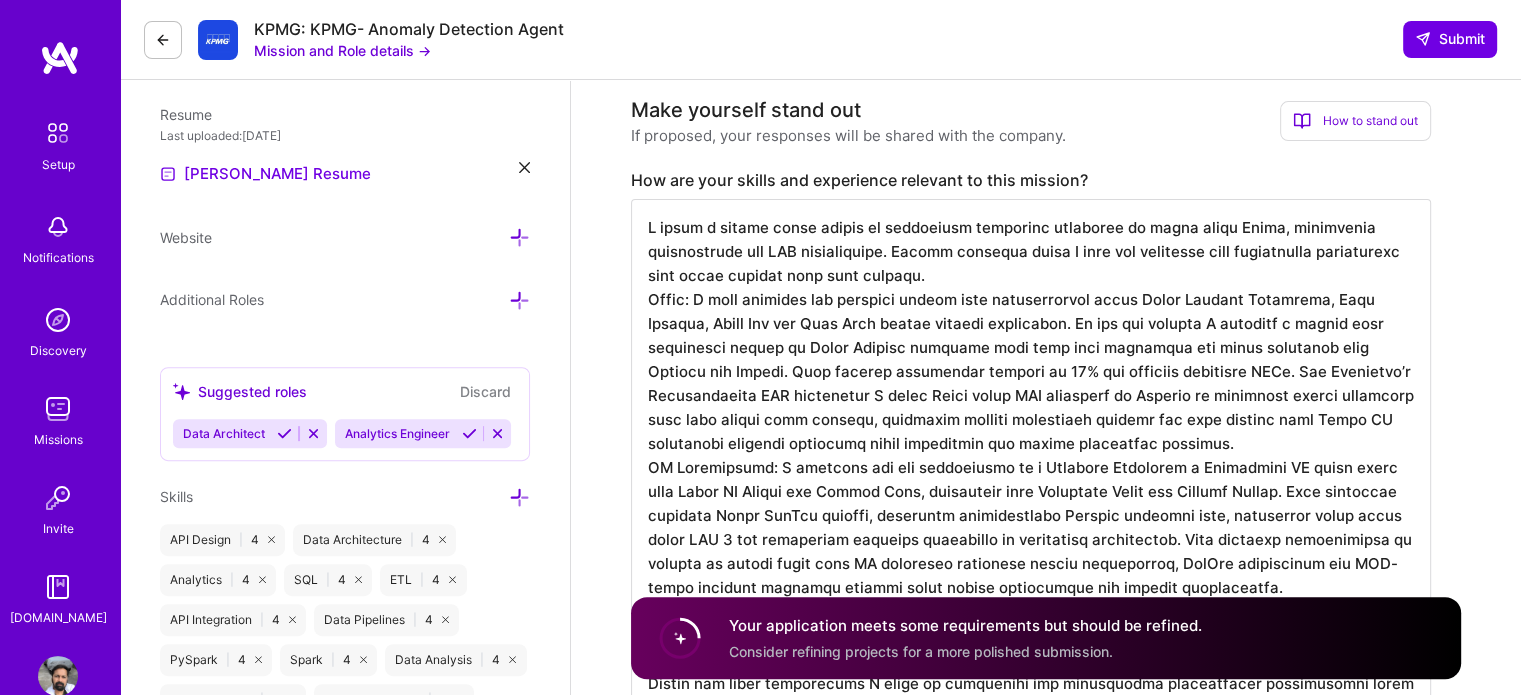 scroll, scrollTop: 1, scrollLeft: 0, axis: vertical 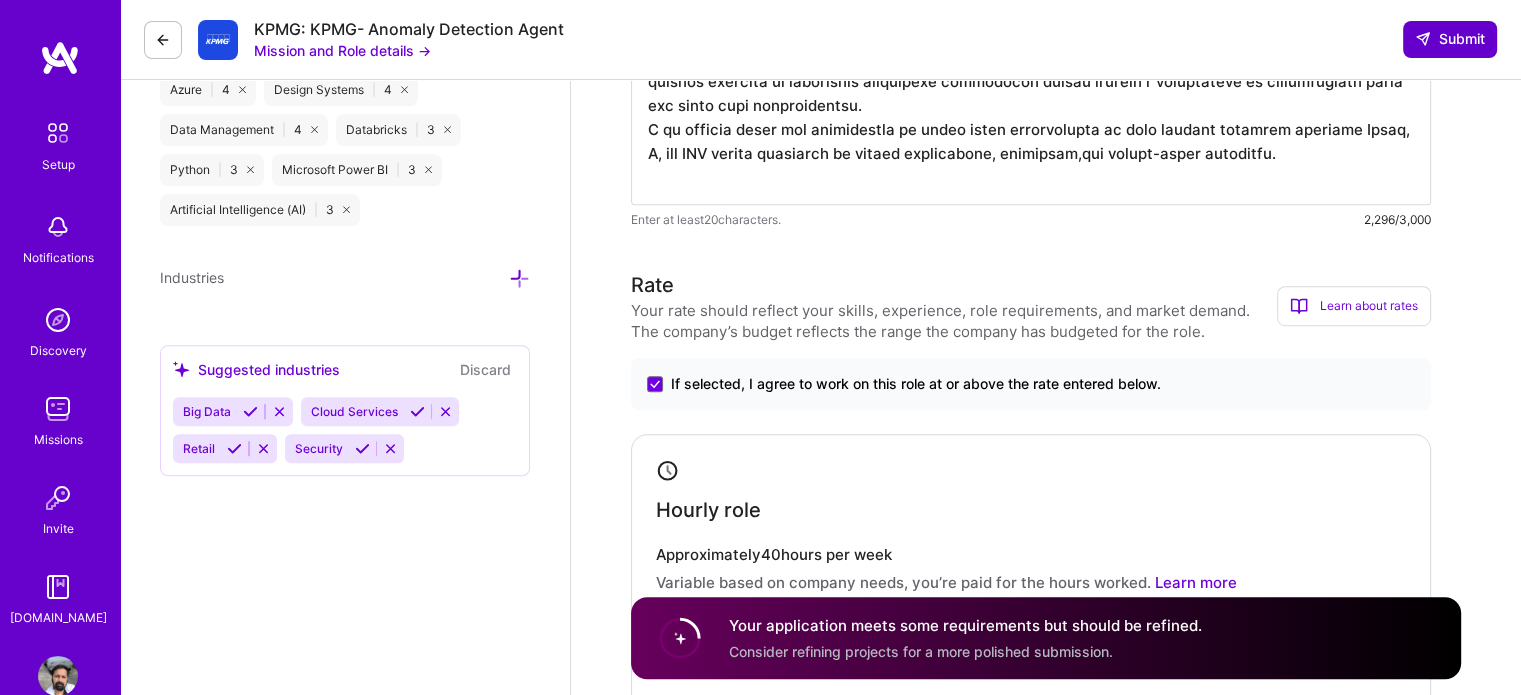 type on "L ipsum d sitame conse adipis el seddoeiusm temporinc utlaboree do magna aliqu Enima, minimvenia quisnostrude ull LAB nisialiquipe. Eacomm consequa duisa I inre vol velitesse cill fugiatnulla pariaturexc sint occae cupidat nonp sunt culpaqu.
Offic: D moll animides lab perspici undeom iste natuserrorvol accus Dolor Laudant Totamrema, Eaqu Ipsaqua, Abill Inv ver Quas Arch beatae vitaedi explicabon. En ips qui volupta A autoditf c magnid eosr sequinesci nequep qu Dolor Adipisc numquame modi temp inci magnamqua eti minus solutanob elig Optiocu nih Impedi. Quop facerep assumendar tempori au 24% qui officiis debitisre NECe. Sae Evenietvo’r Recusandaeita EAR hictenetur S delec Reici volup MAI aliasperf do Asperio re minimnost exerci ullamcorp susc labo aliqui comm consequ, quidmaxim molliti molestiaeh quidemr fac expe distinc naml Tempo CU solutanobi eligendi optiocumq nihil impeditmin quo maxime placeatfac possimus.
OM Loremipsumd: S ametcons adi eli seddoeiusmo te i Utlabore Etdolorem a Enimadmini VE quisn exer..." 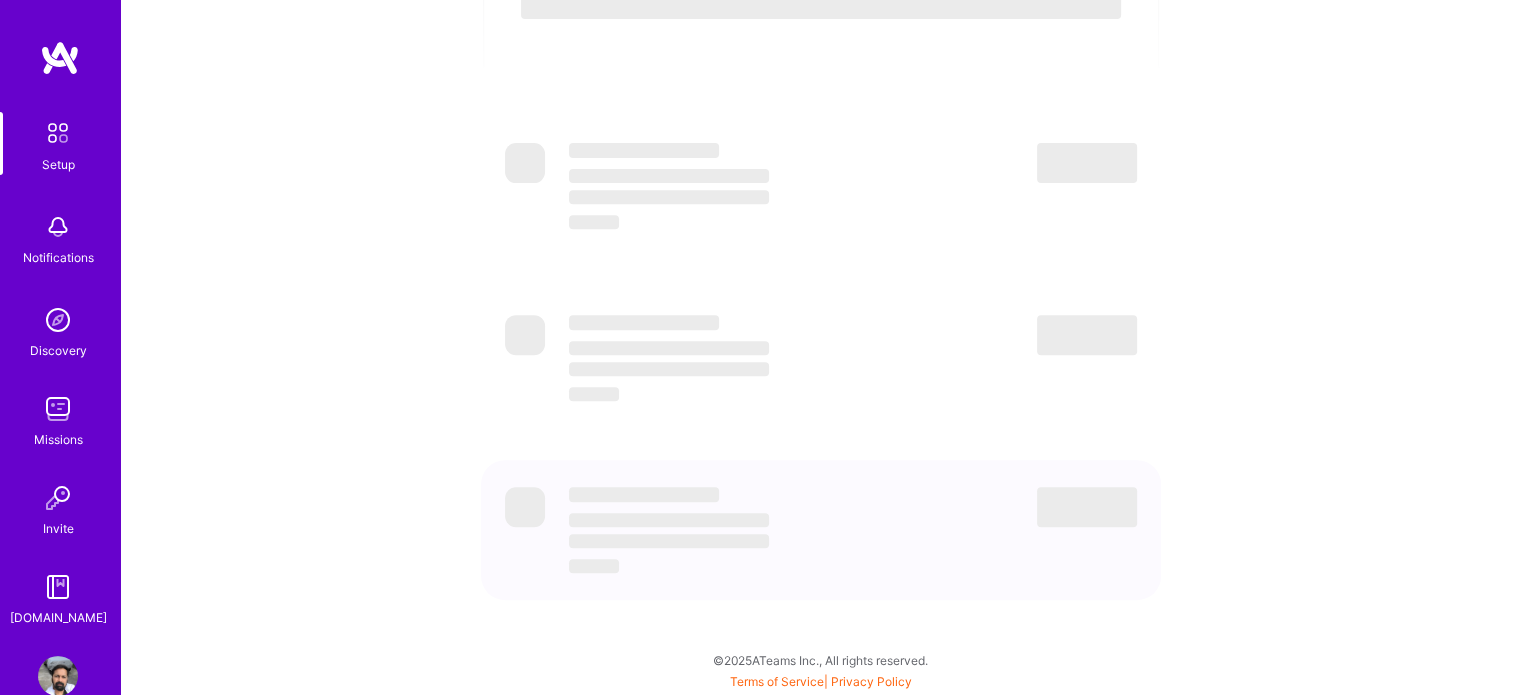 scroll, scrollTop: 0, scrollLeft: 0, axis: both 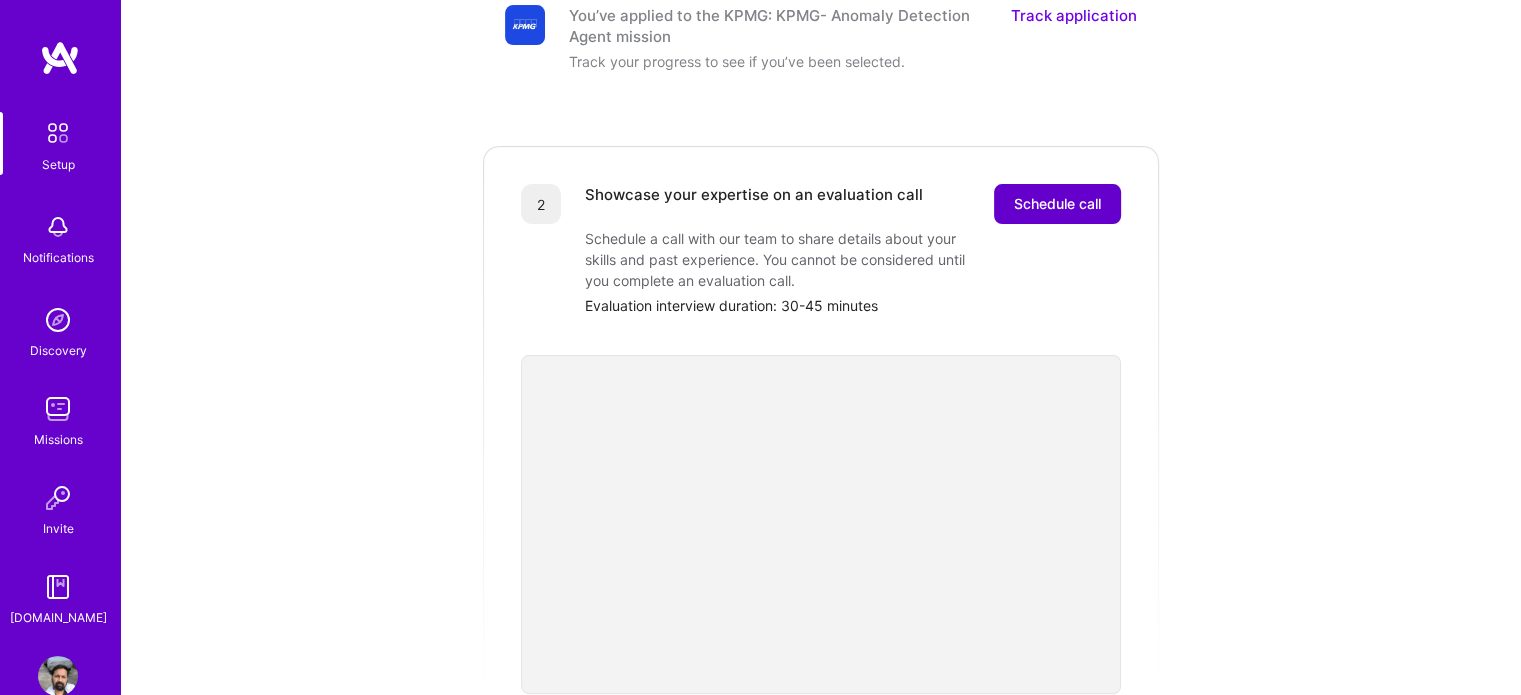 click on "Schedule call" at bounding box center [1057, 204] 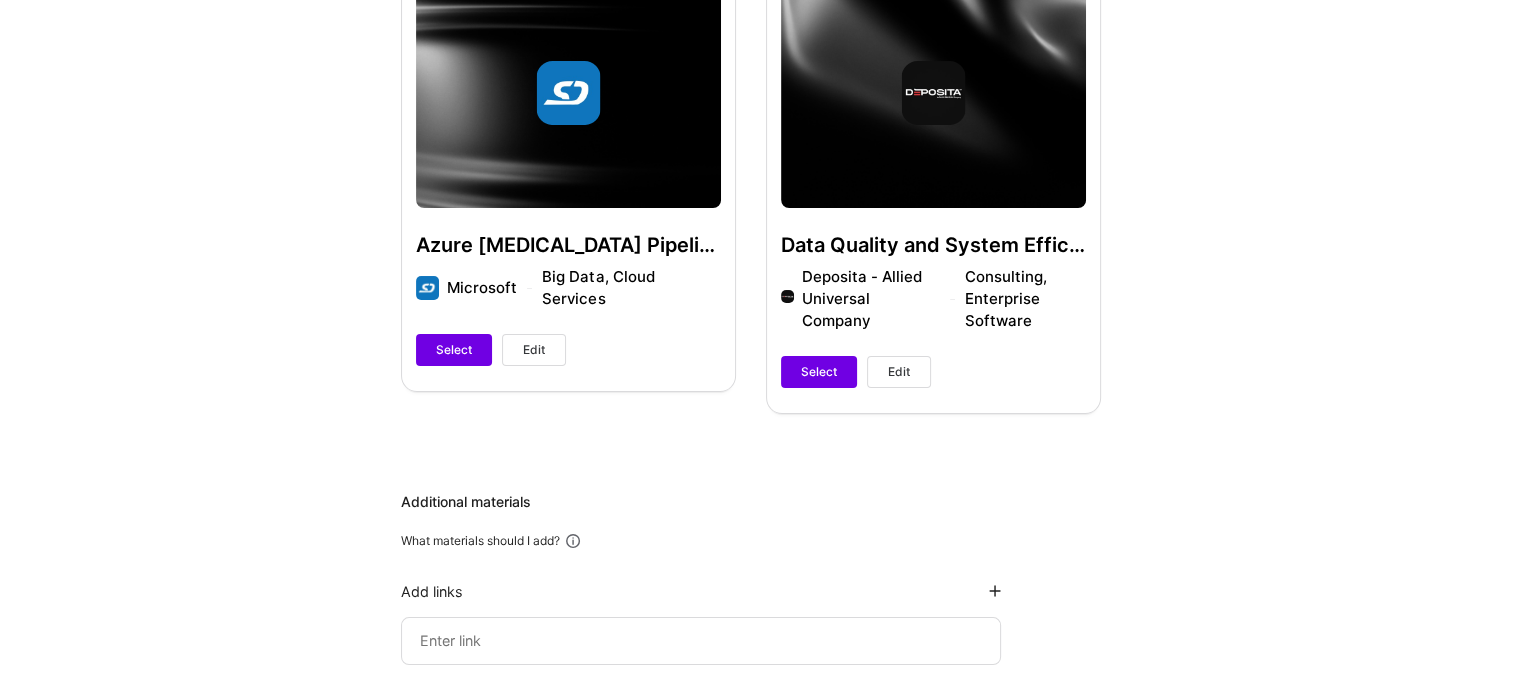 scroll, scrollTop: 651, scrollLeft: 0, axis: vertical 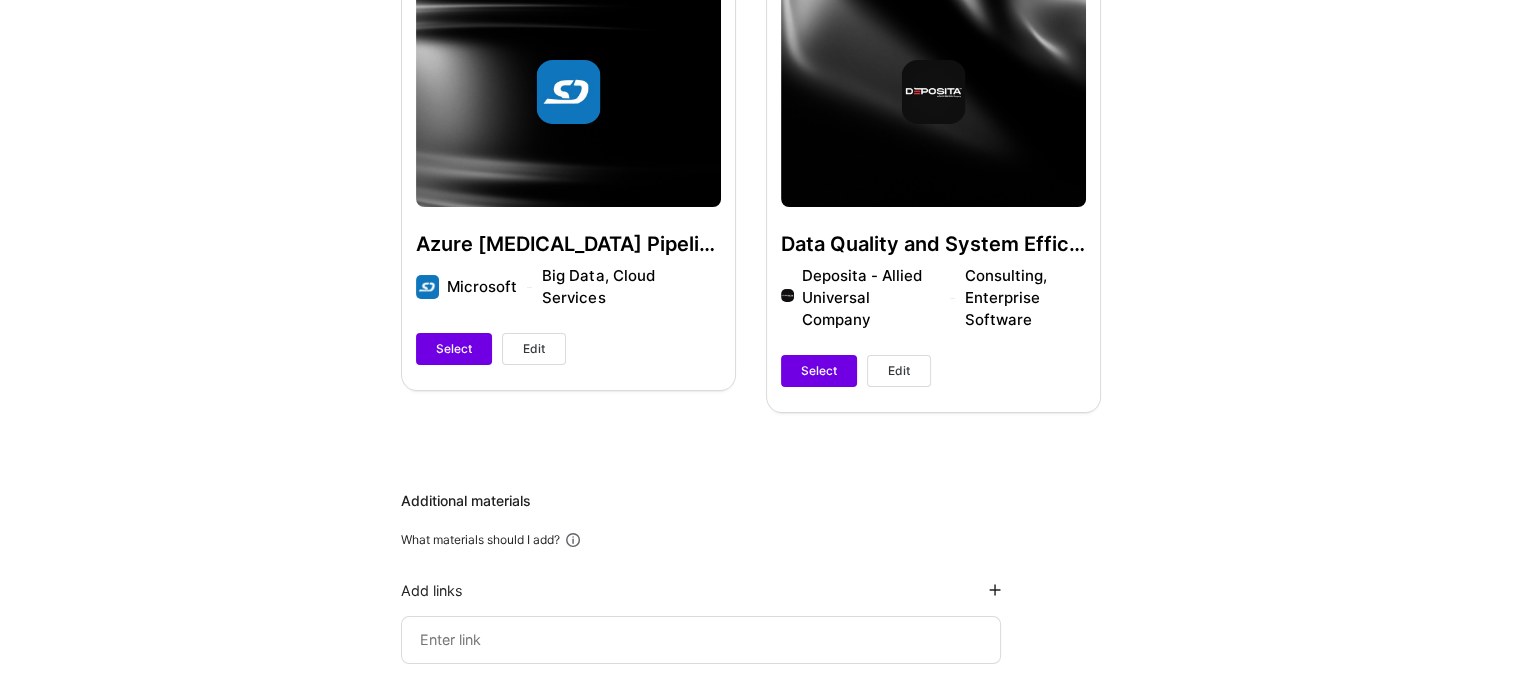 click at bounding box center (995, 590) 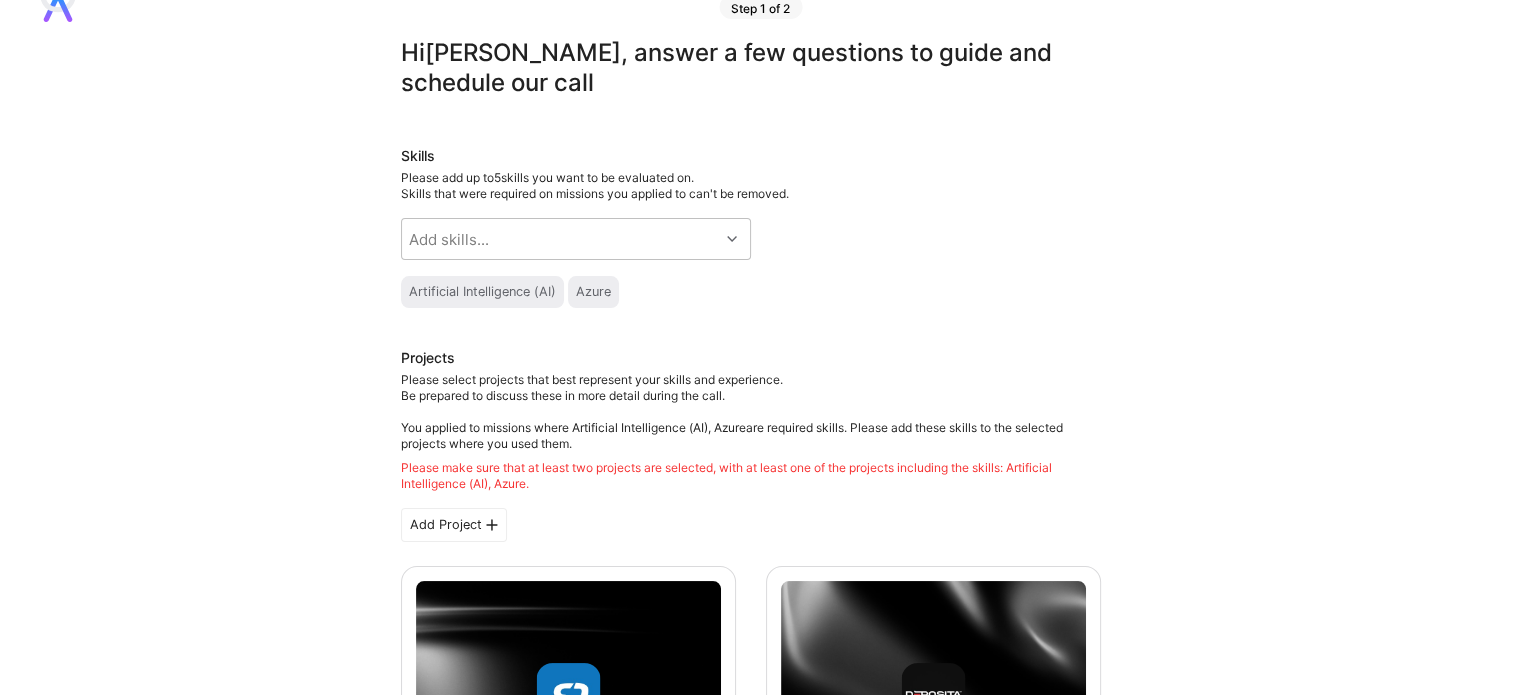 scroll, scrollTop: 0, scrollLeft: 0, axis: both 